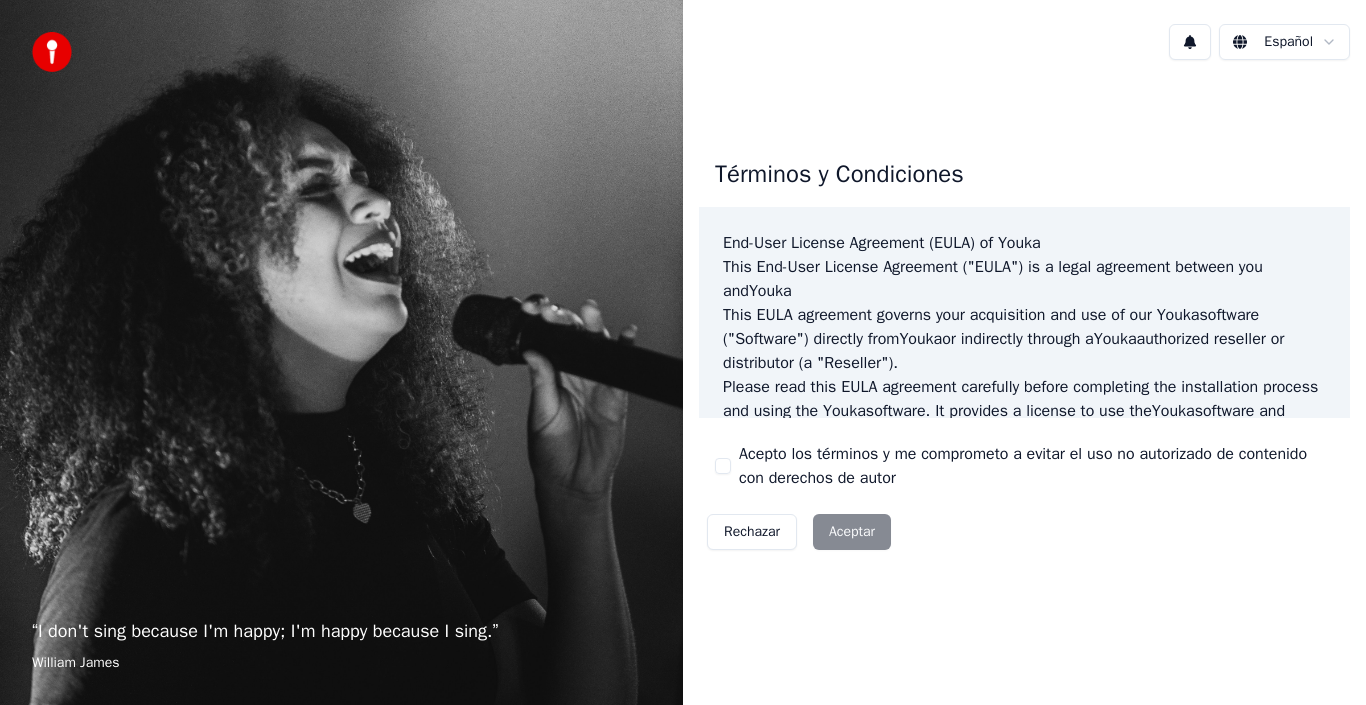 scroll, scrollTop: 0, scrollLeft: 0, axis: both 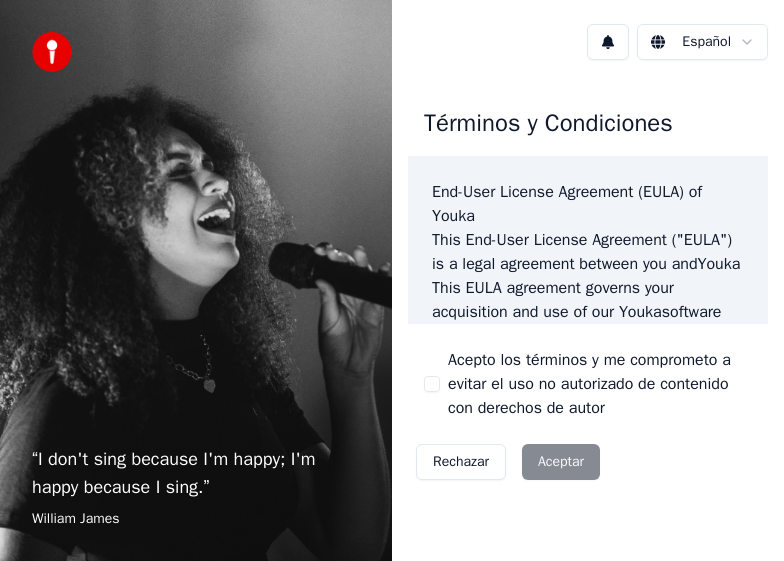 click on "Rechazar Aceptar" at bounding box center (508, 462) 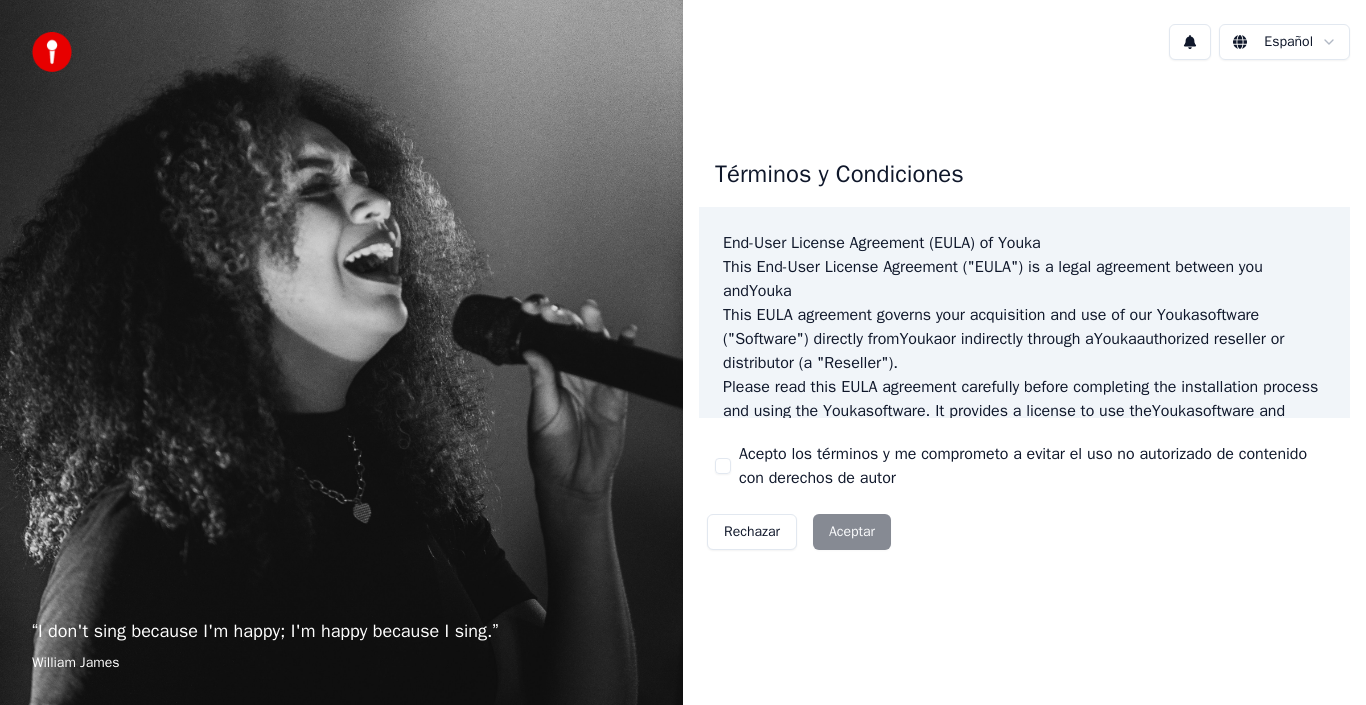 click on "Rechazar Aceptar" at bounding box center (799, 532) 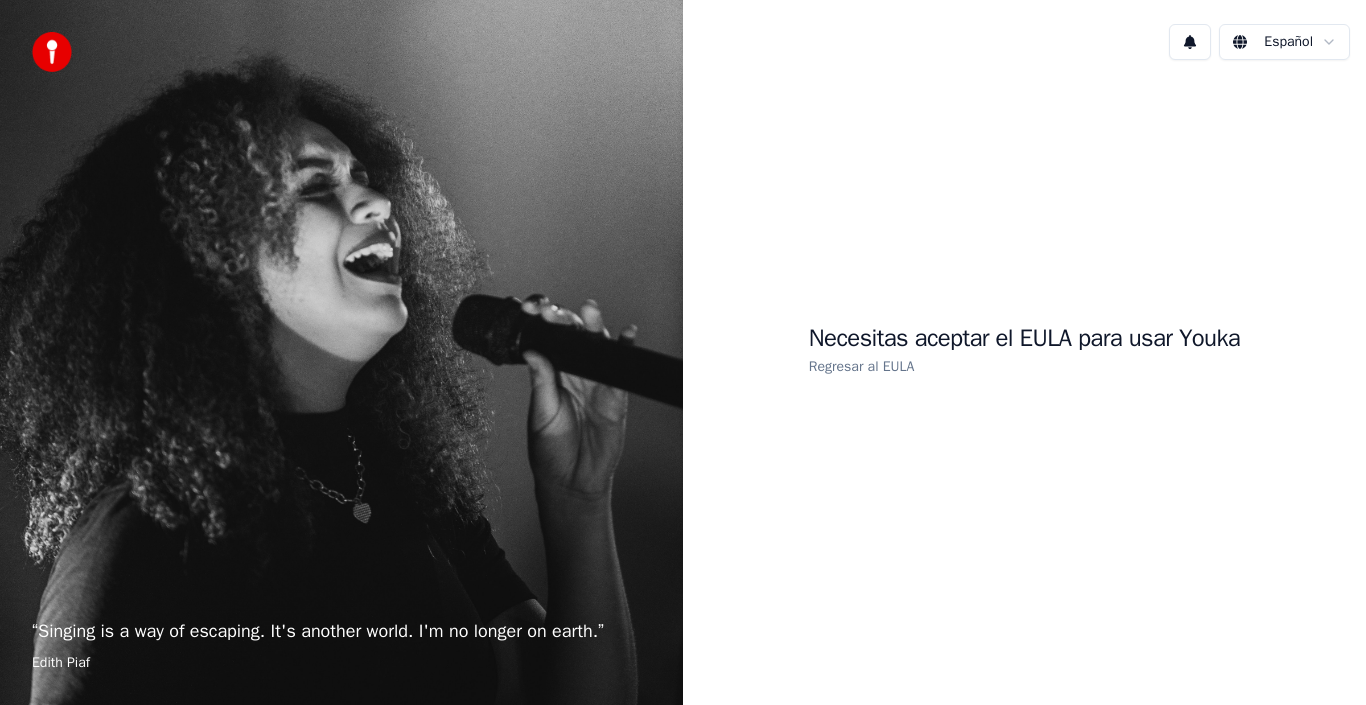 click on "Regresar al EULA" at bounding box center (861, 366) 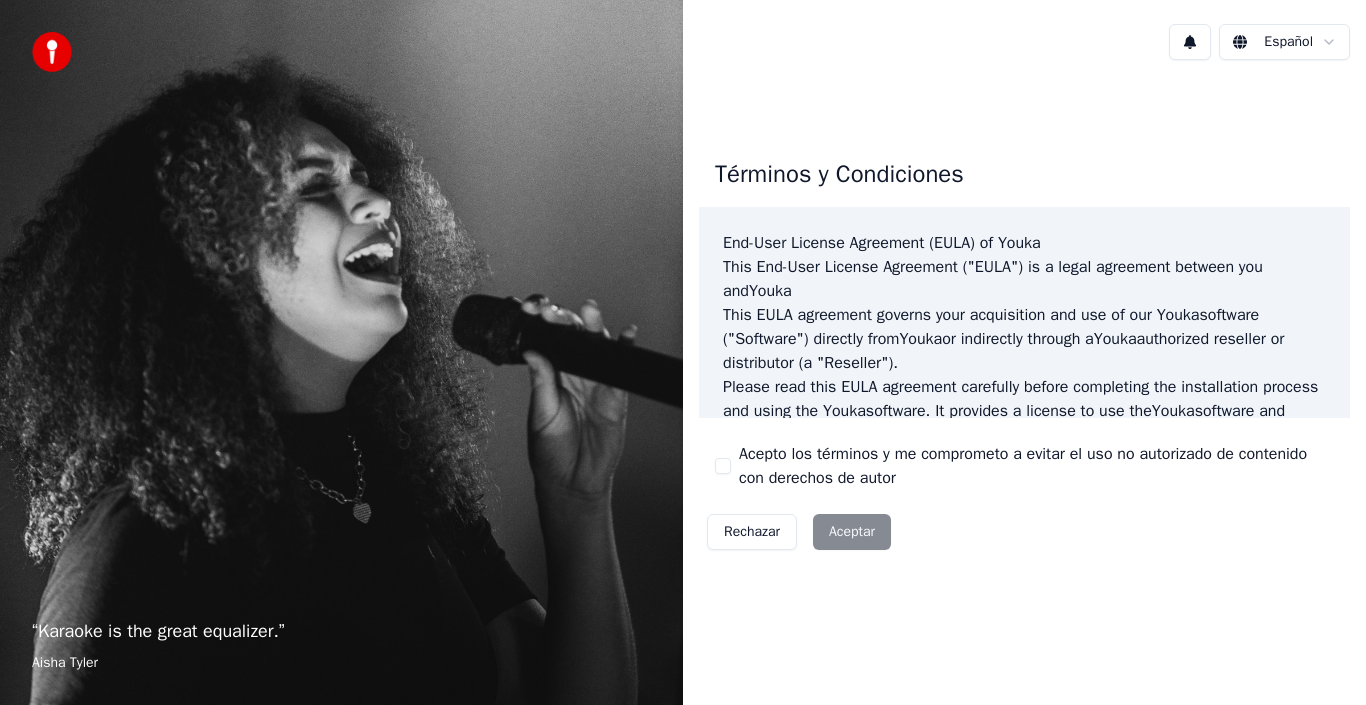click on "Rechazar Aceptar" at bounding box center [799, 532] 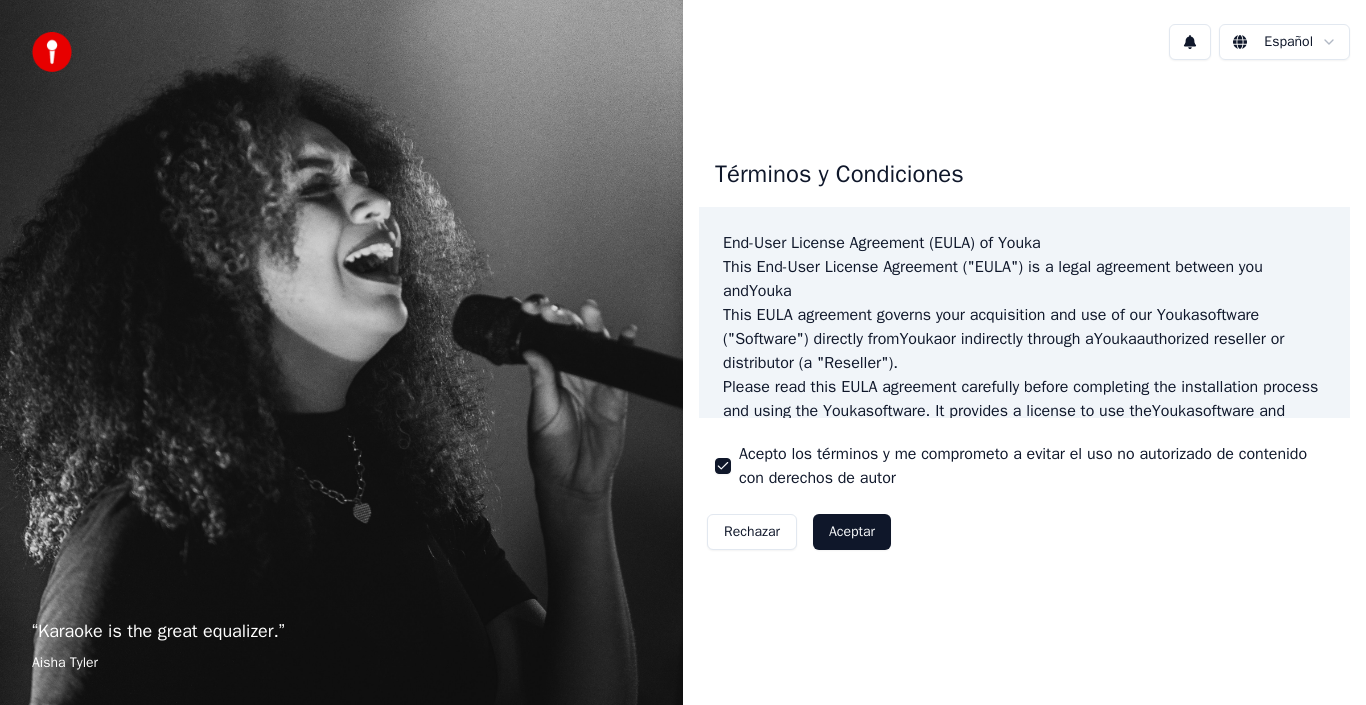 click on "Aceptar" at bounding box center [852, 532] 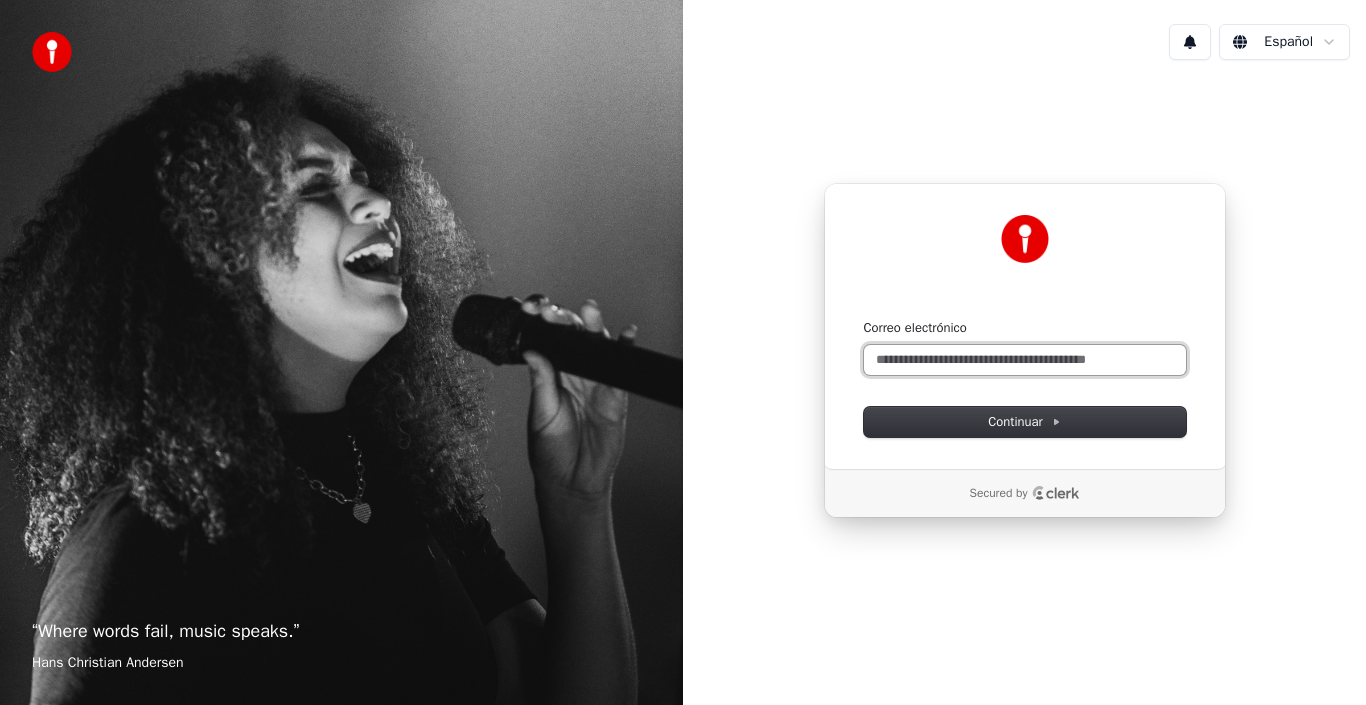 click on "Correo electrónico" at bounding box center (1025, 360) 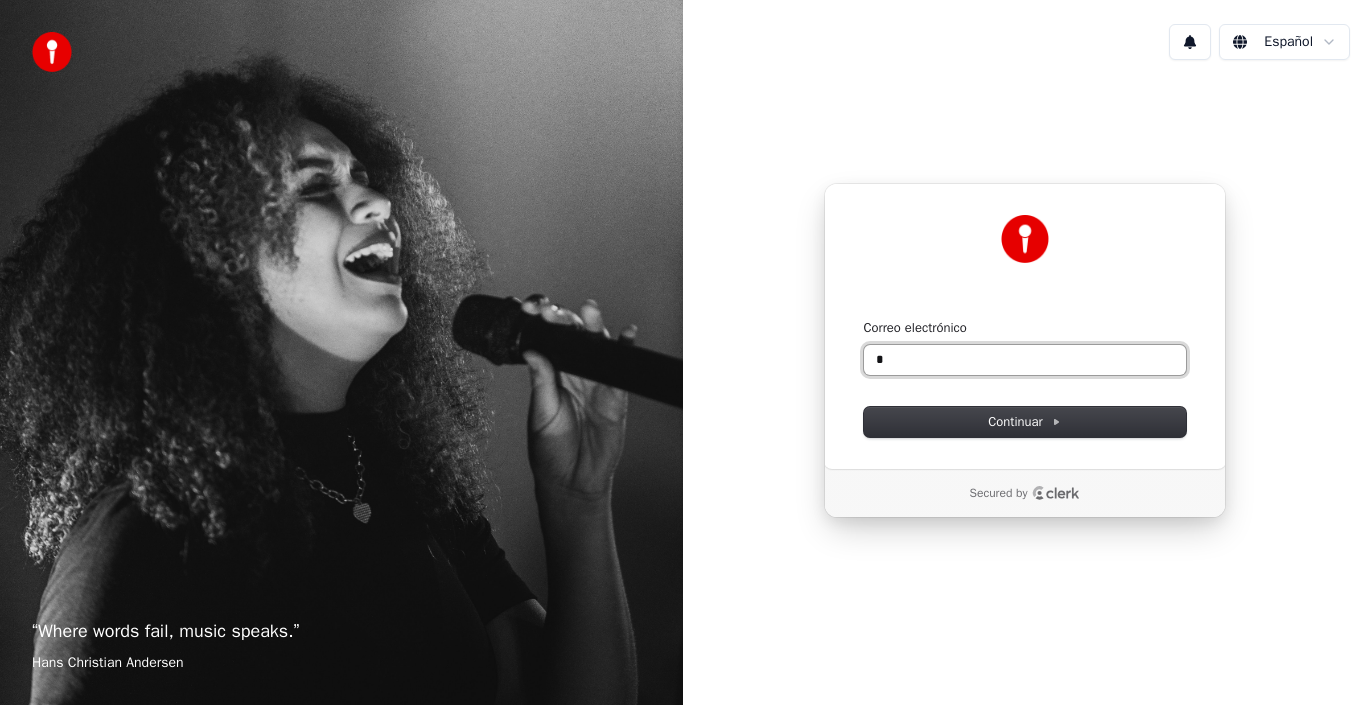 type on "*" 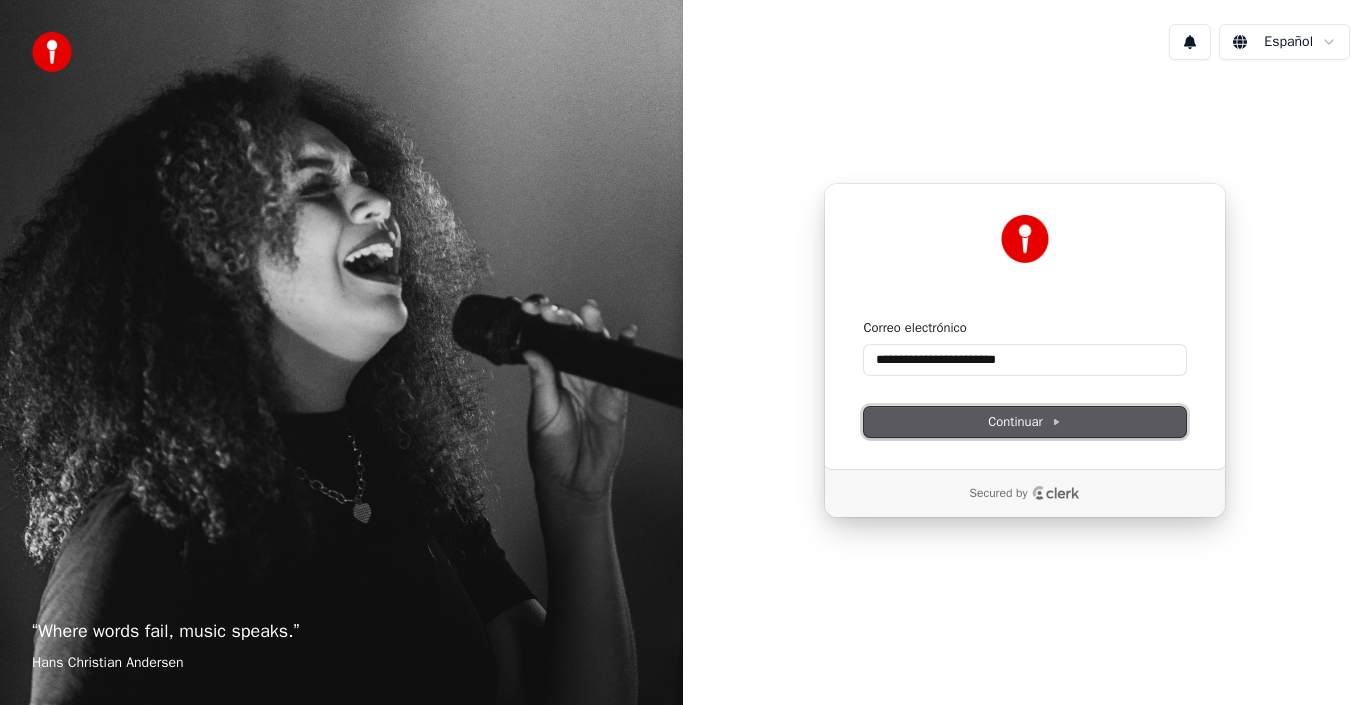 click on "Continuar" at bounding box center [1024, 422] 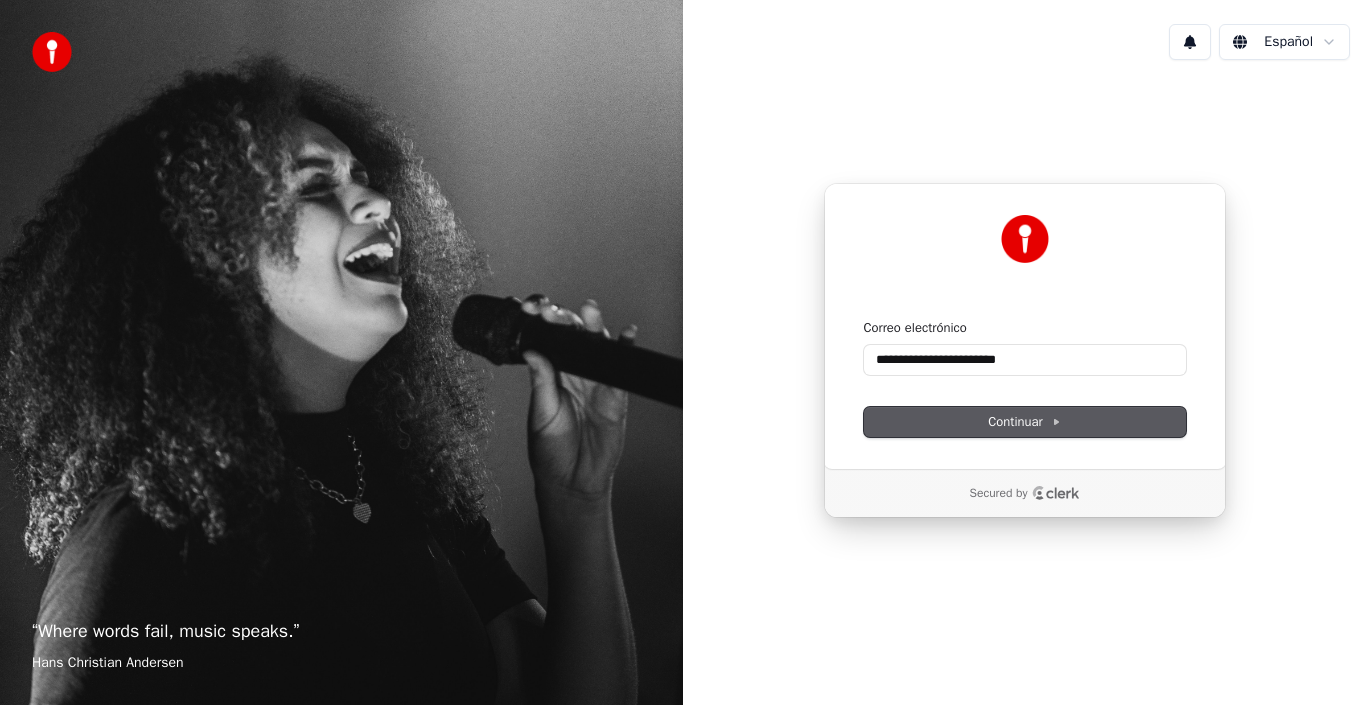 type on "**********" 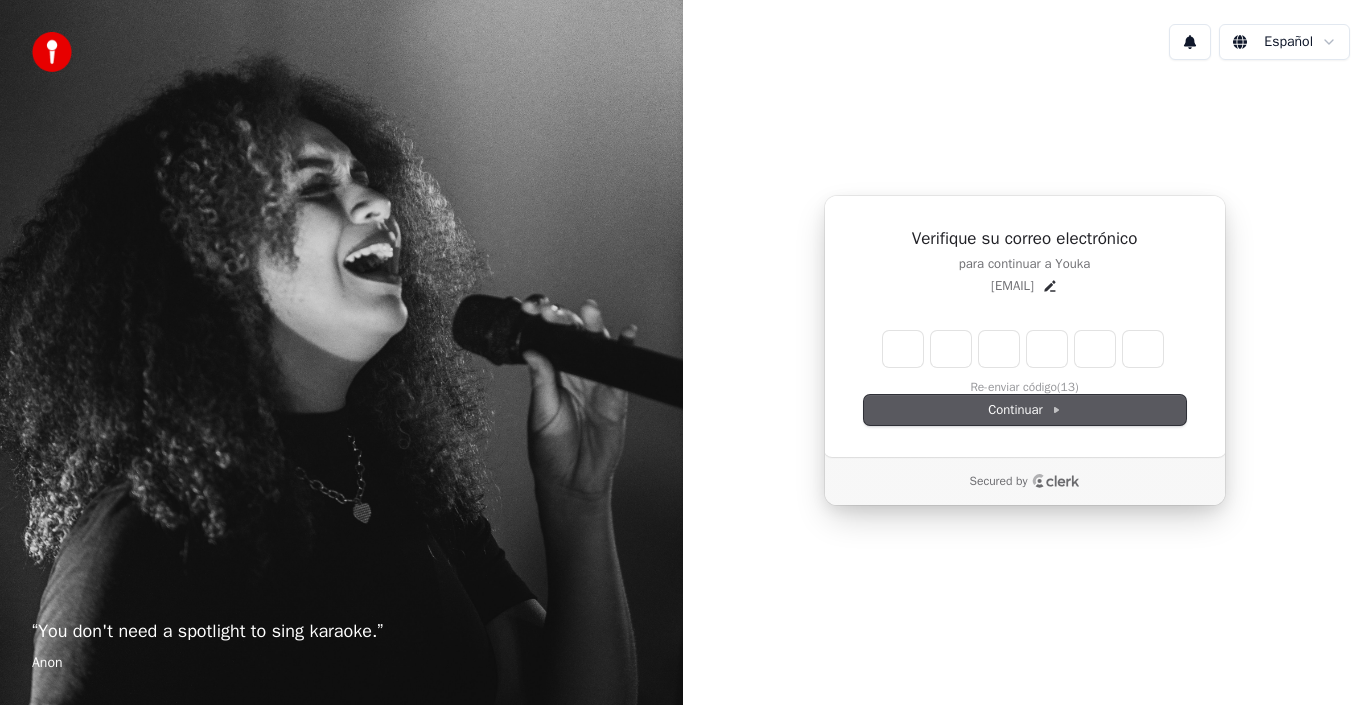 type on "*" 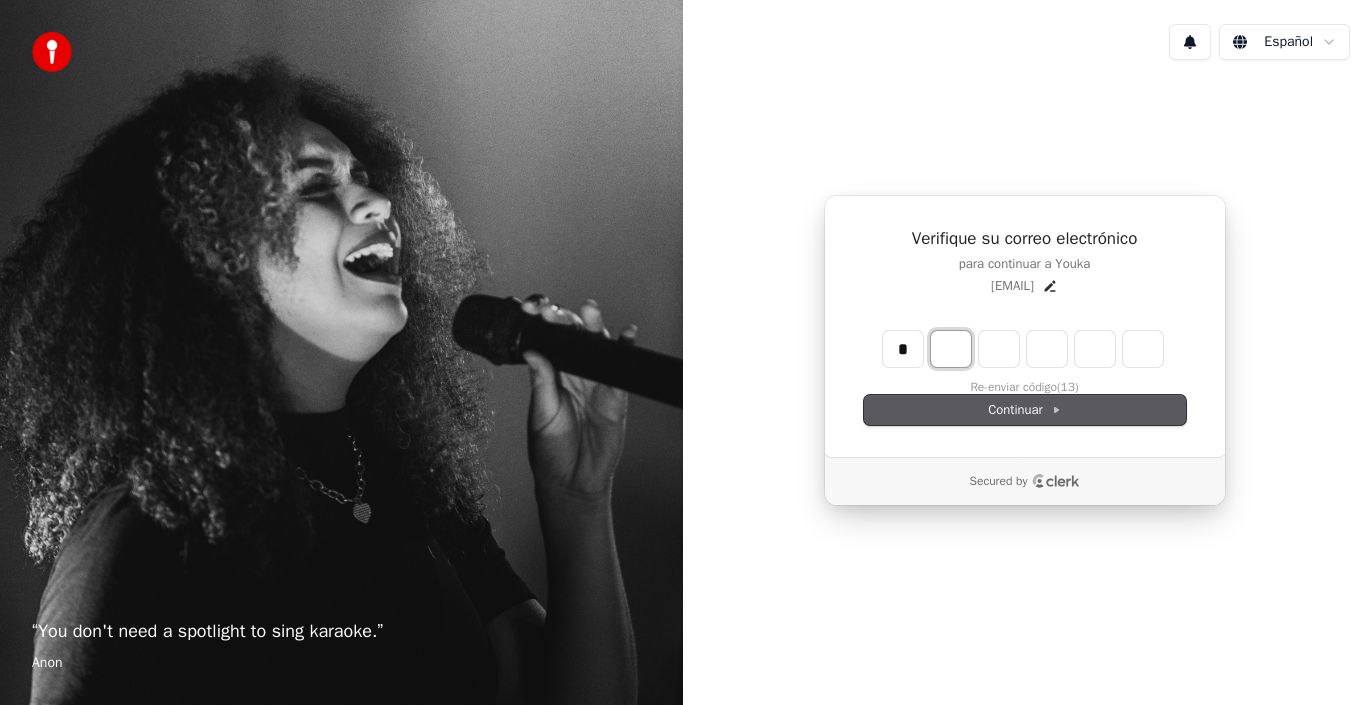 type on "*" 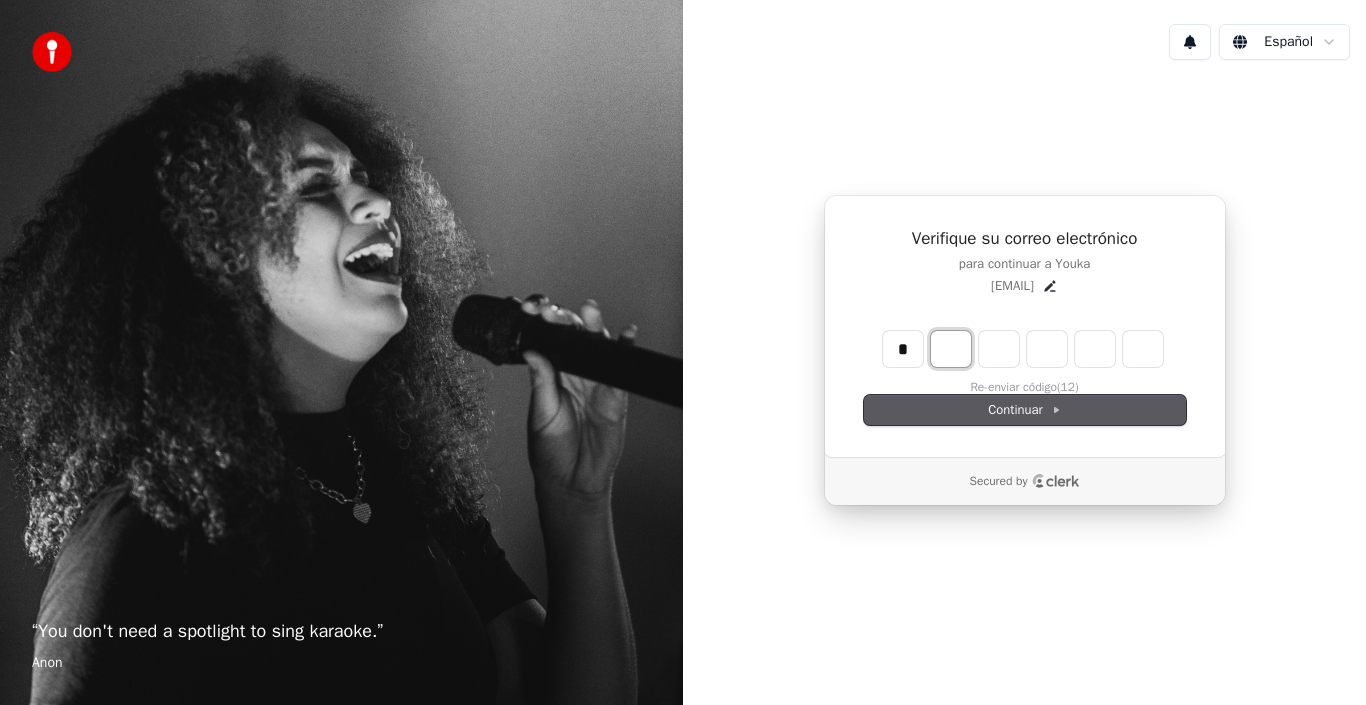 type on "*" 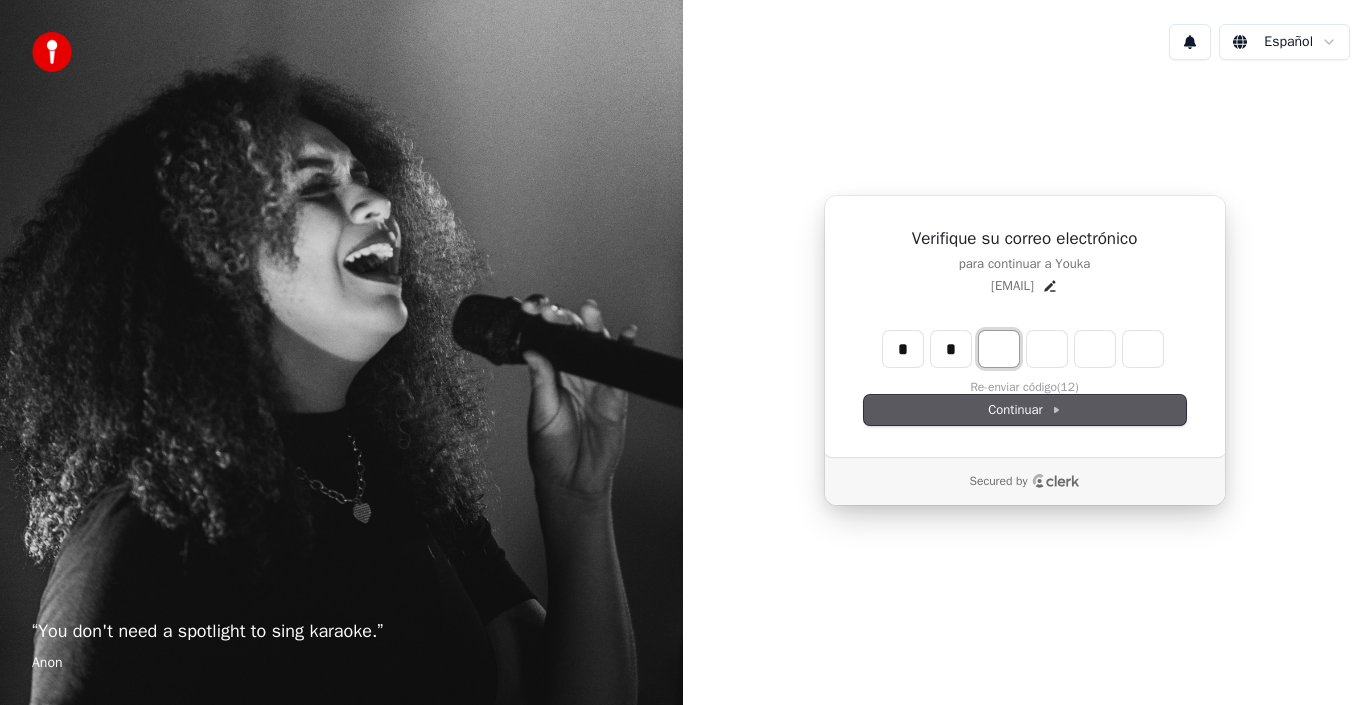 type on "**" 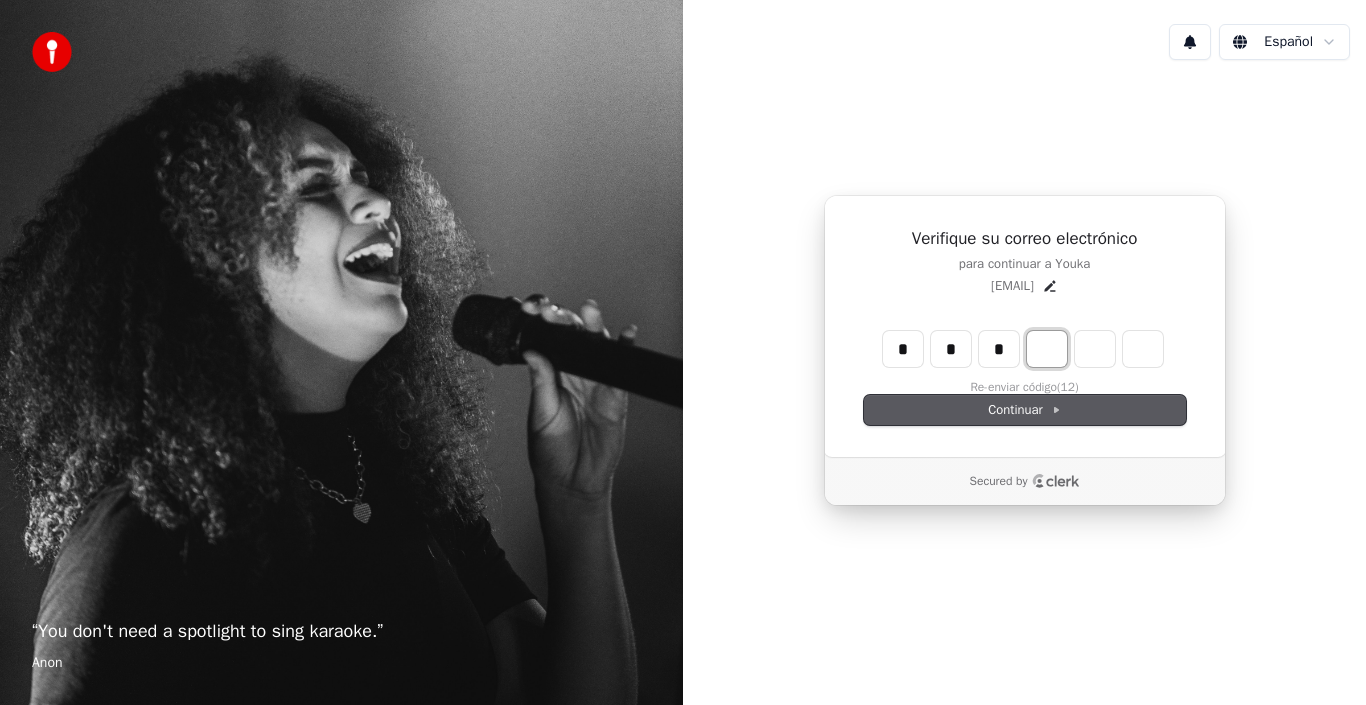type on "***" 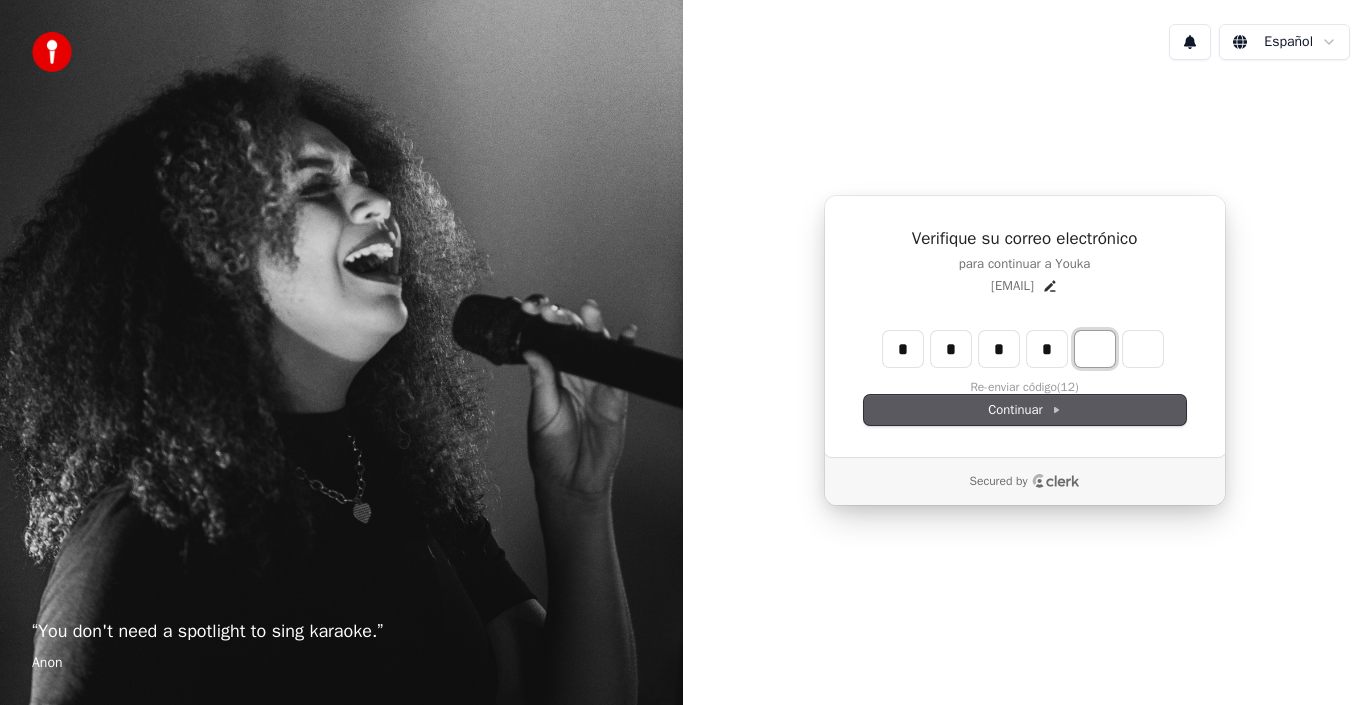 type on "****" 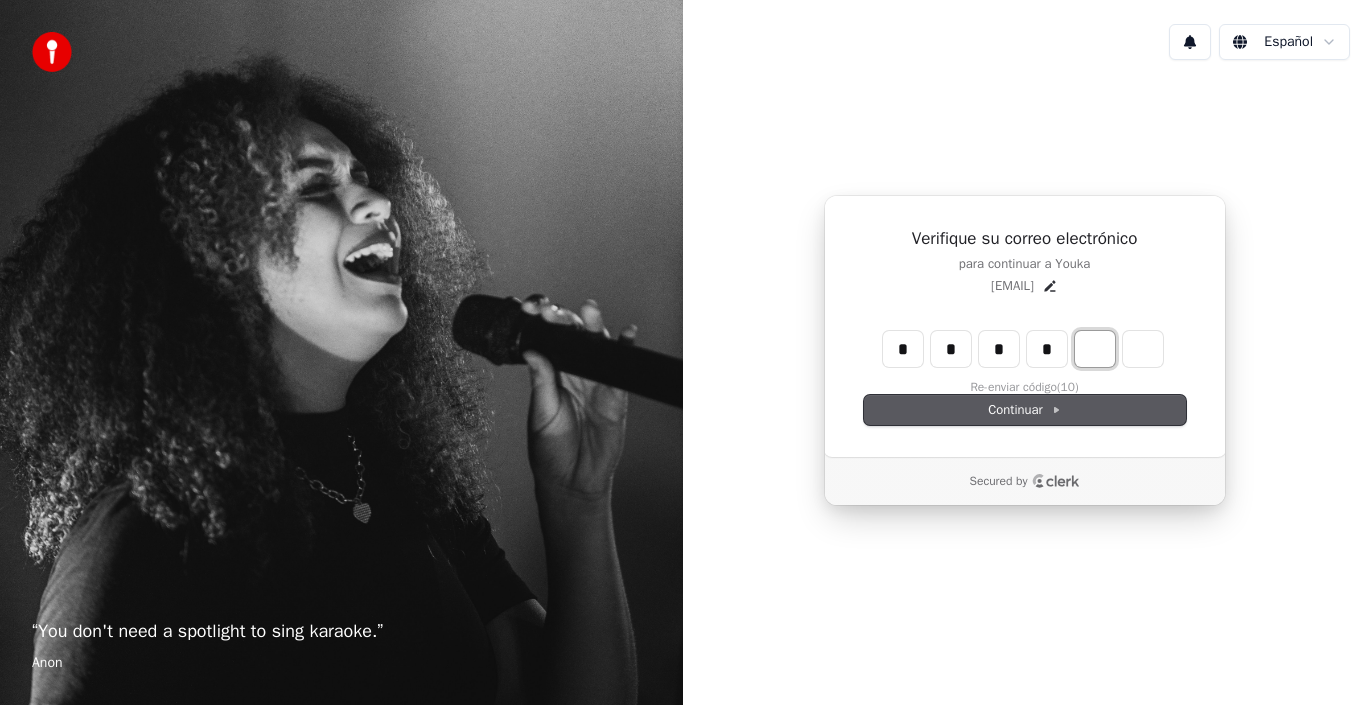 type on "*" 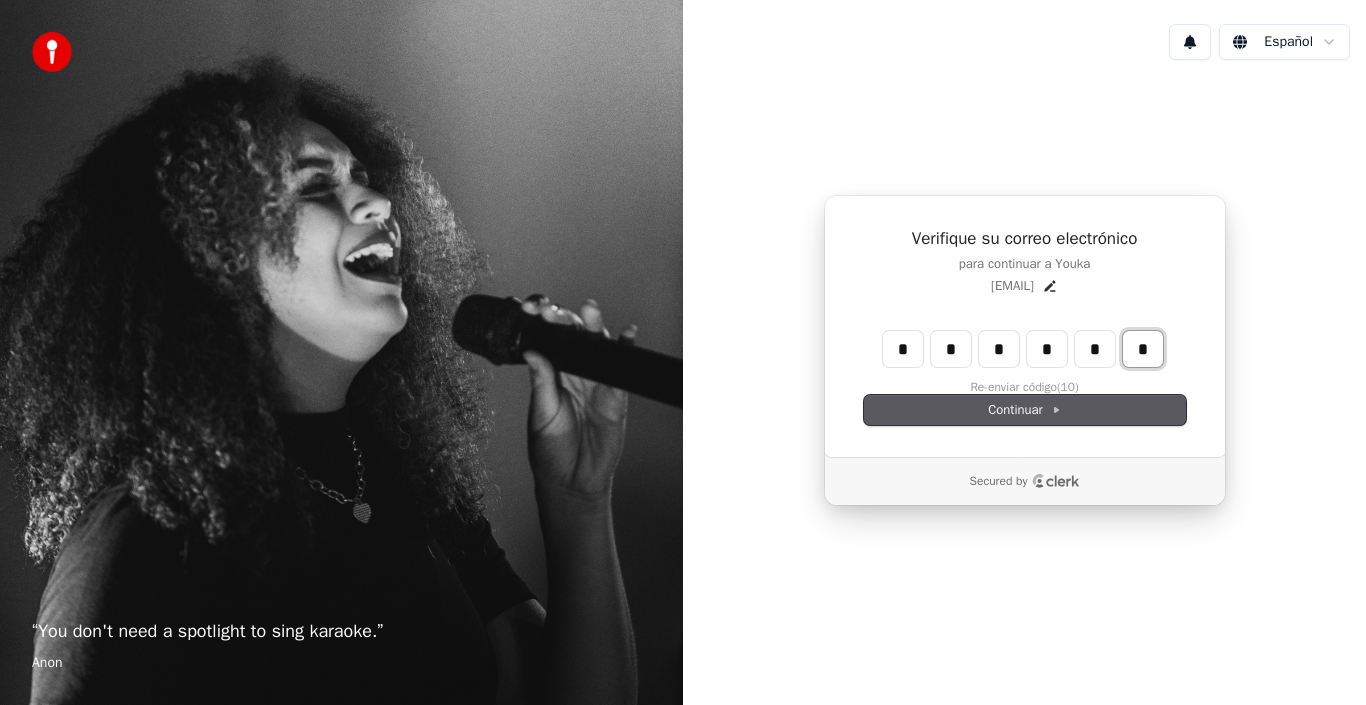 type on "******" 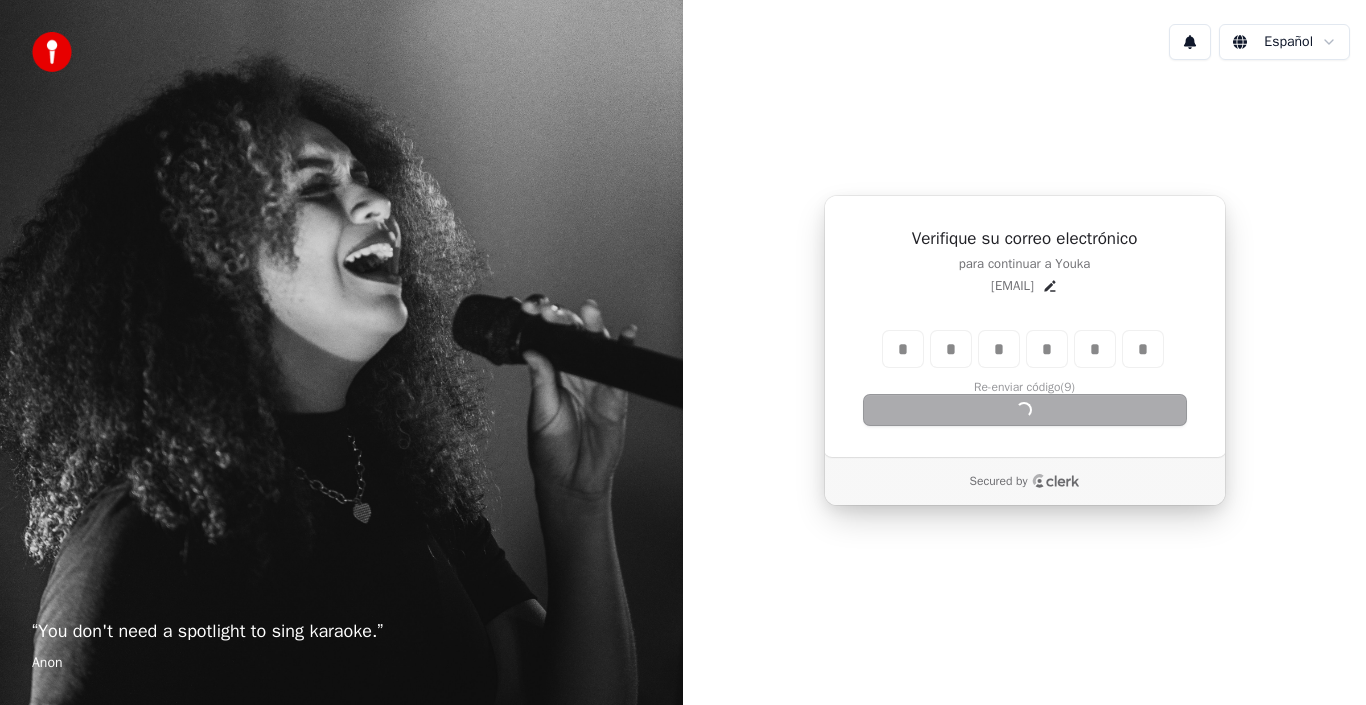 click on "Continuar" at bounding box center [1025, 410] 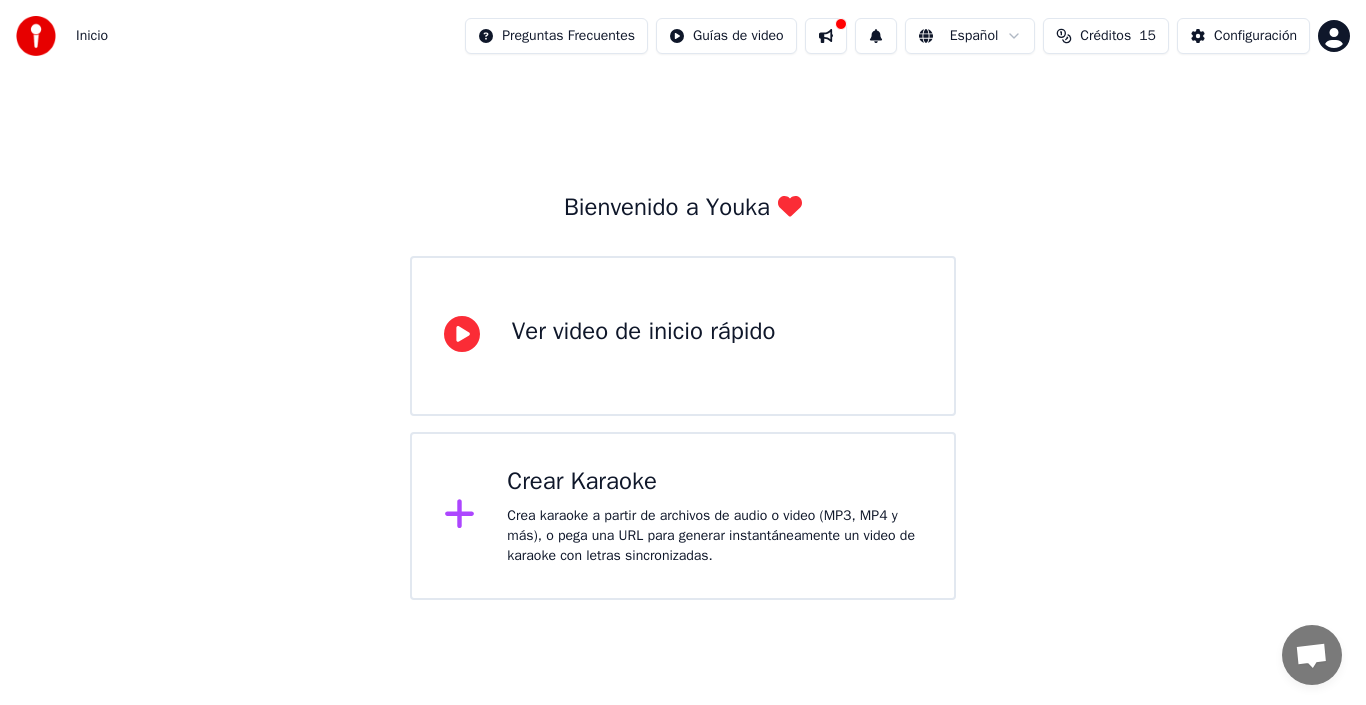 click 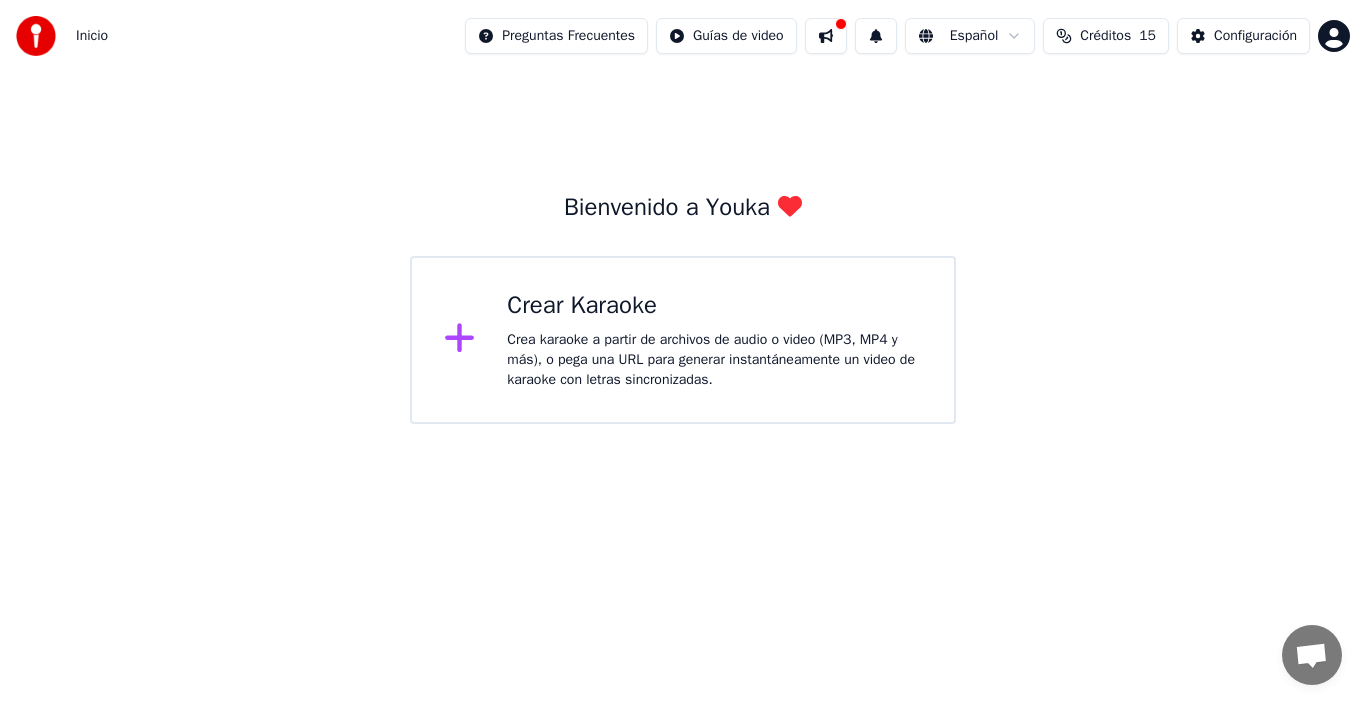 click on "Crear Karaoke" at bounding box center [714, 306] 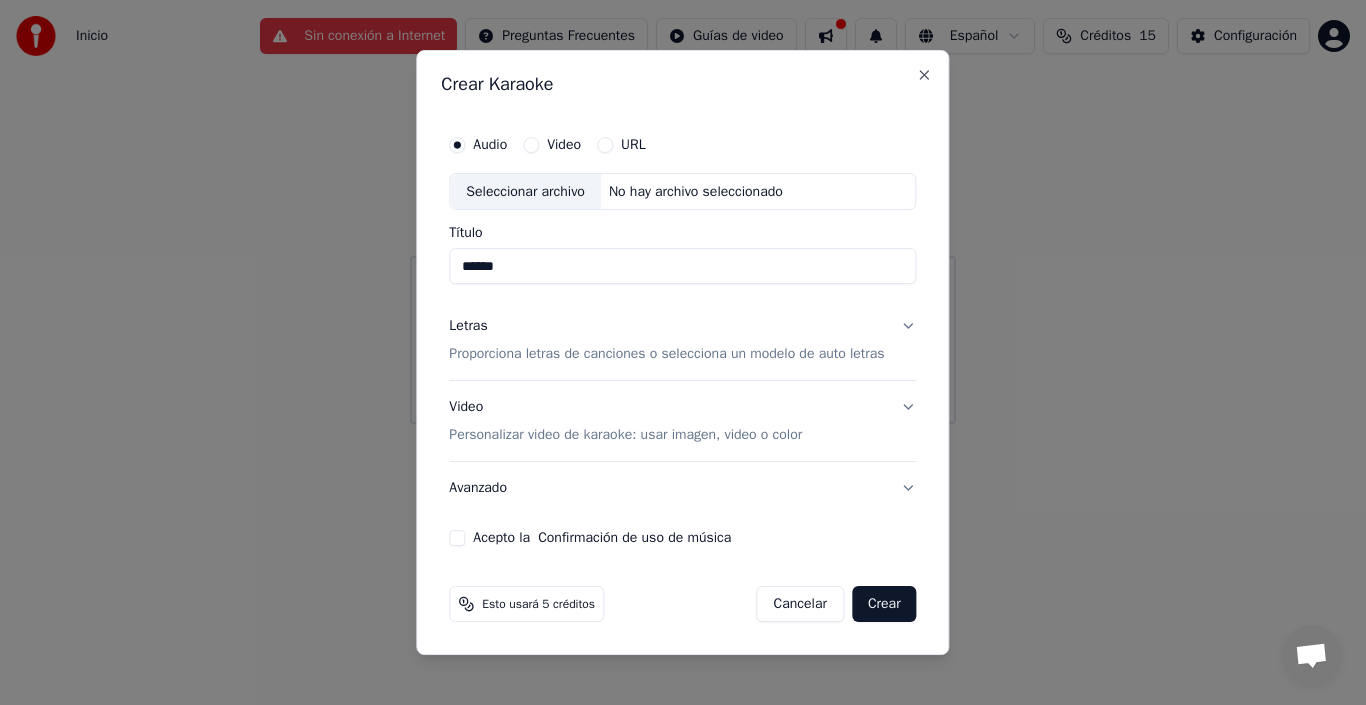 type on "*****" 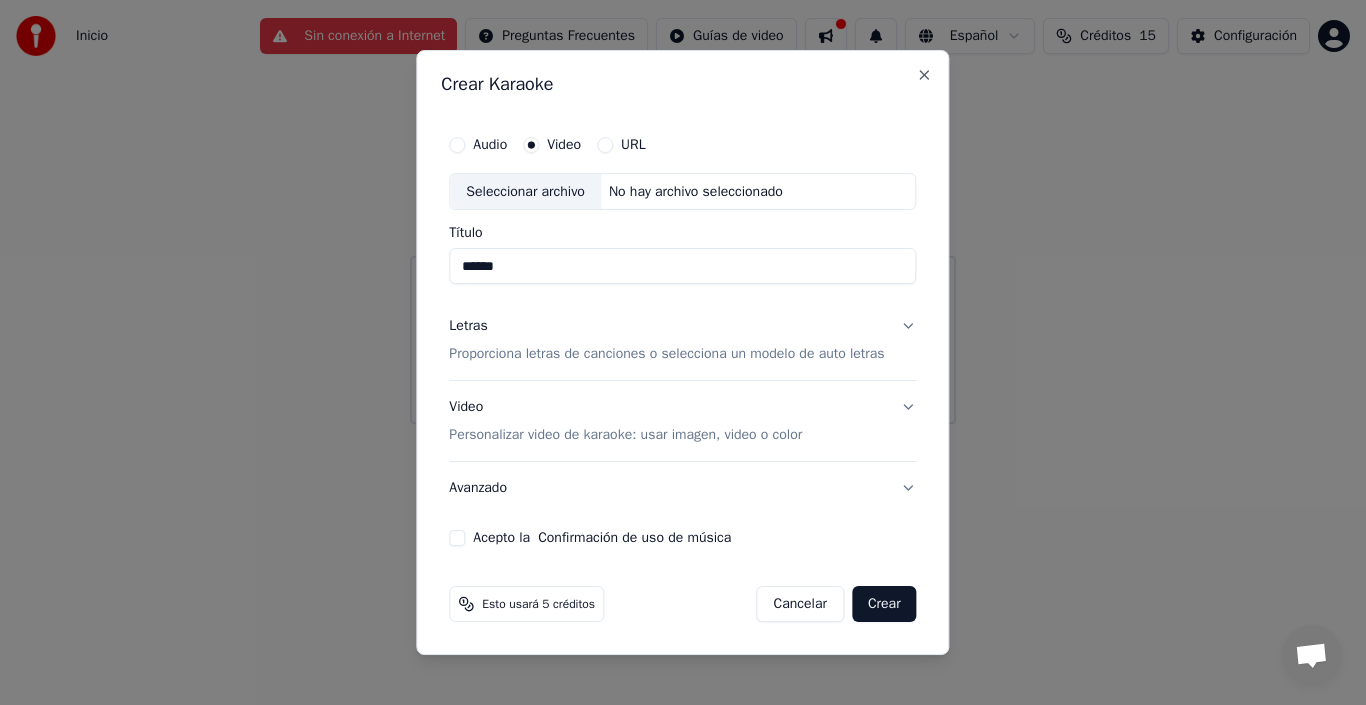 type 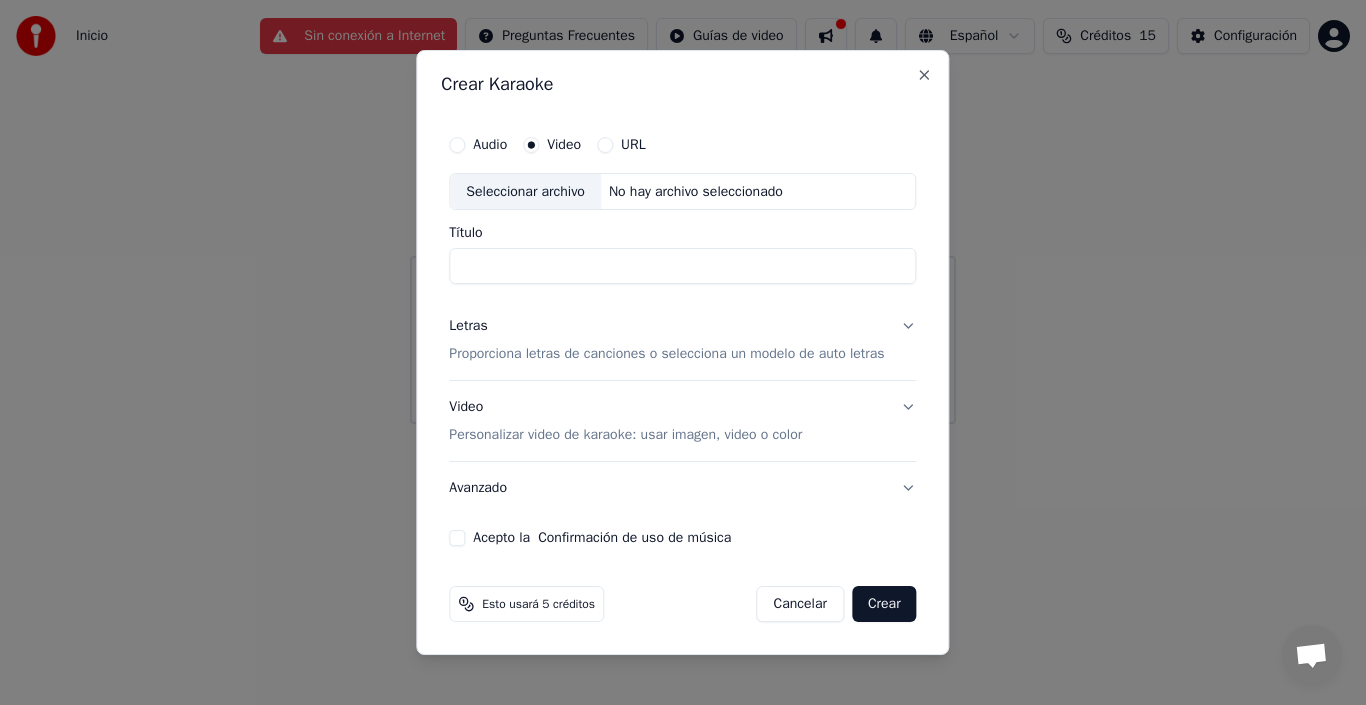 click on "URL" at bounding box center (633, 145) 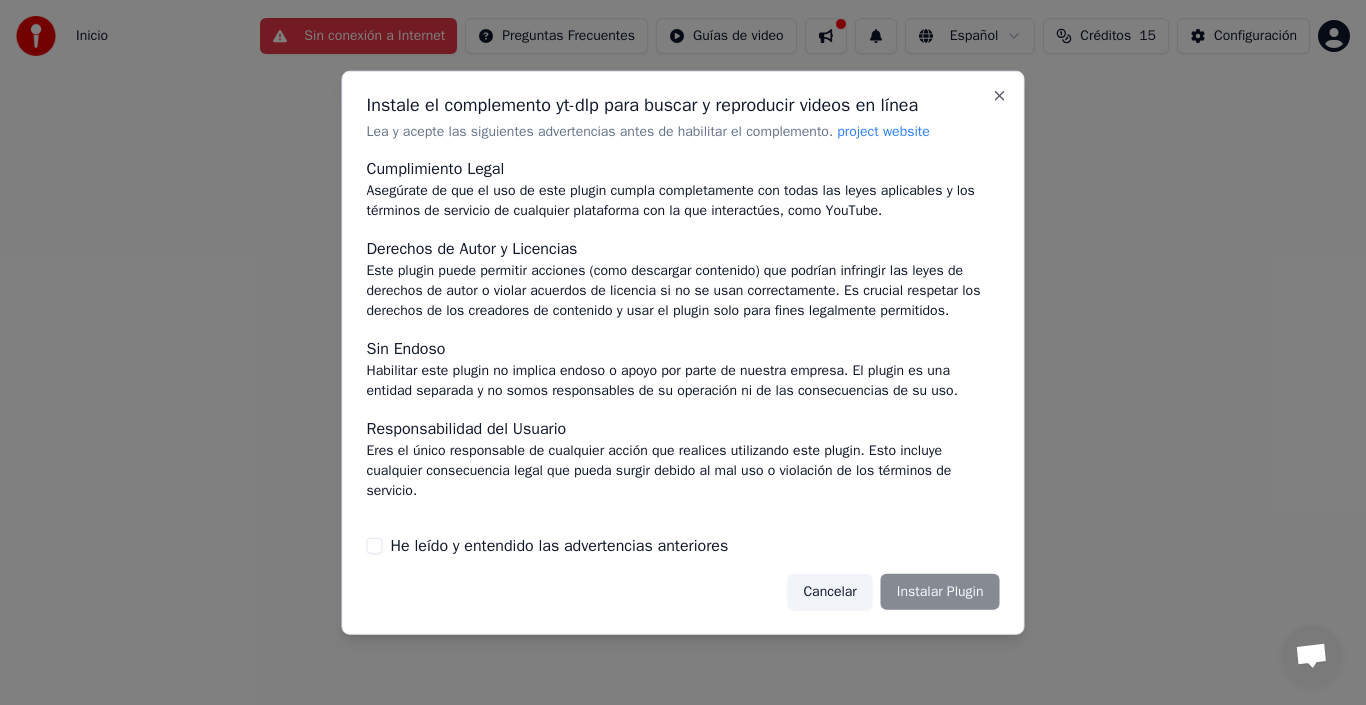 click on "He leído y entendido las advertencias anteriores" at bounding box center [560, 546] 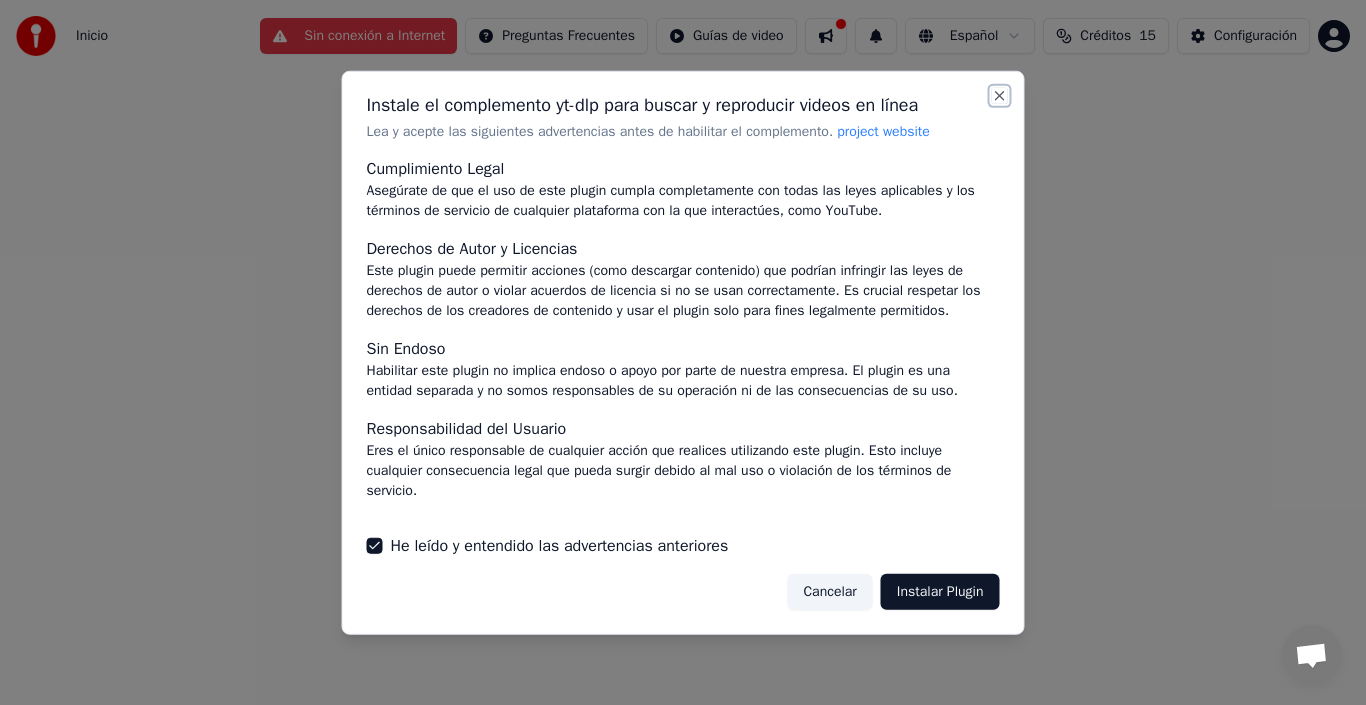 click on "Close" at bounding box center (1000, 95) 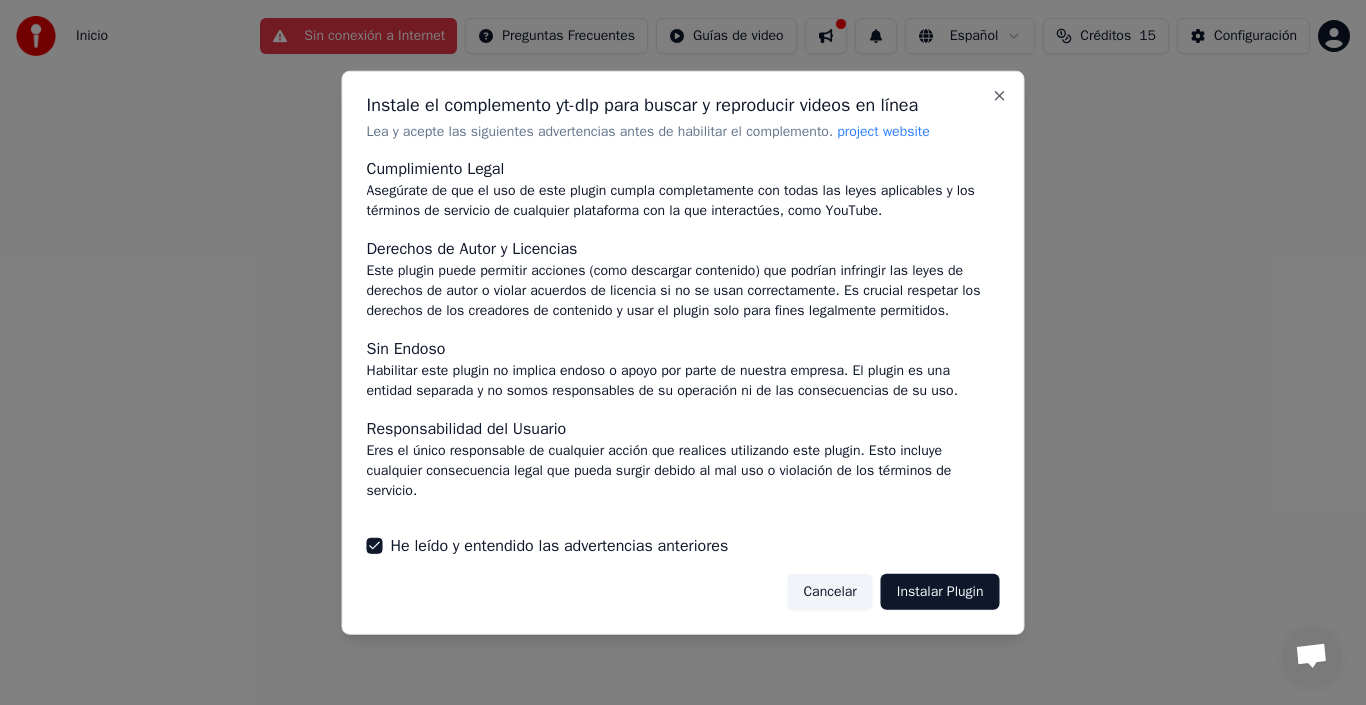 click on "Instalar Plugin" at bounding box center (940, 592) 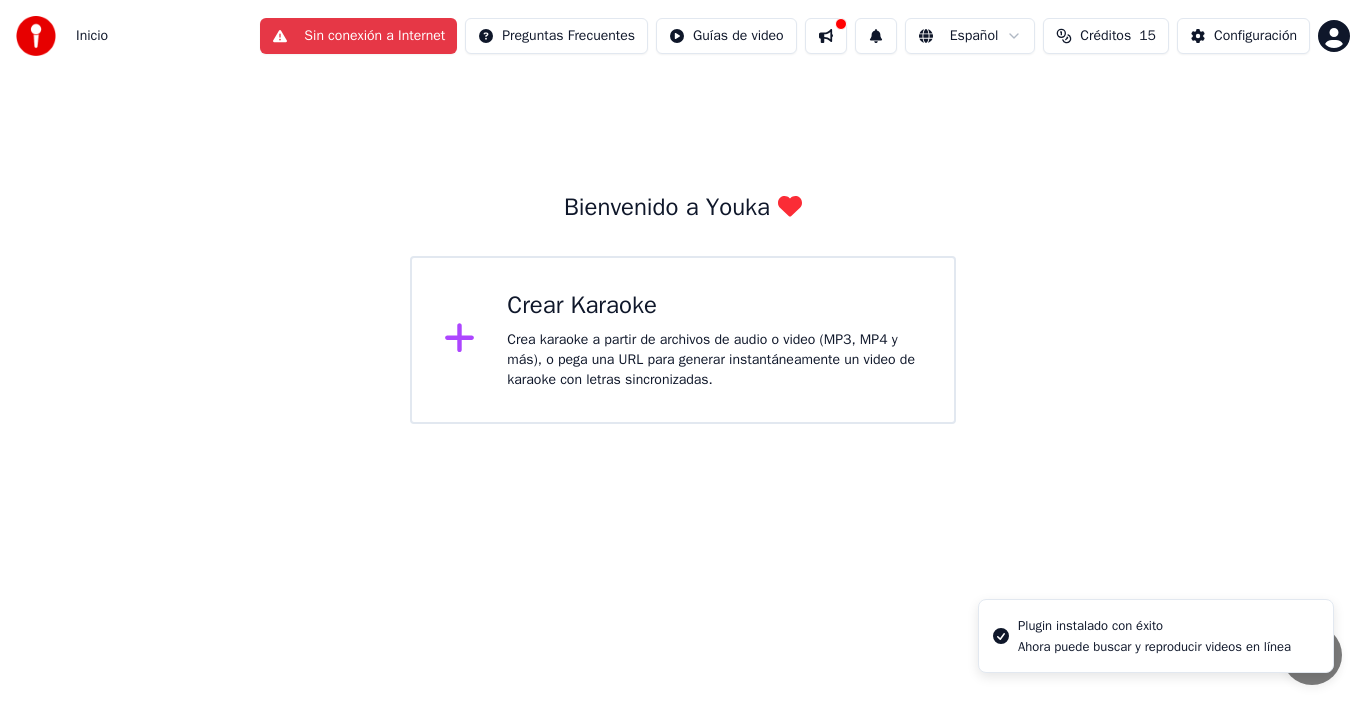 click on "Crea karaoke a partir de archivos de audio o video (MP3, MP4 y más), o pega una URL para generar instantáneamente un video de karaoke con letras sincronizadas." at bounding box center (714, 360) 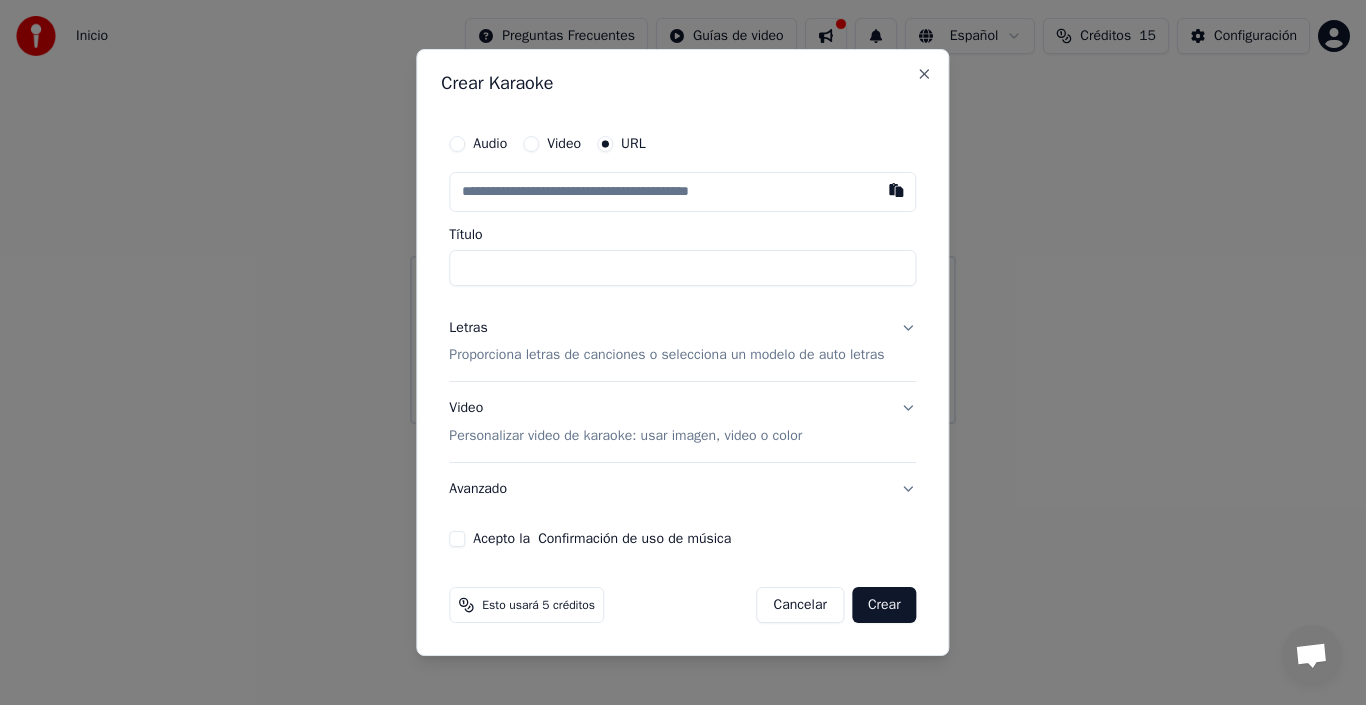 paste on "**********" 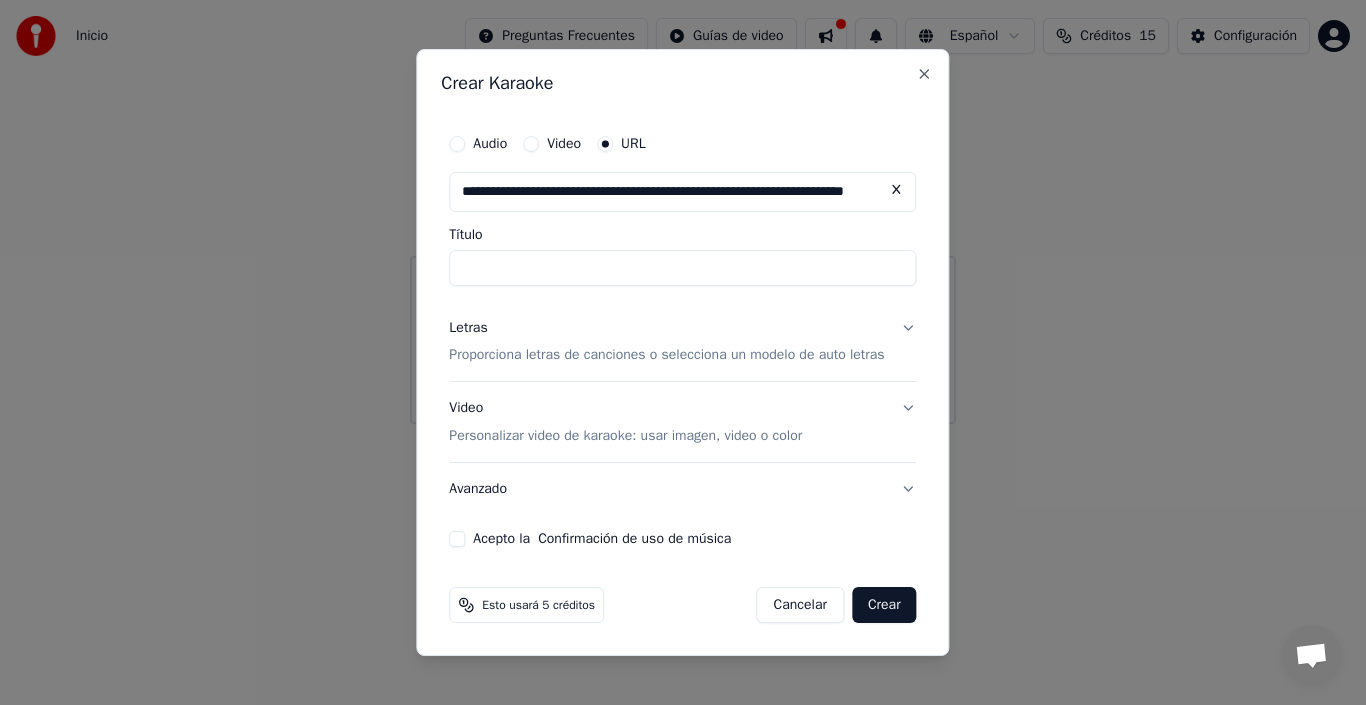 scroll, scrollTop: 0, scrollLeft: 117, axis: horizontal 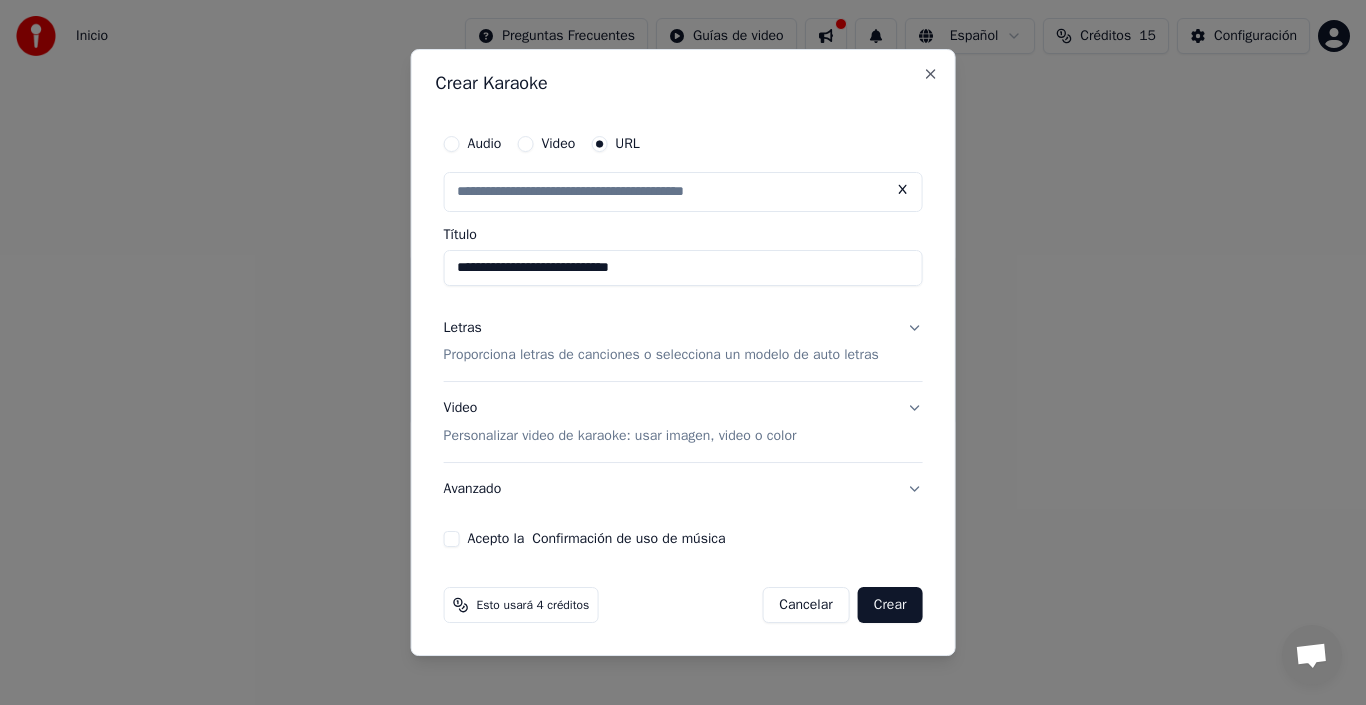 type on "**********" 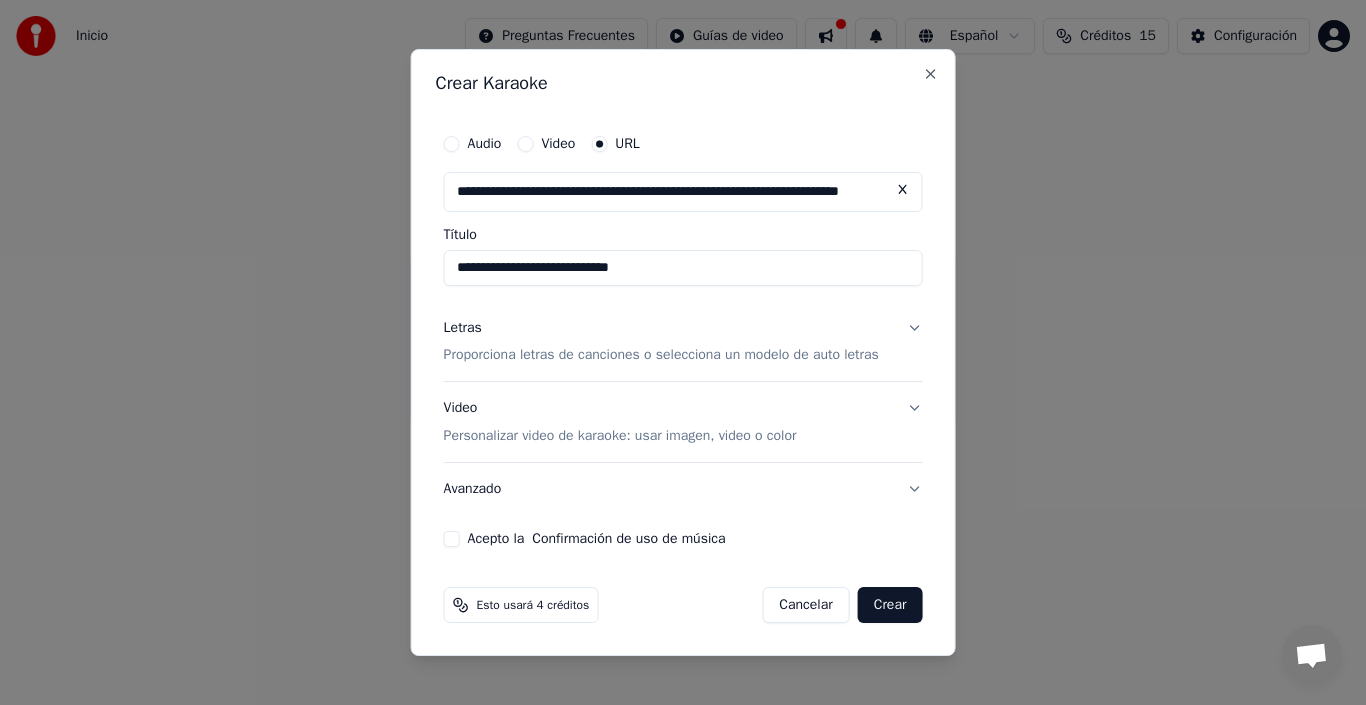 scroll, scrollTop: 0, scrollLeft: 0, axis: both 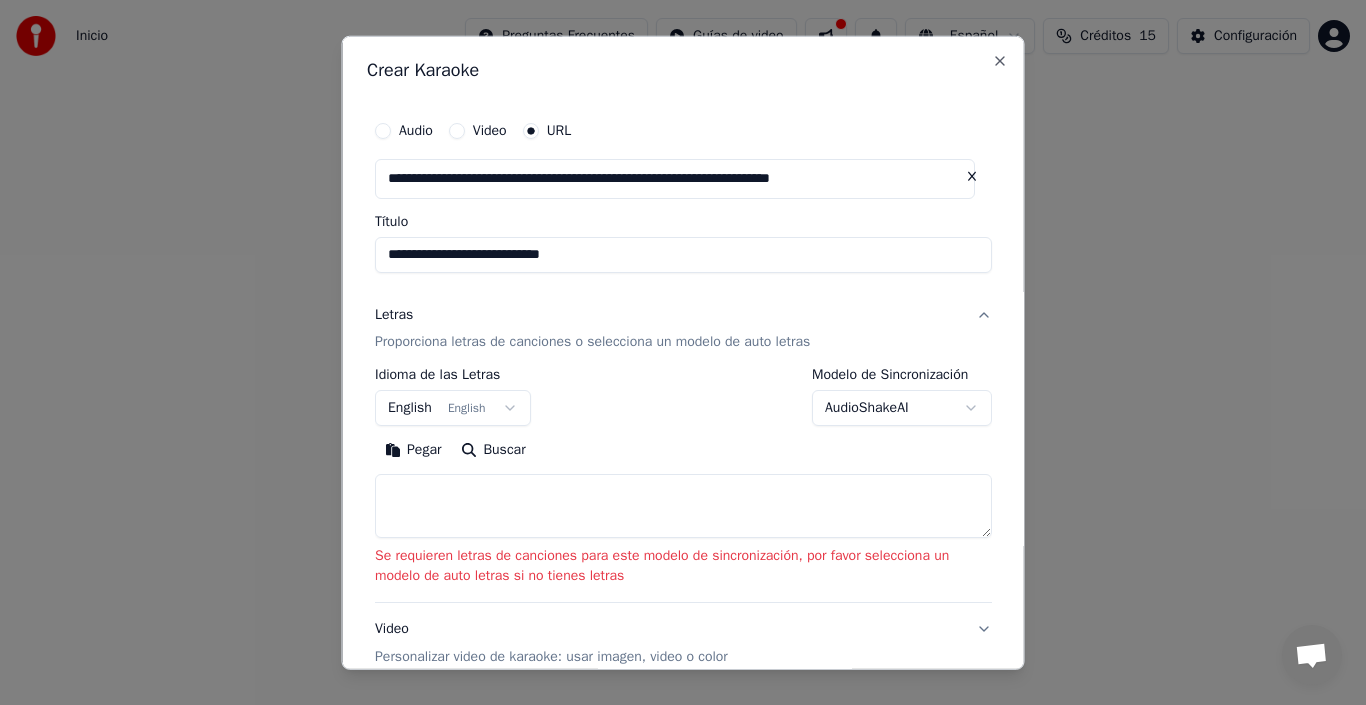 click on "English English" at bounding box center (453, 408) 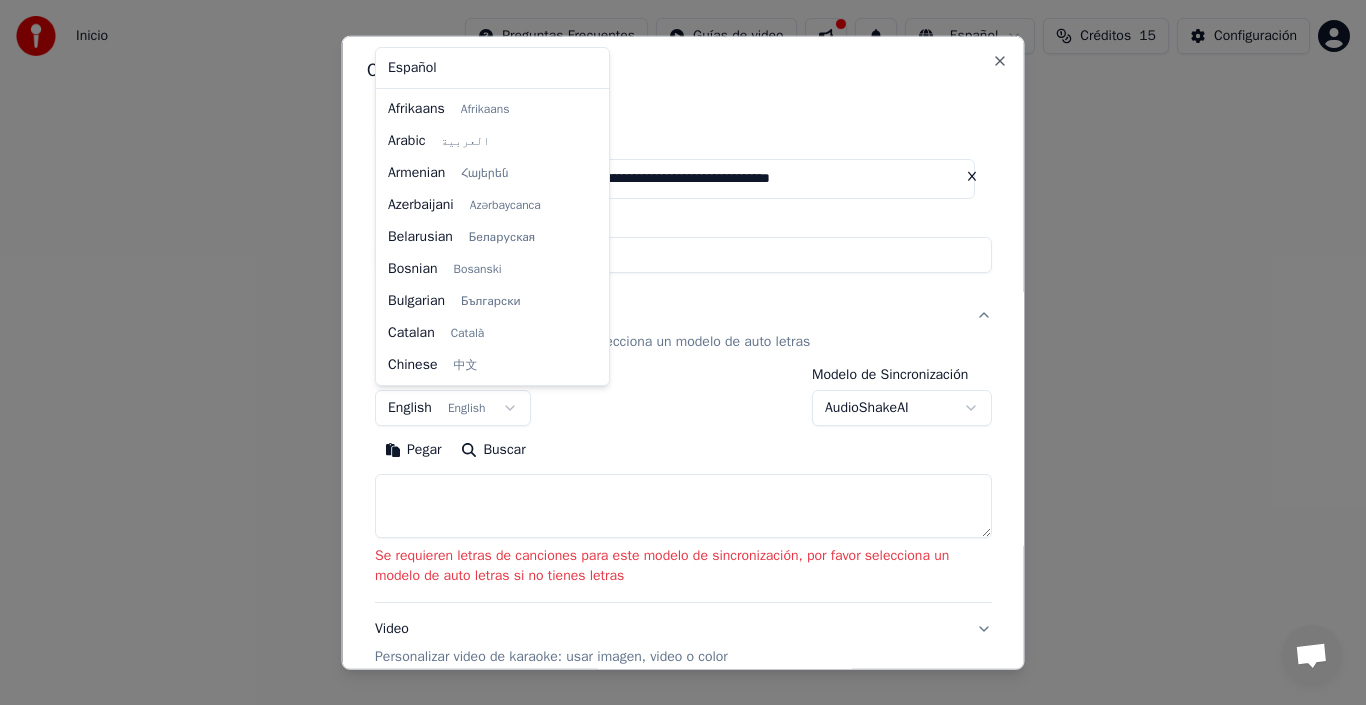 scroll, scrollTop: 160, scrollLeft: 0, axis: vertical 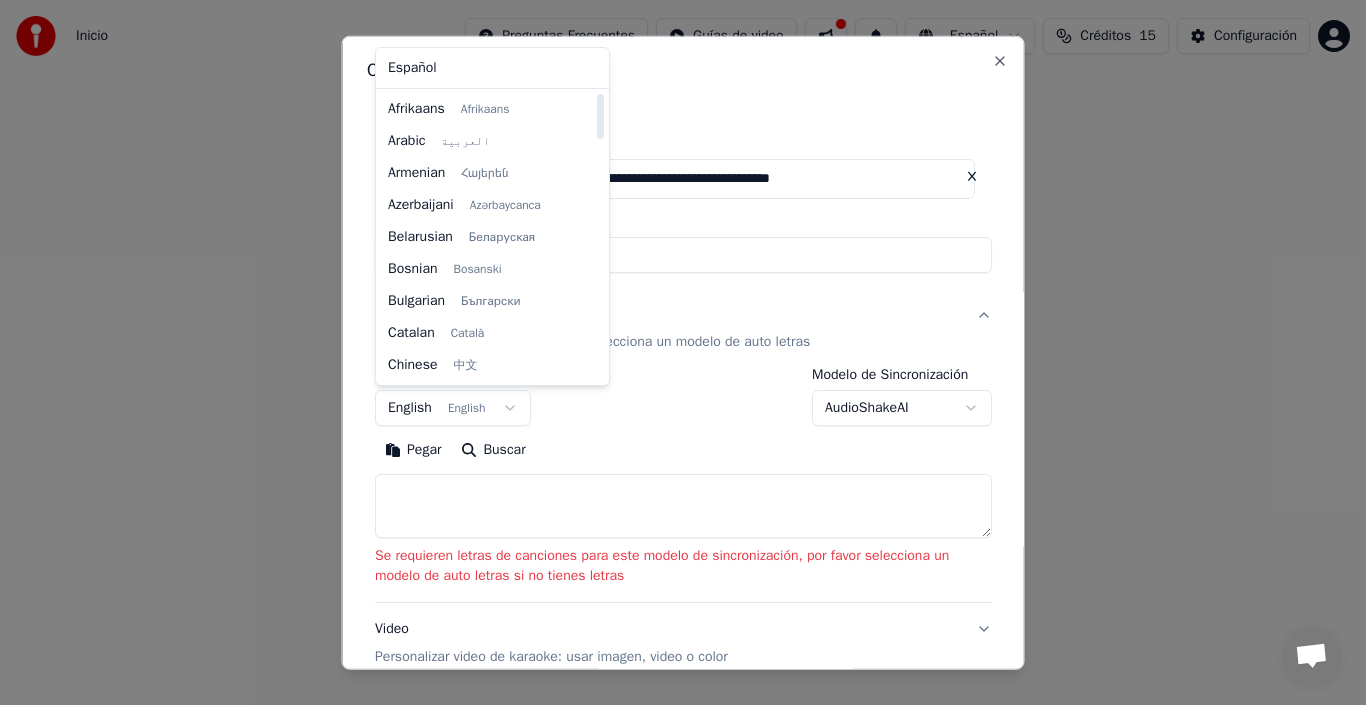 select on "**" 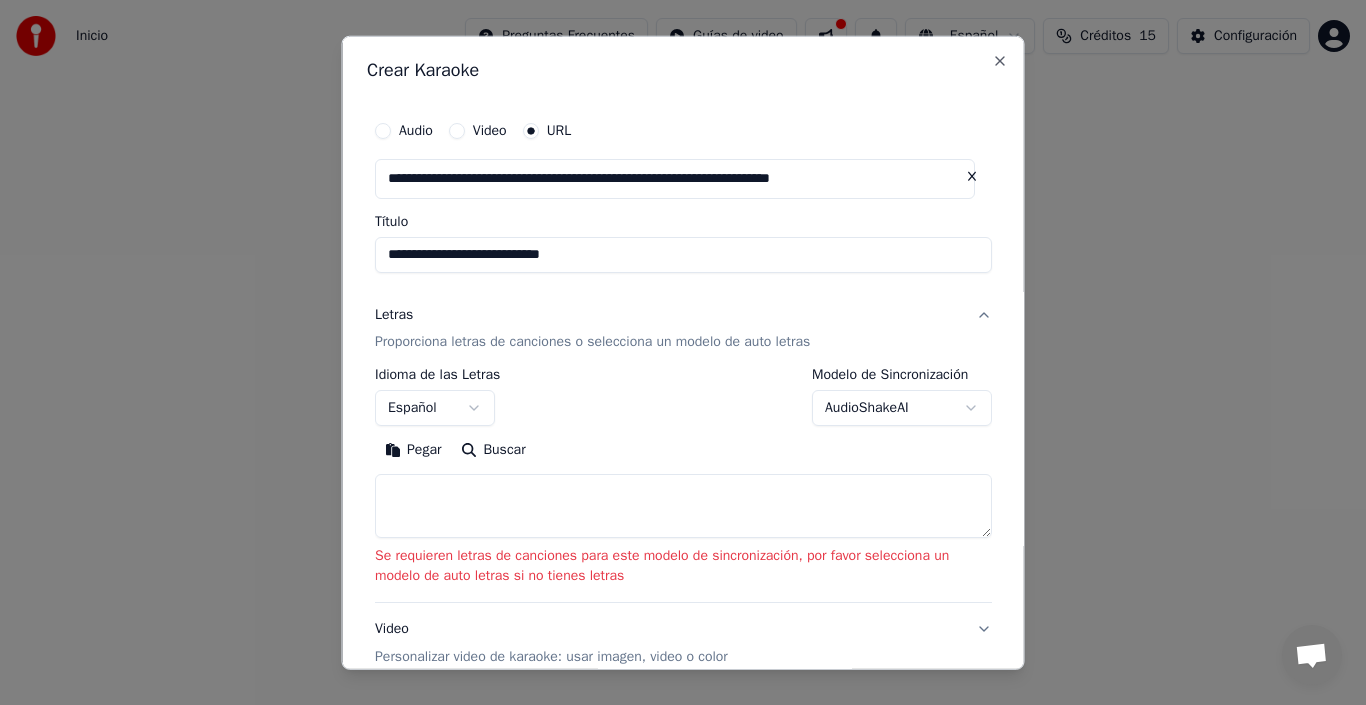 click on "**********" at bounding box center [683, 212] 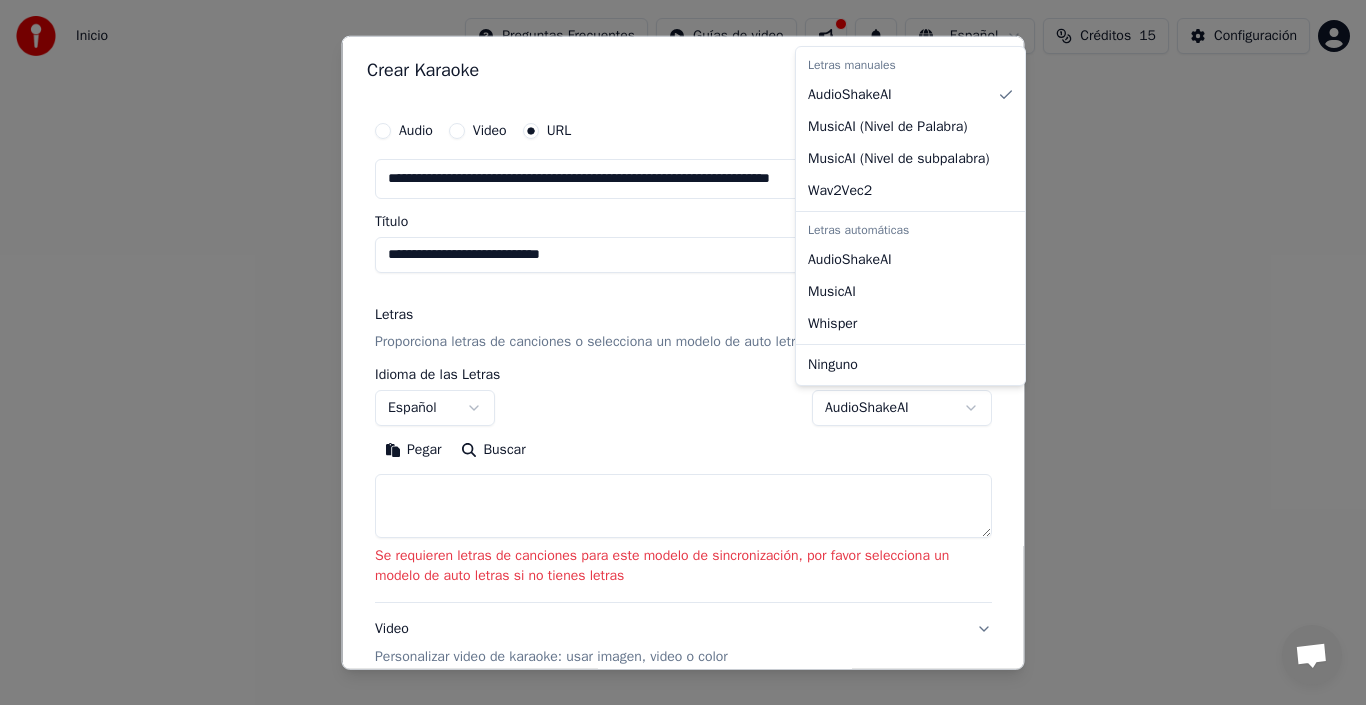 select on "****" 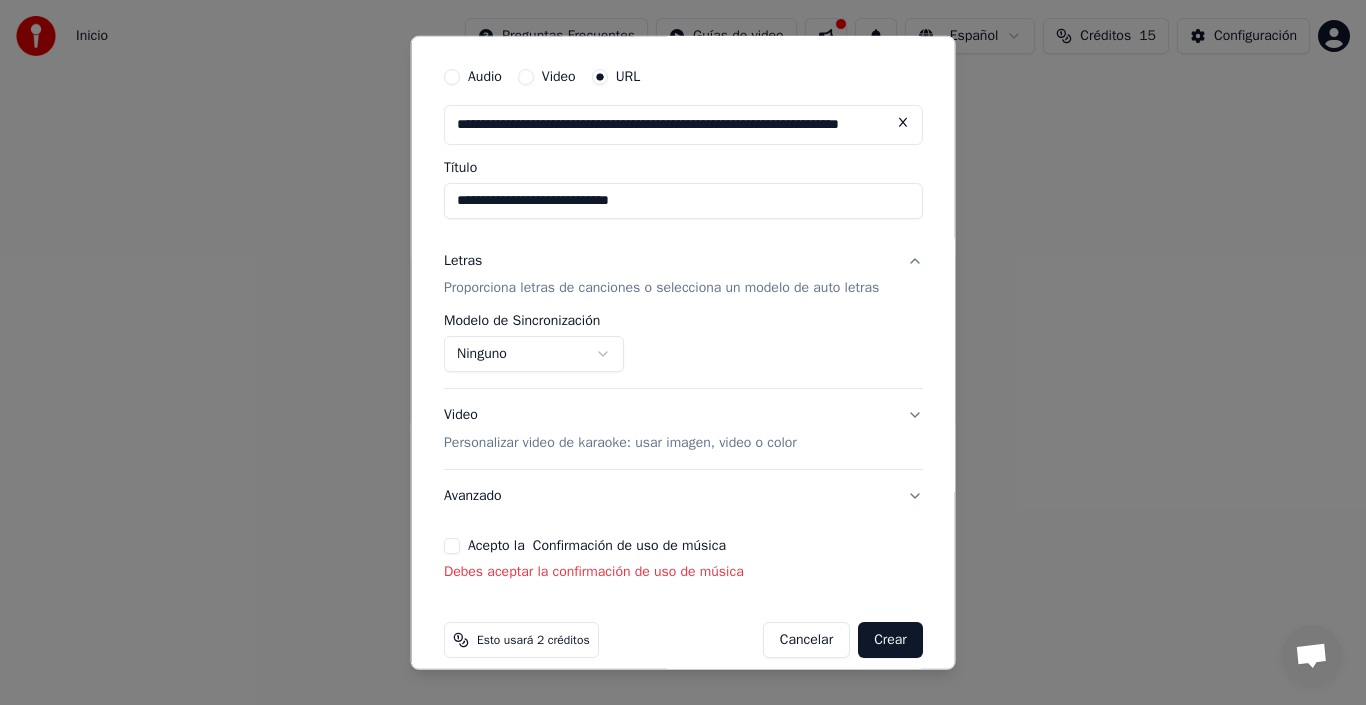 scroll, scrollTop: 75, scrollLeft: 0, axis: vertical 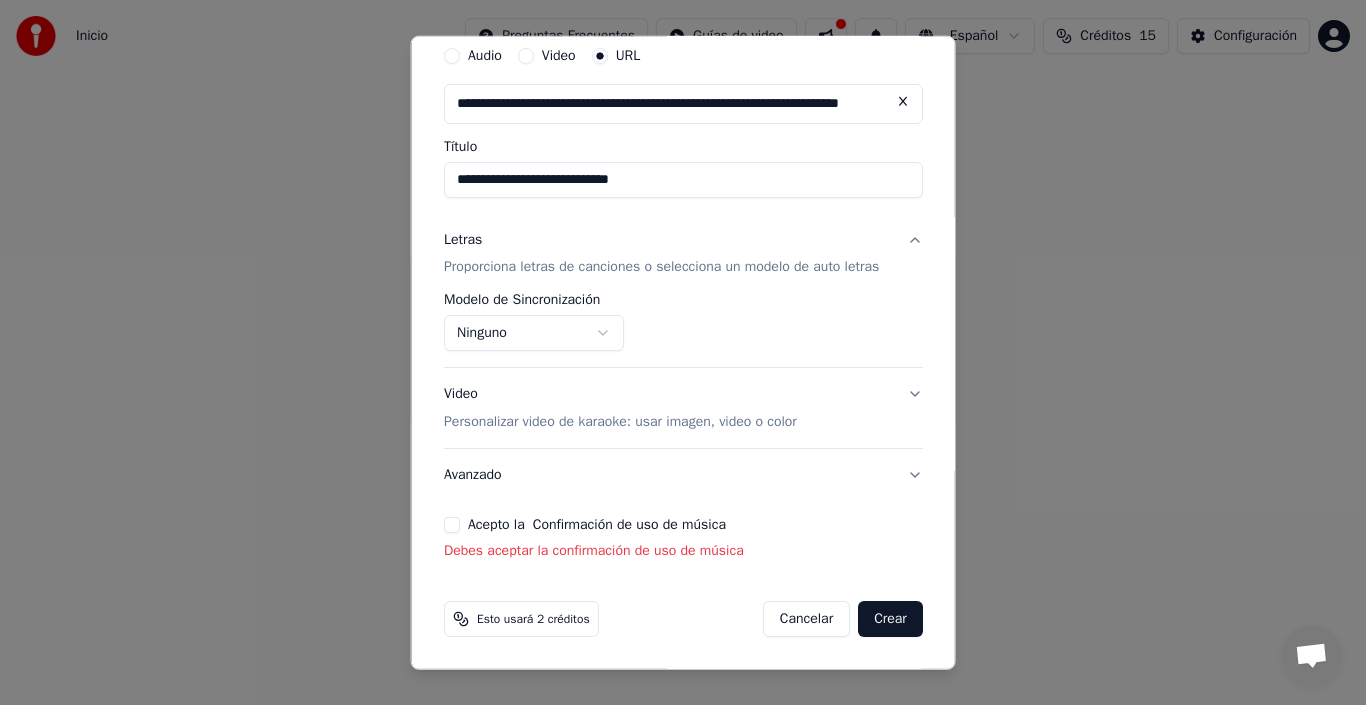 click on "Acepto la   Confirmación de uso de música" at bounding box center [452, 525] 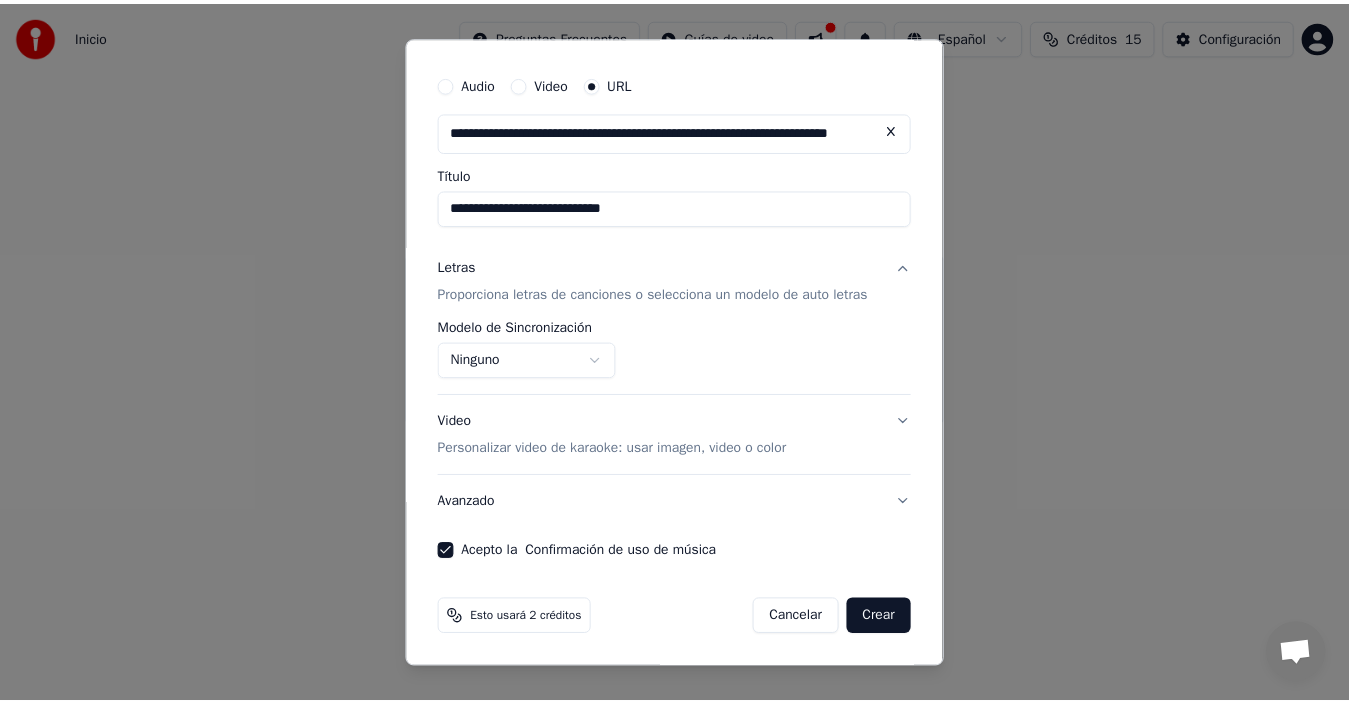 scroll, scrollTop: 47, scrollLeft: 0, axis: vertical 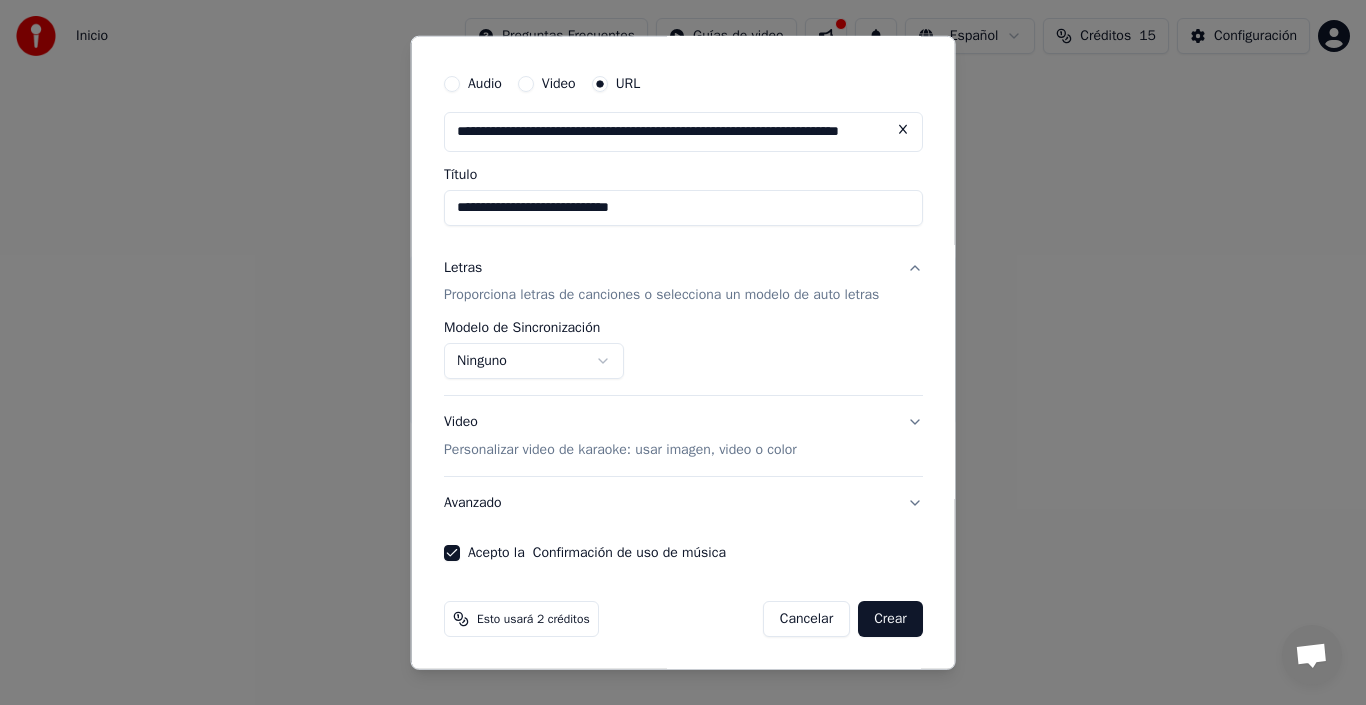 click on "Crear" at bounding box center [890, 619] 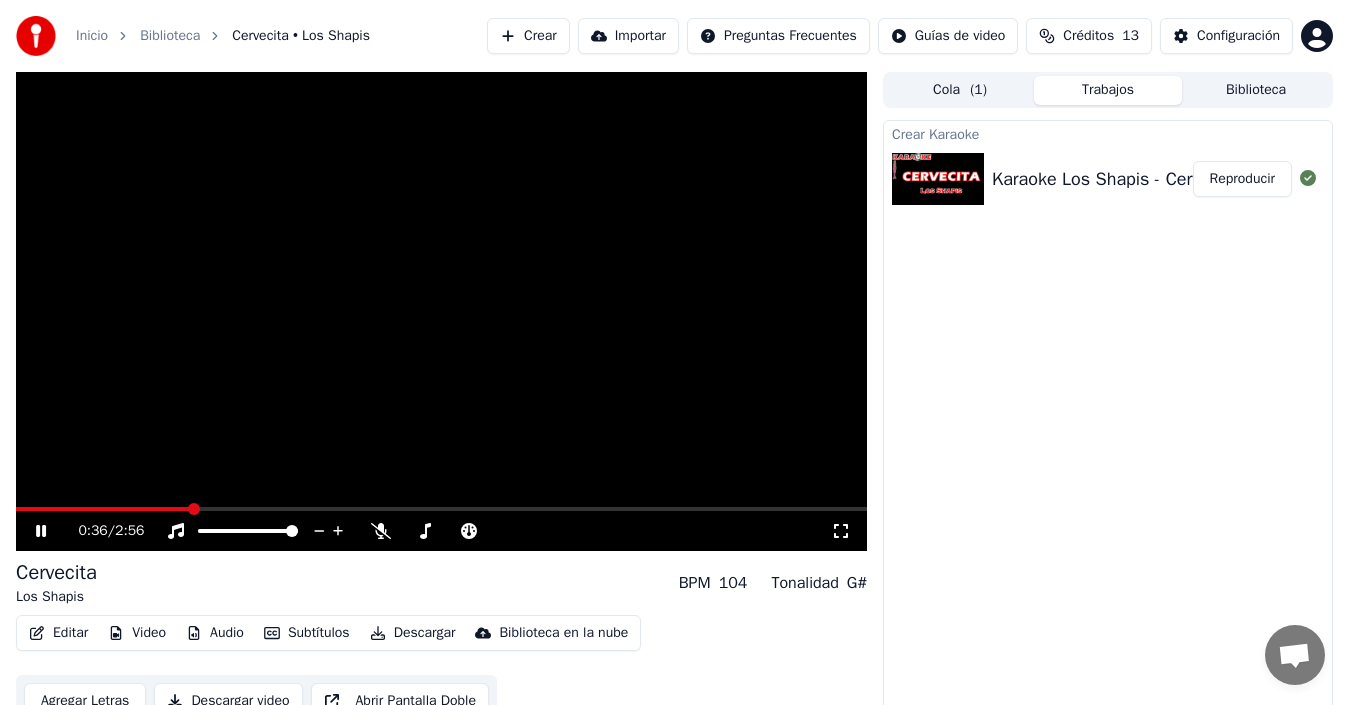 click on "Reproducir" at bounding box center (1242, 179) 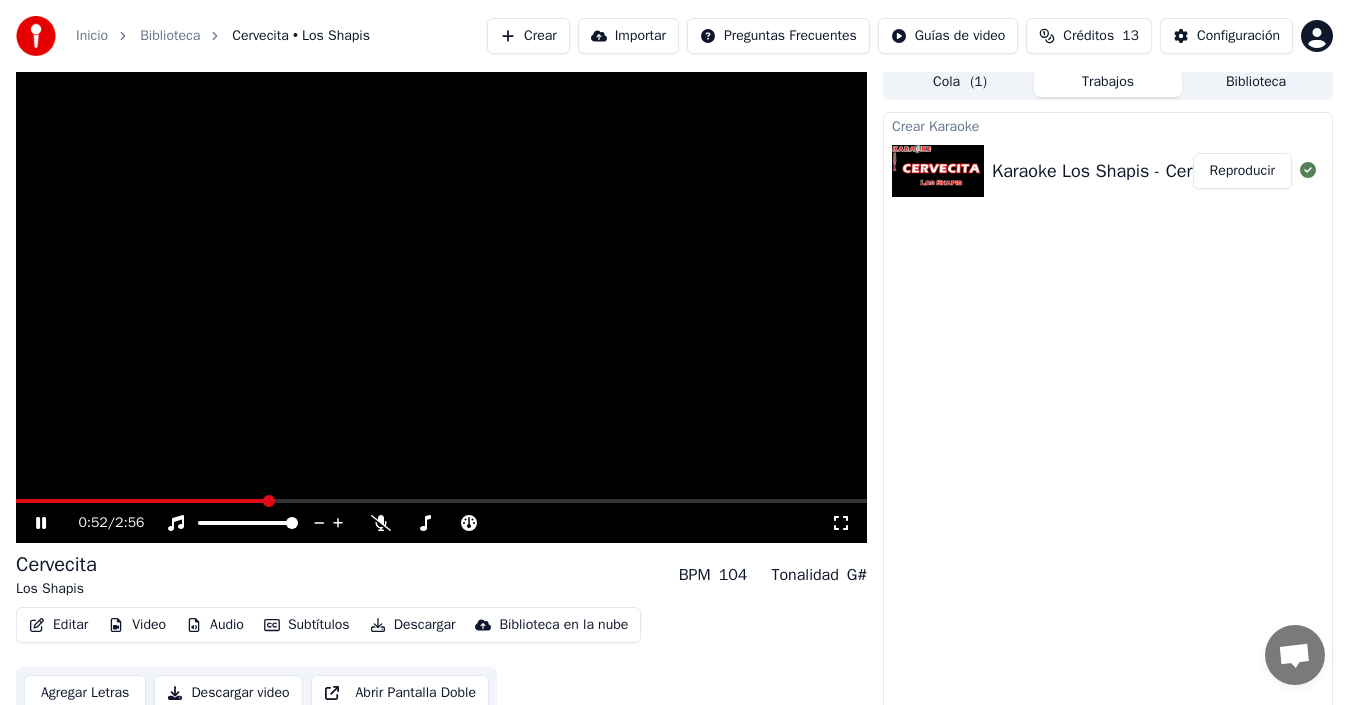 scroll, scrollTop: 22, scrollLeft: 0, axis: vertical 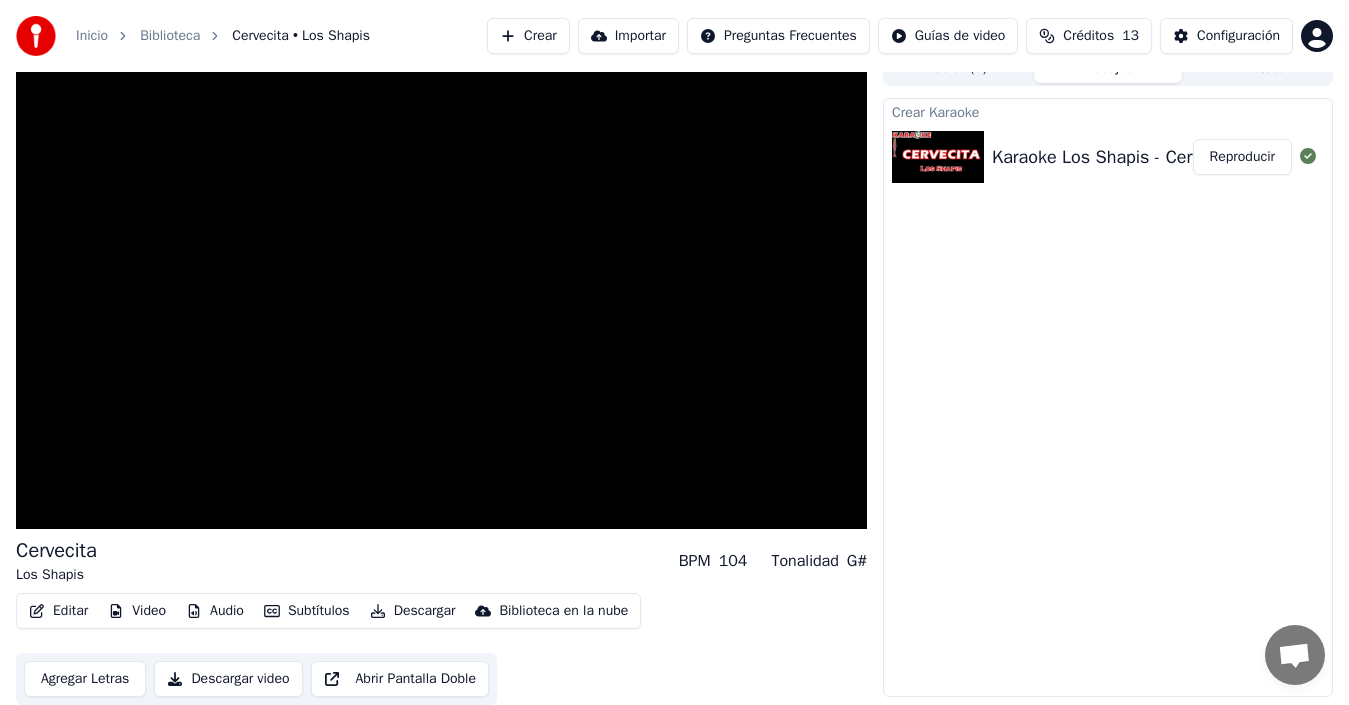click on "Editar" at bounding box center [58, 611] 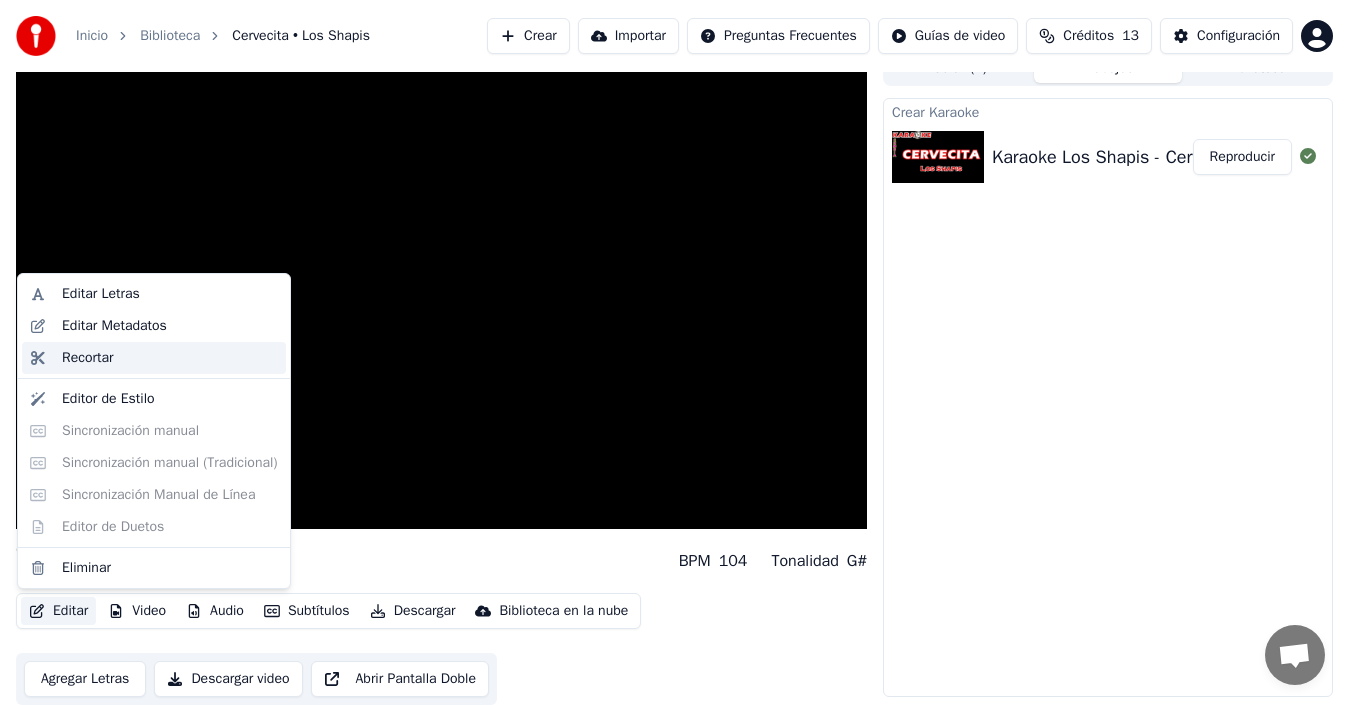 click on "Recortar" at bounding box center [87, 358] 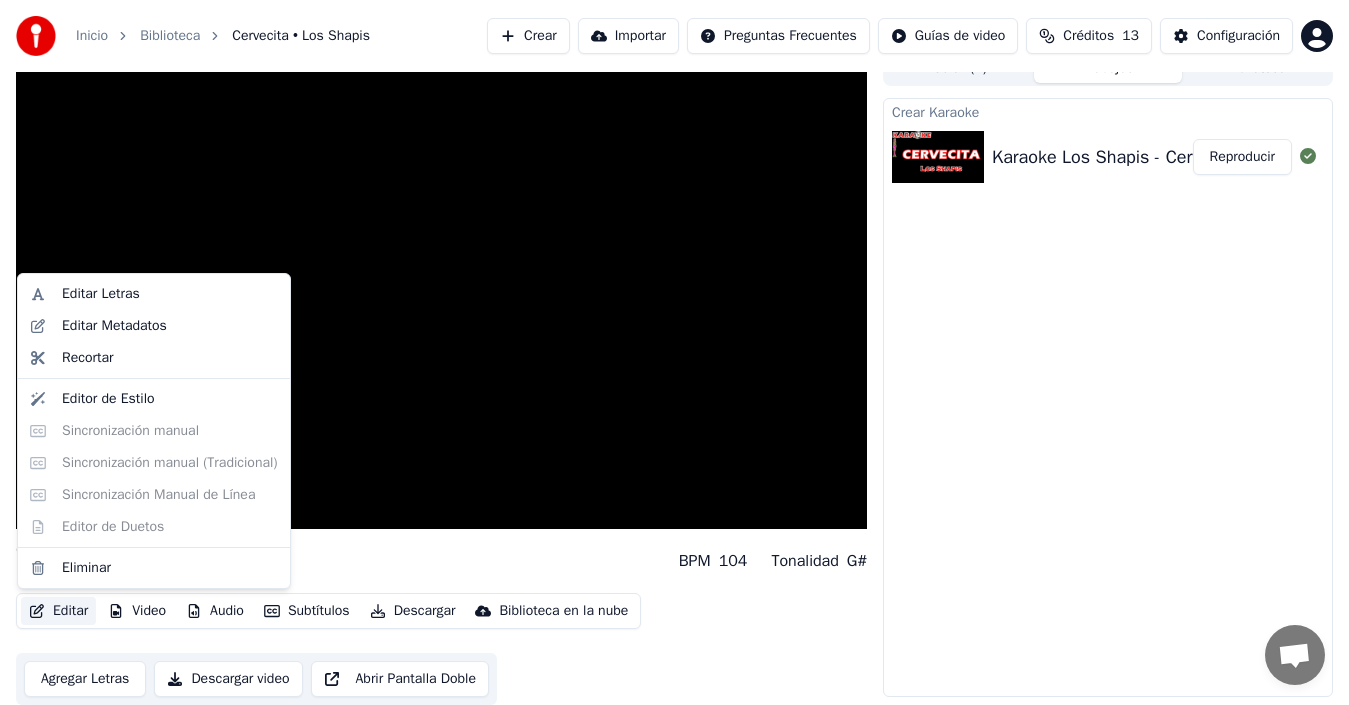 scroll, scrollTop: 0, scrollLeft: 0, axis: both 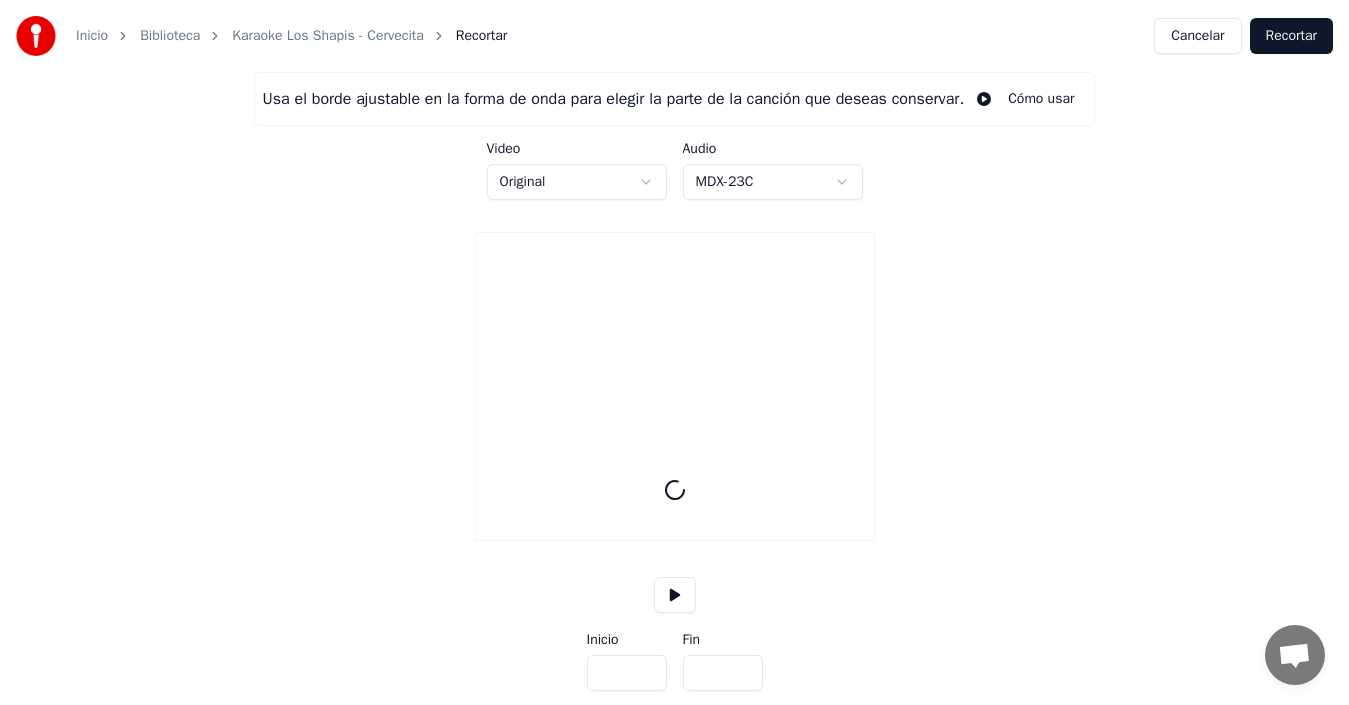 click on "Inicio Biblioteca Karaoke Los Shapis - Cervecita Recortar Cancelar Recortar Usa el borde ajustable en la forma de onda para elegir la parte de la canción que deseas conservar. Cómo usar Video Original Audio MDX-23C Inicio *** Fin *** Tiempo :  0:00 Inicio :  0:00 Fin :  0:00 Duración :  0:00" at bounding box center (674, 365) 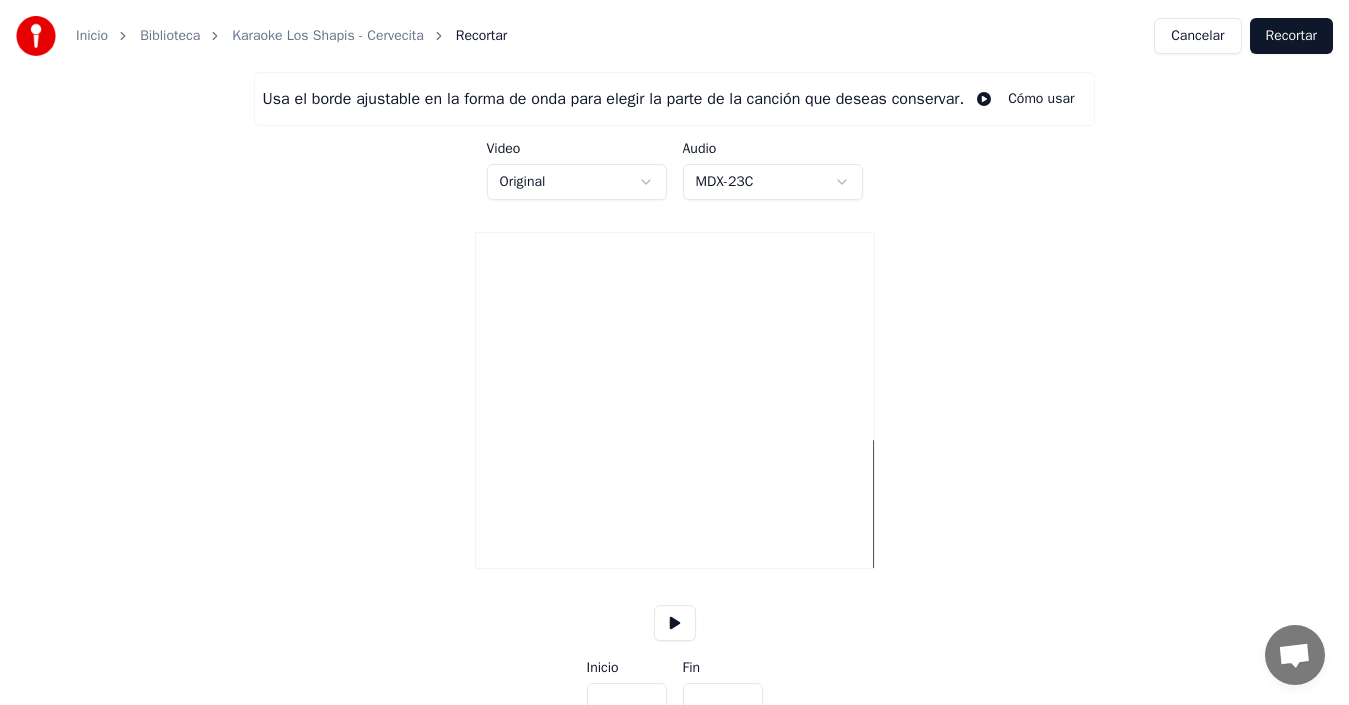 type on "*****" 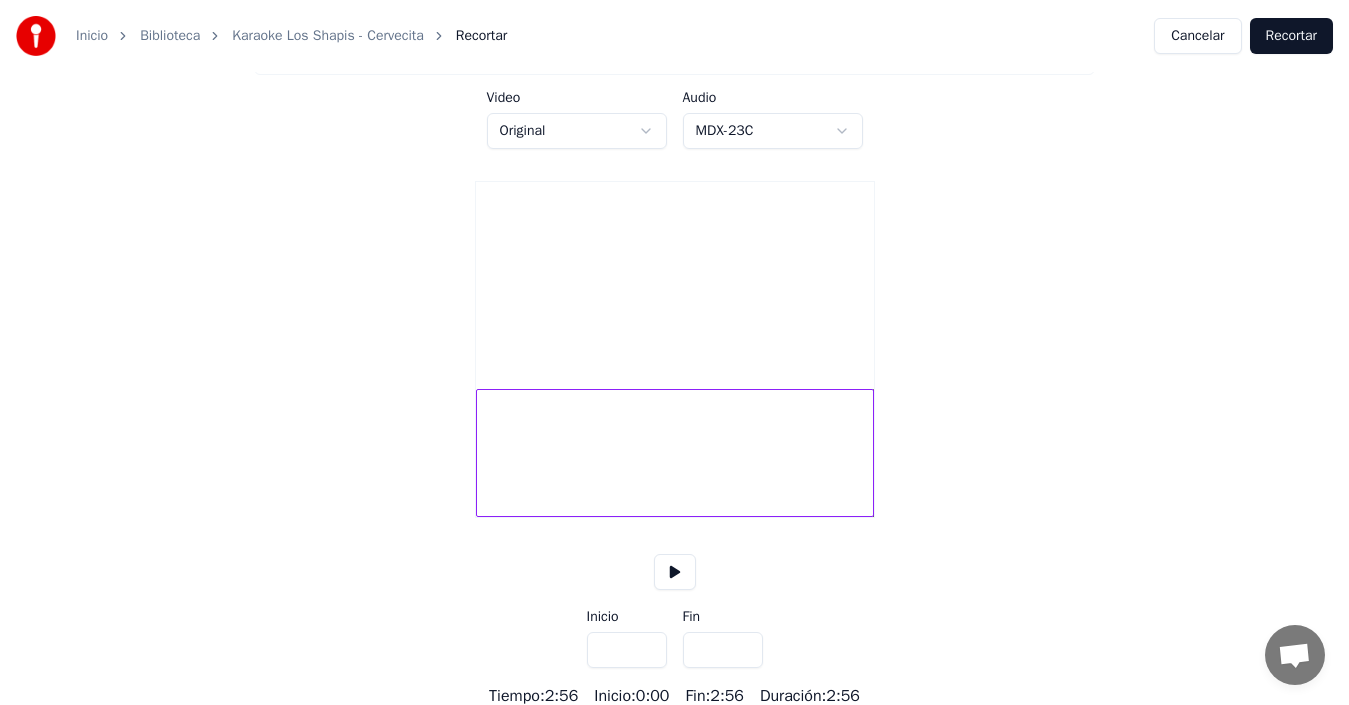scroll, scrollTop: 79, scrollLeft: 0, axis: vertical 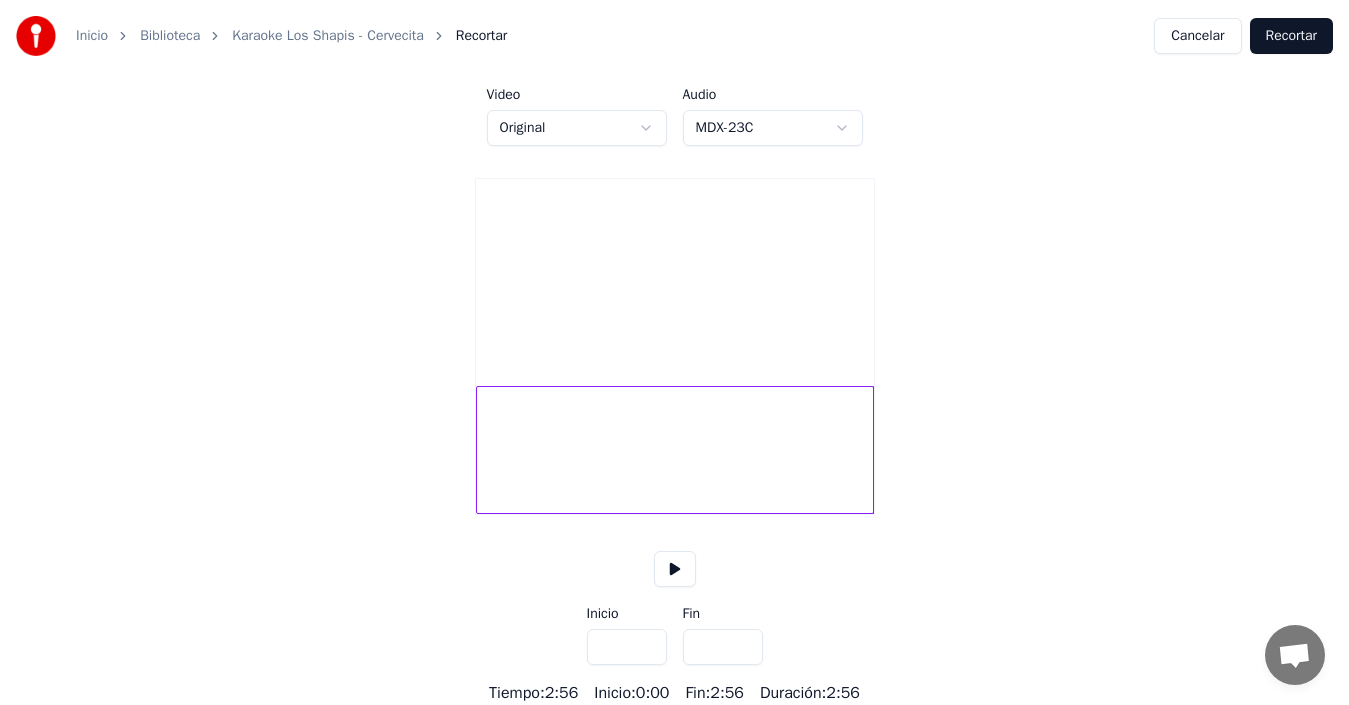 click at bounding box center [675, 569] 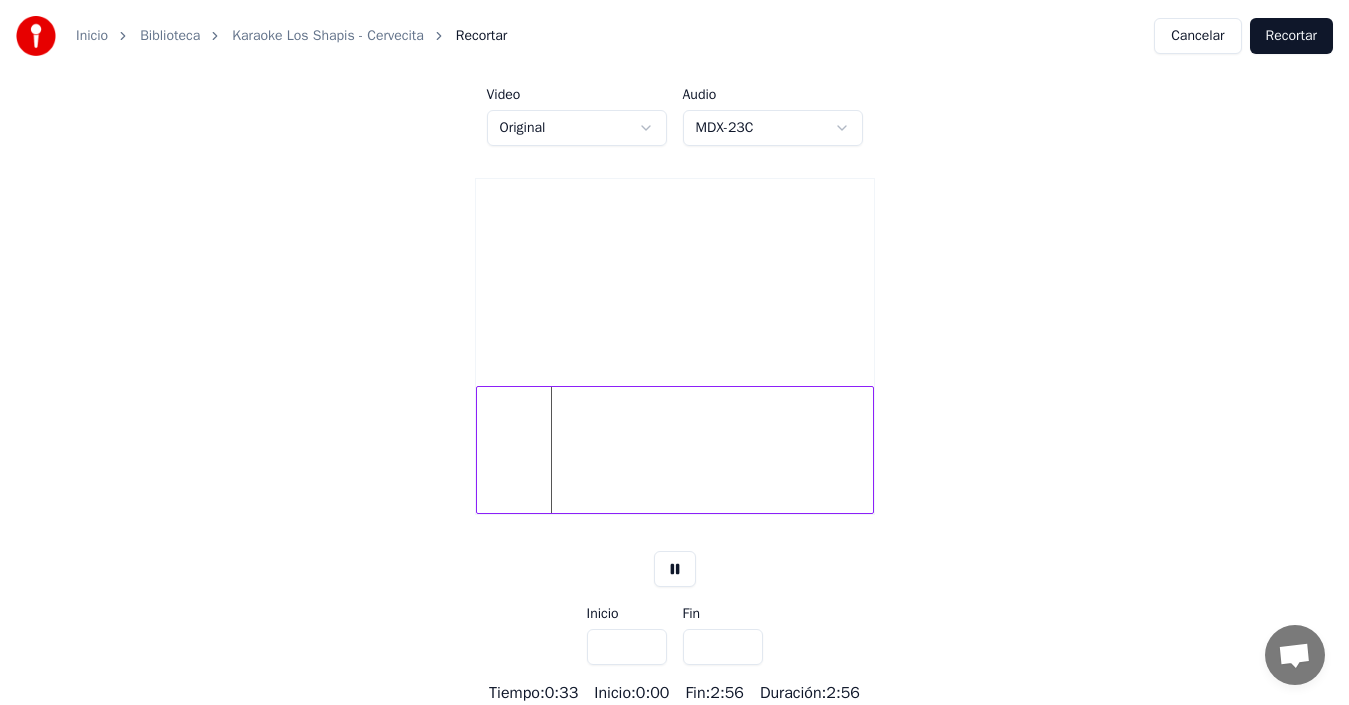 click at bounding box center [675, 569] 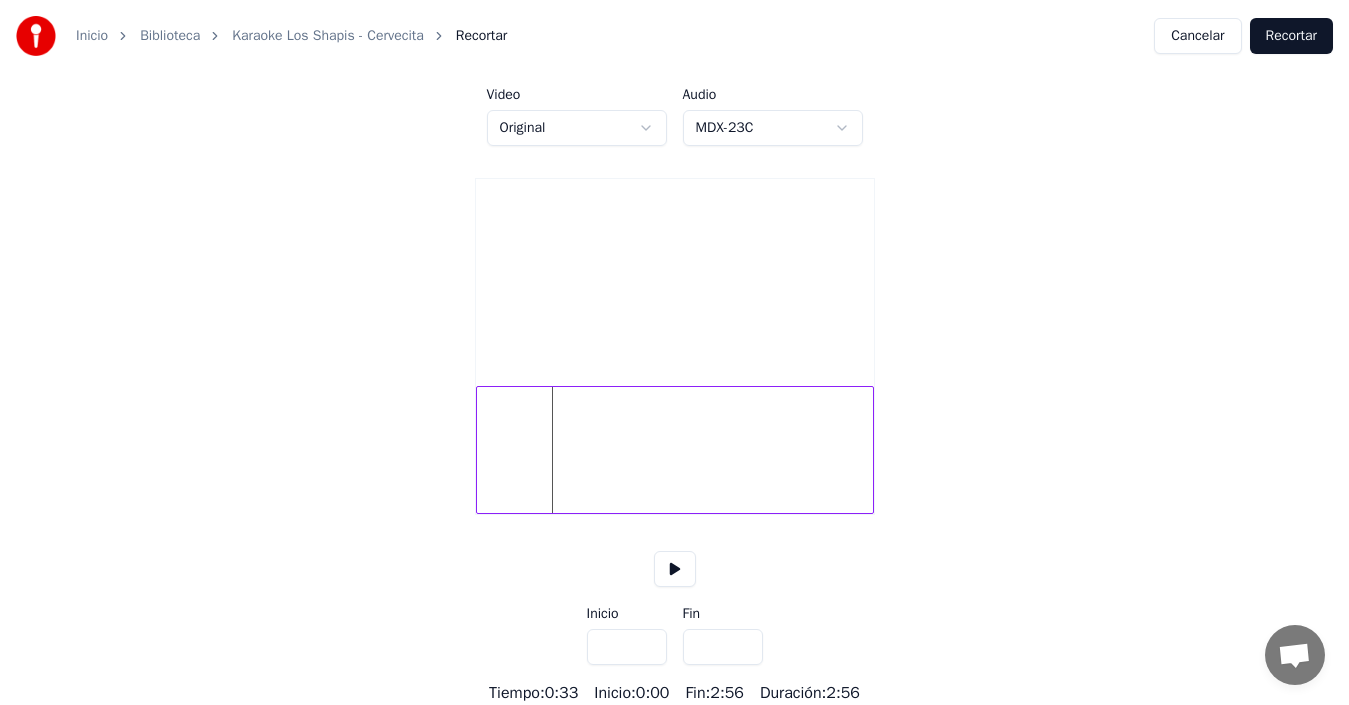 click at bounding box center [675, 450] 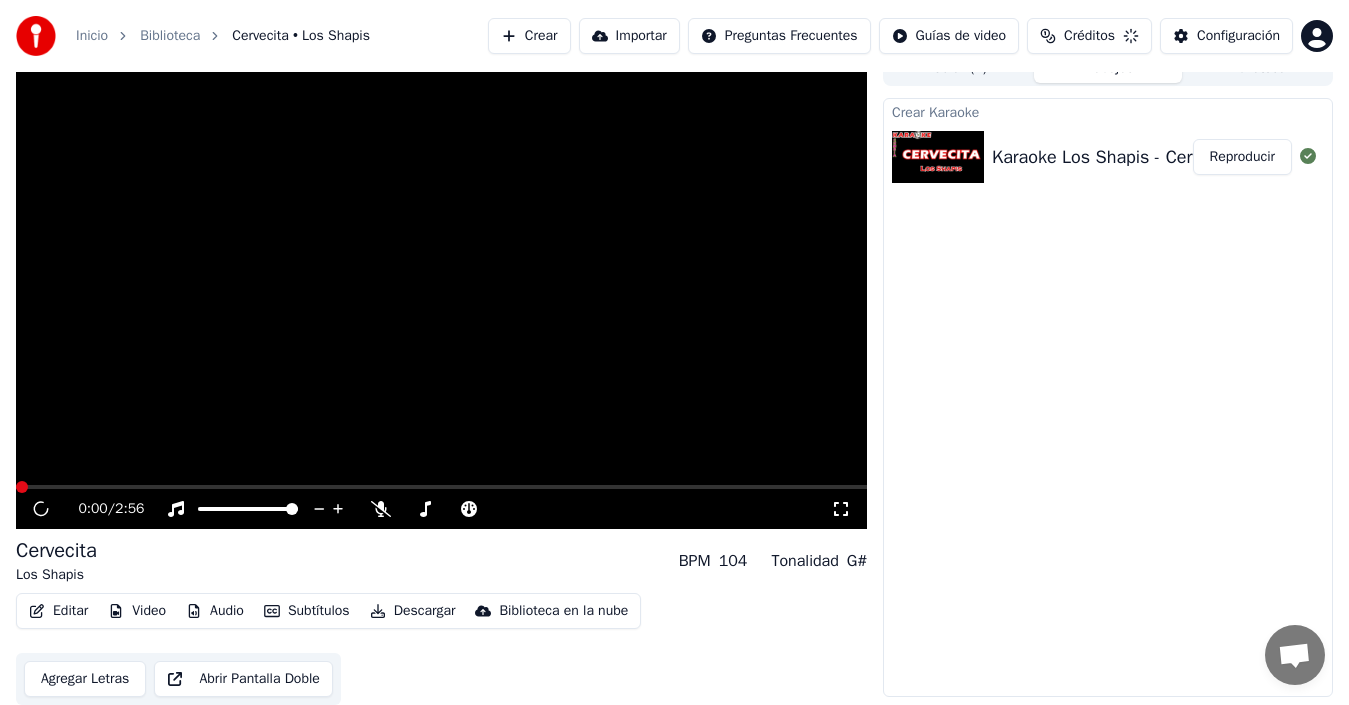 scroll, scrollTop: 22, scrollLeft: 0, axis: vertical 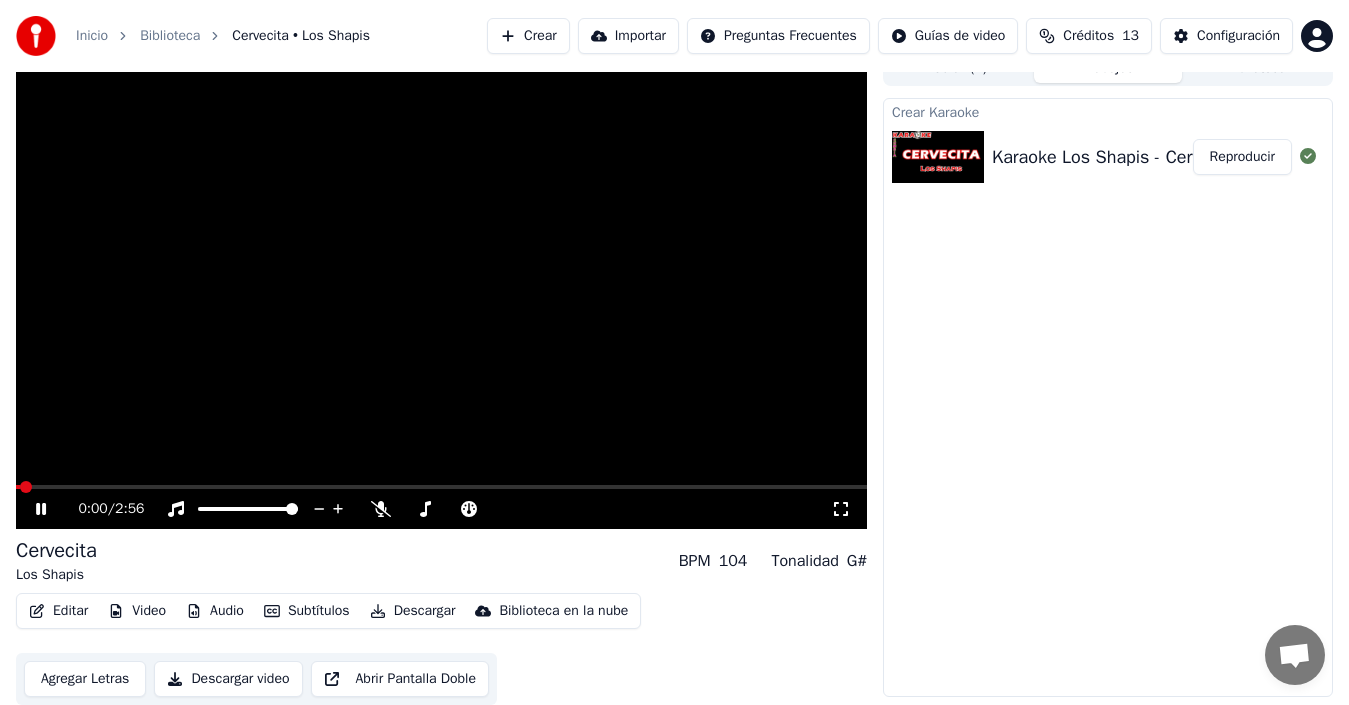 click on "Editar" at bounding box center [58, 611] 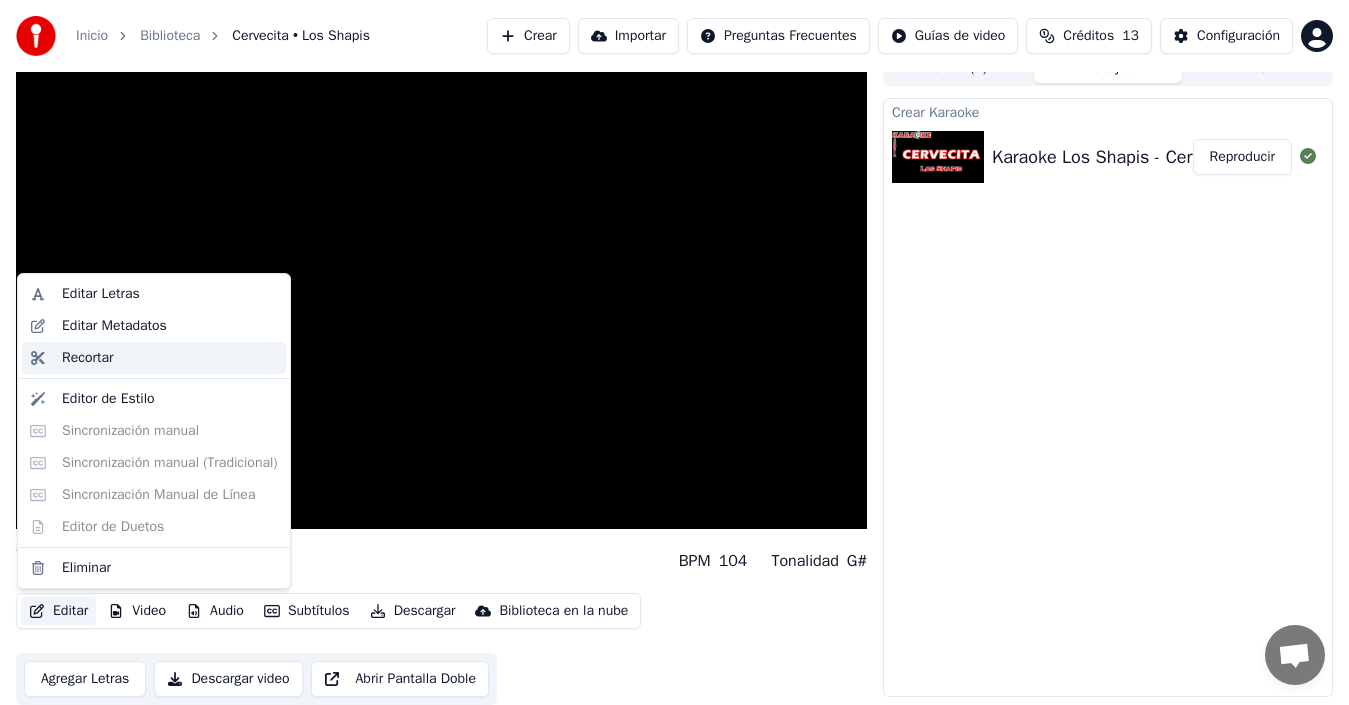 click on "Recortar" at bounding box center [170, 358] 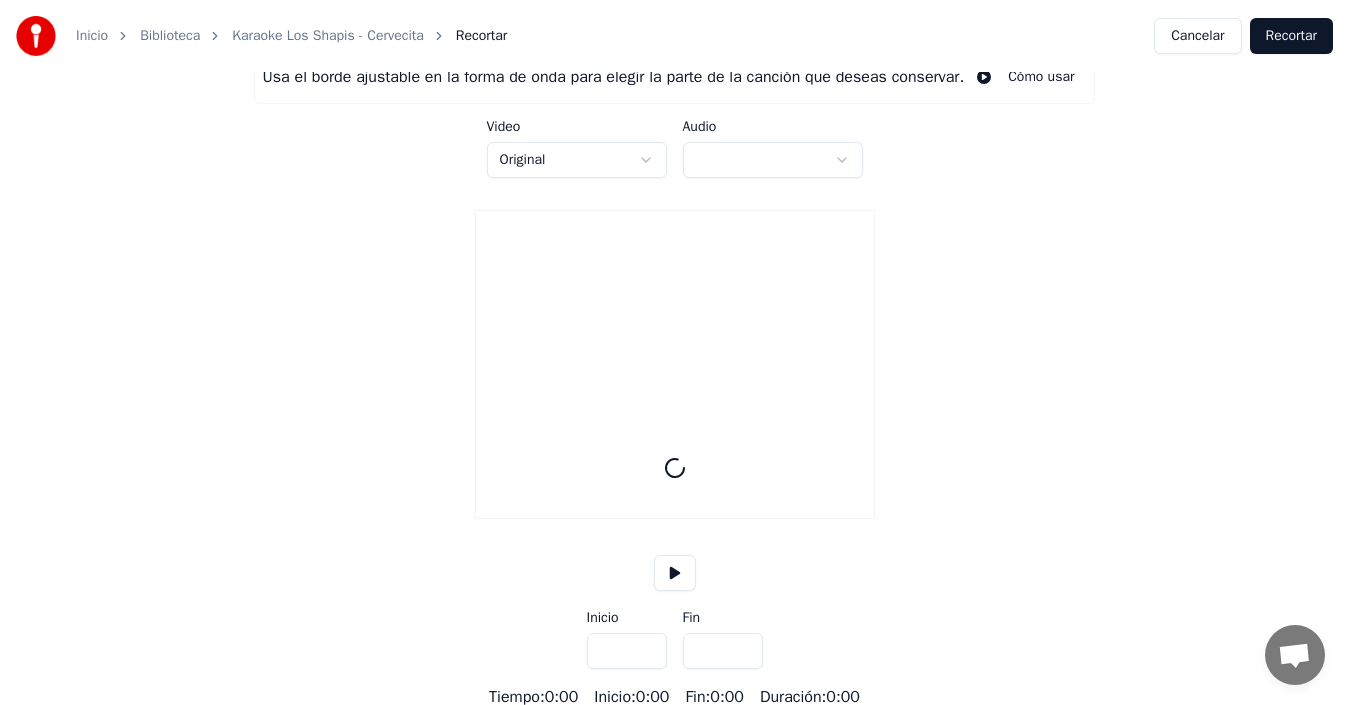 scroll, scrollTop: 0, scrollLeft: 0, axis: both 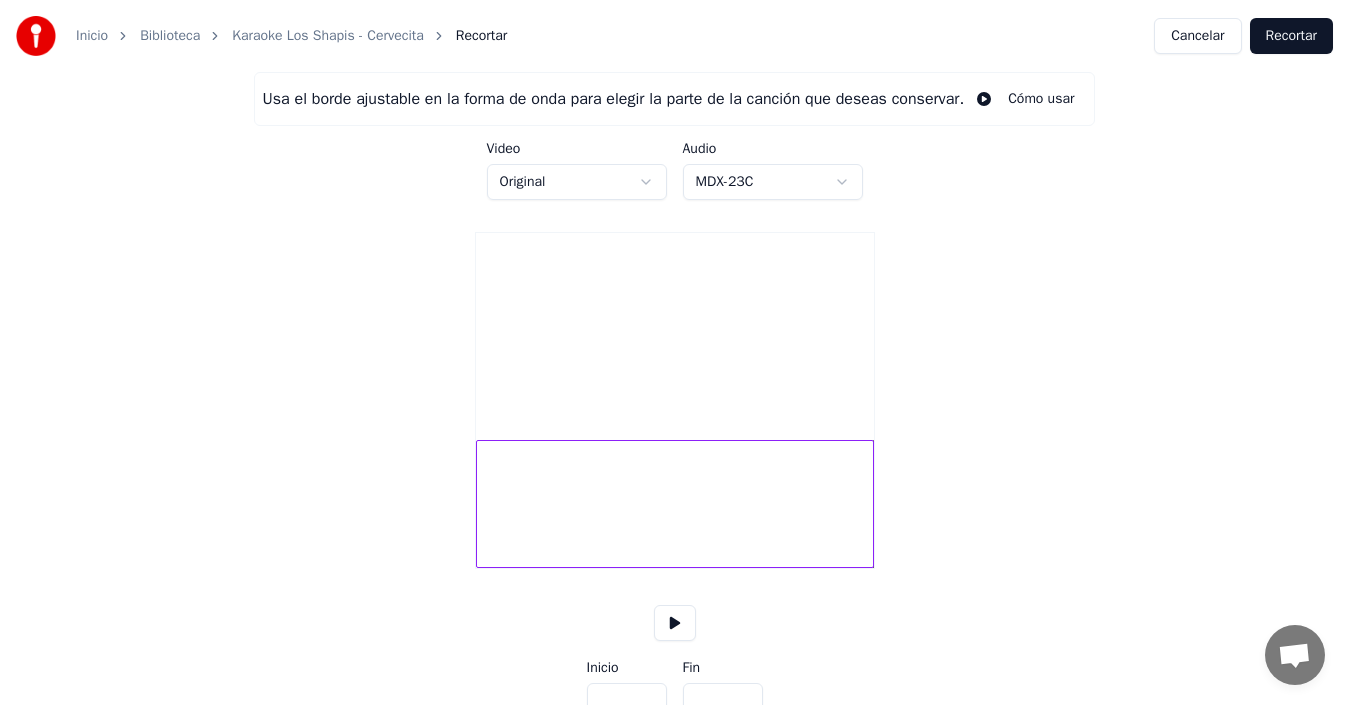 click at bounding box center (675, 623) 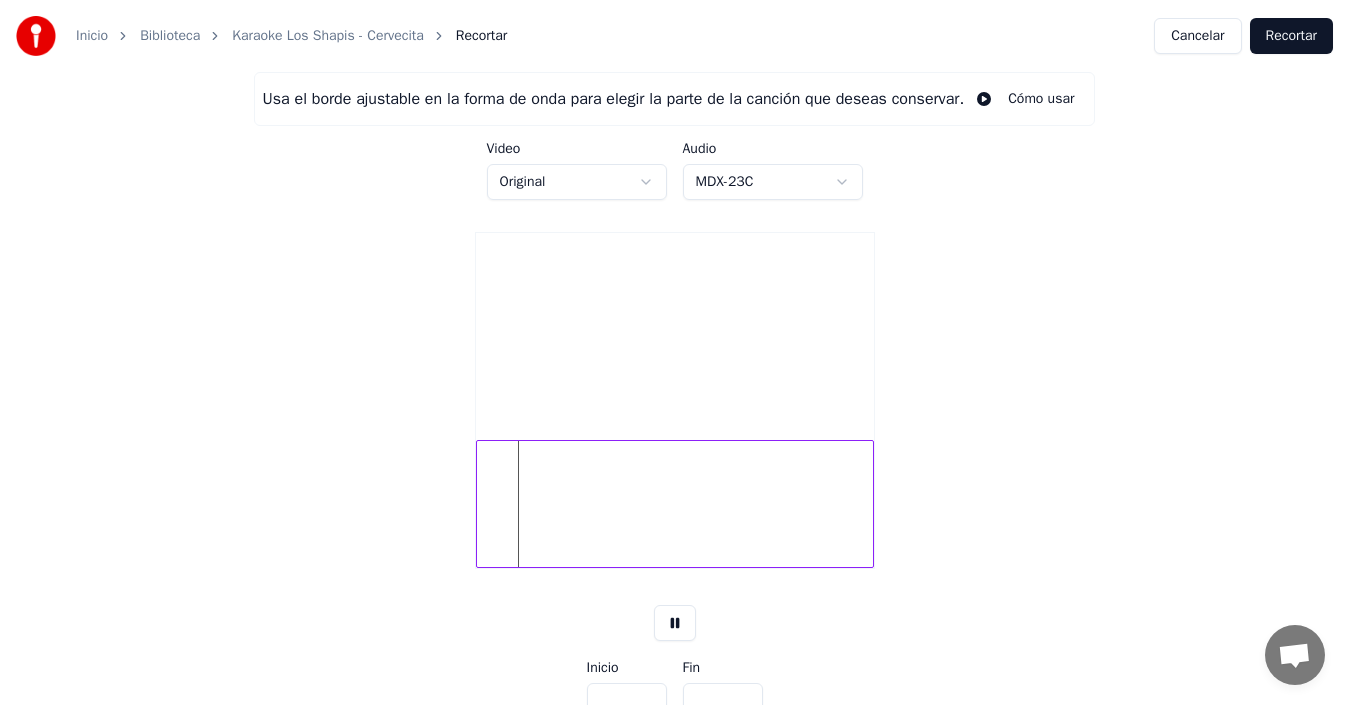 click on "Recortar" at bounding box center [1291, 36] 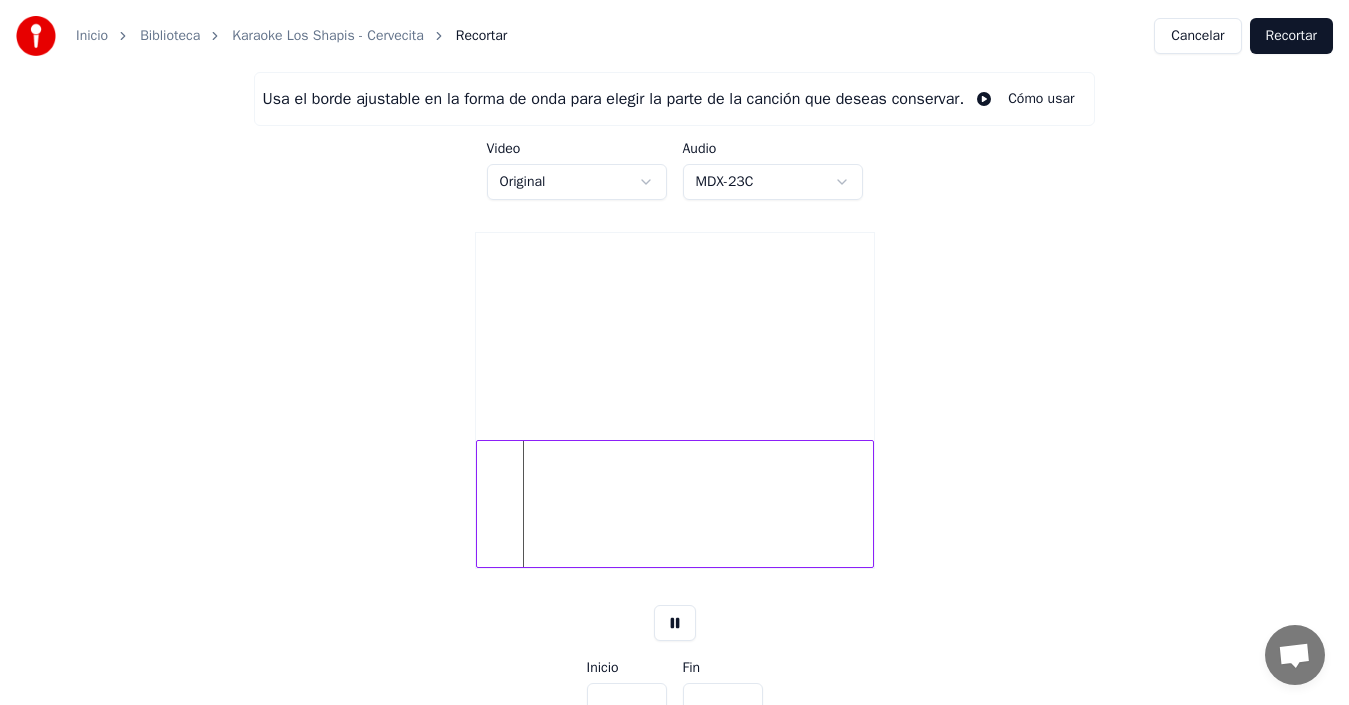 click at bounding box center [675, 623] 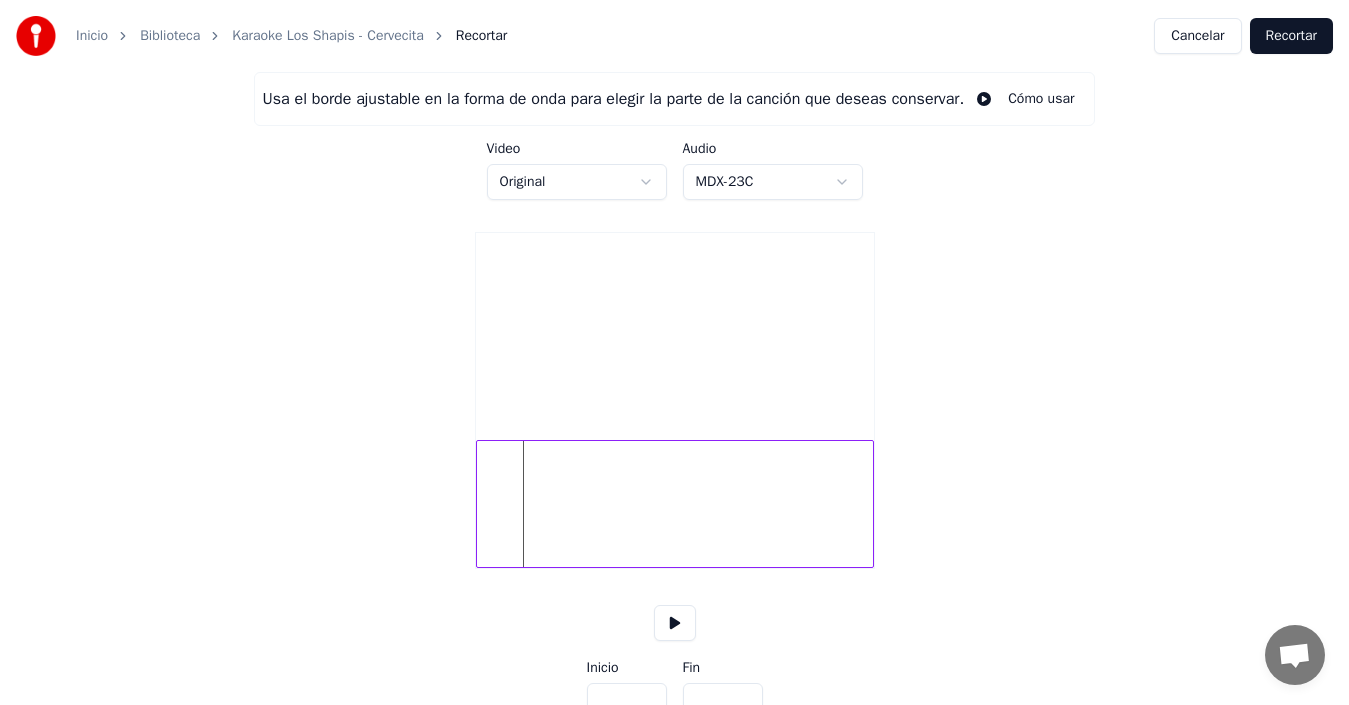 click at bounding box center [675, 623] 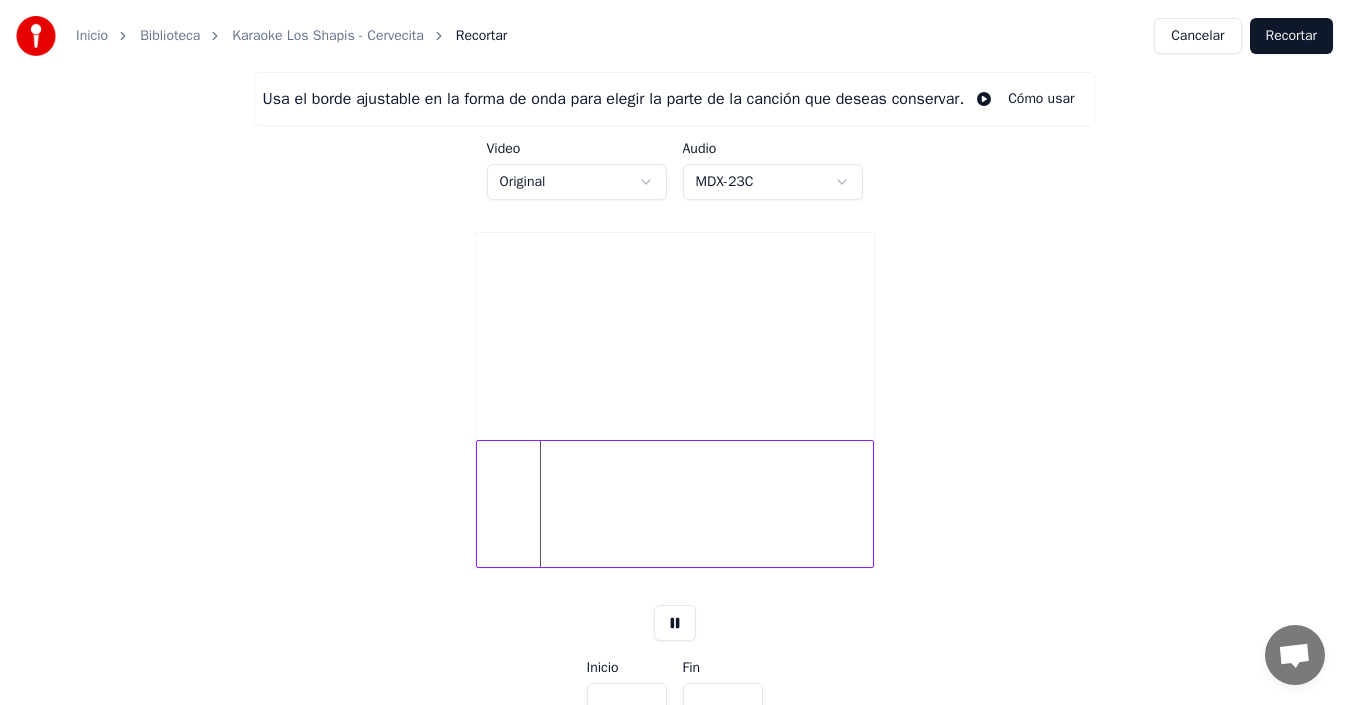 click at bounding box center [675, 623] 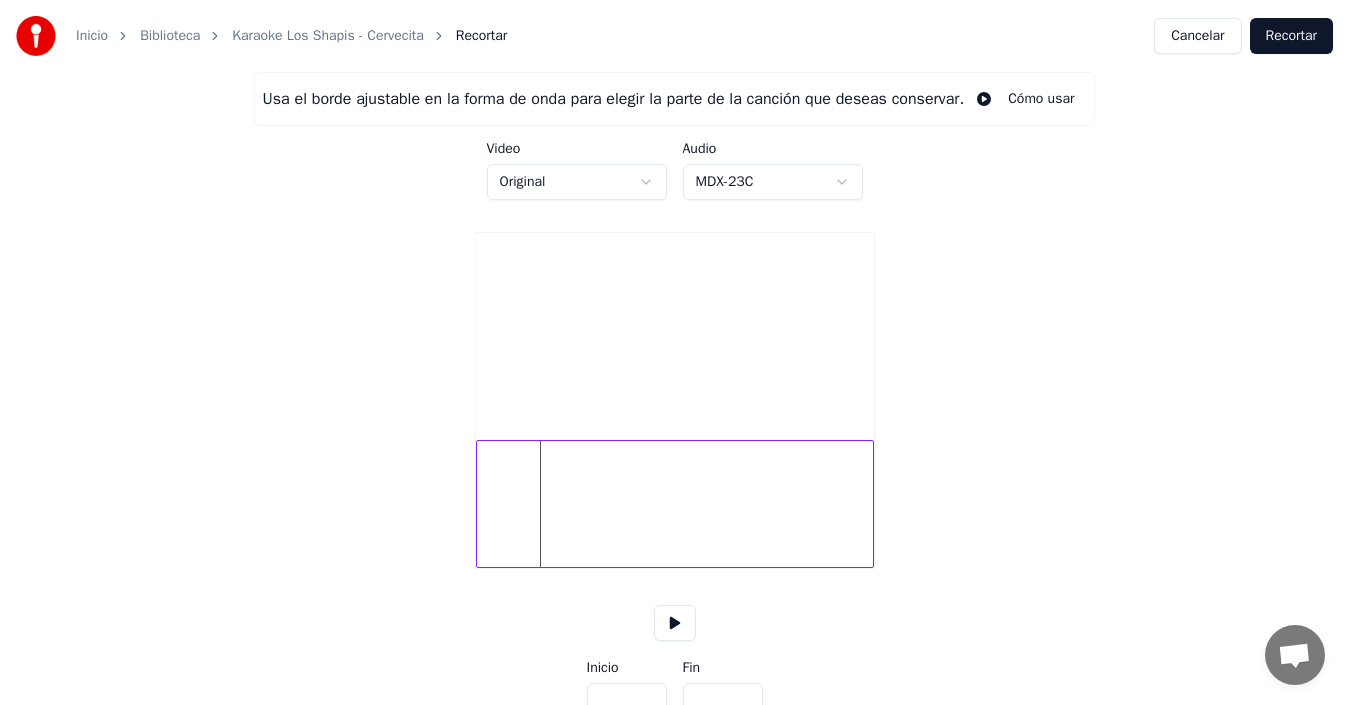 click on "Recortar" at bounding box center (1291, 36) 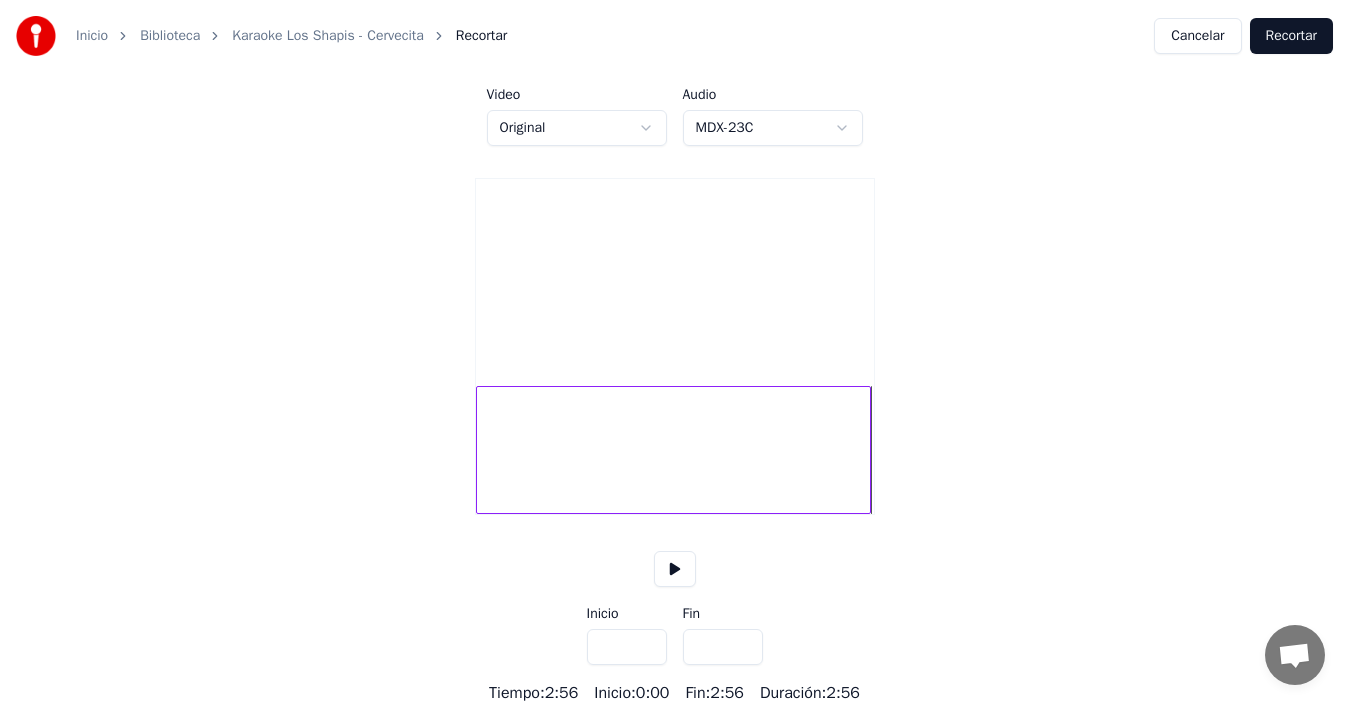 click on "*****" at bounding box center (723, 647) 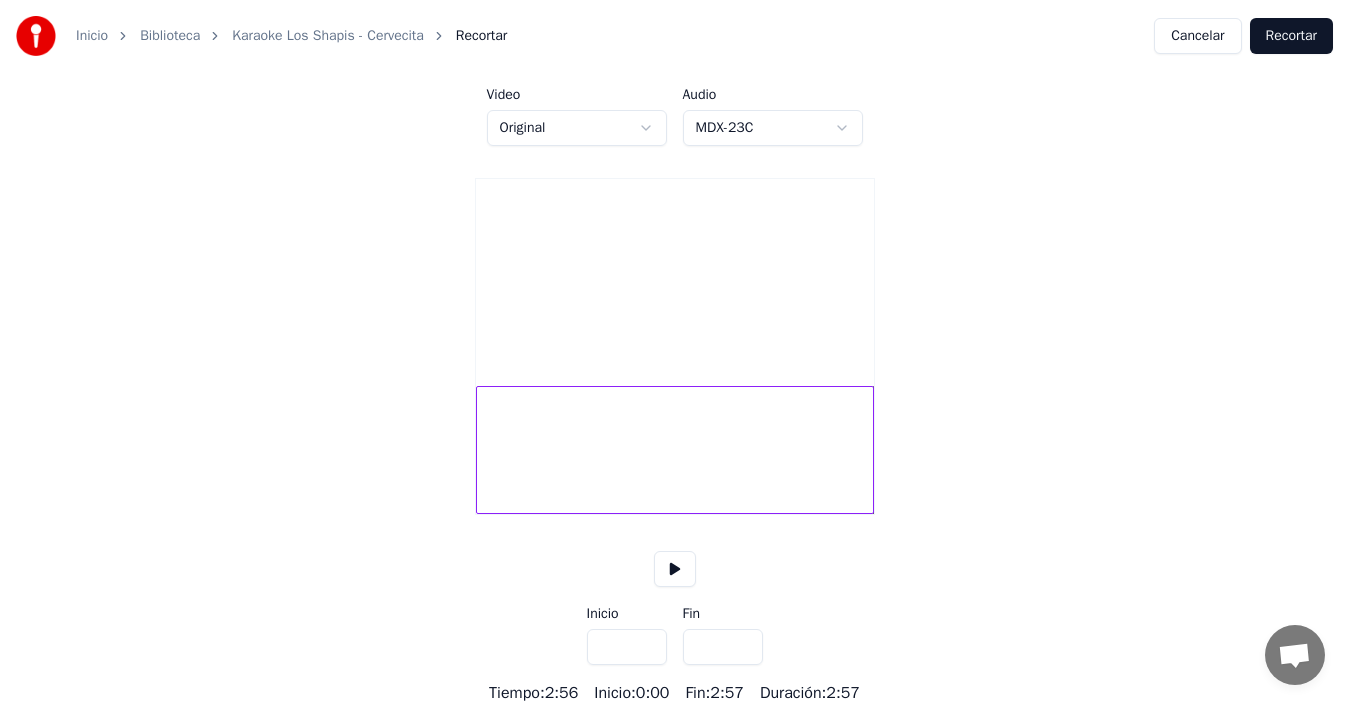 click on "*****" at bounding box center (723, 647) 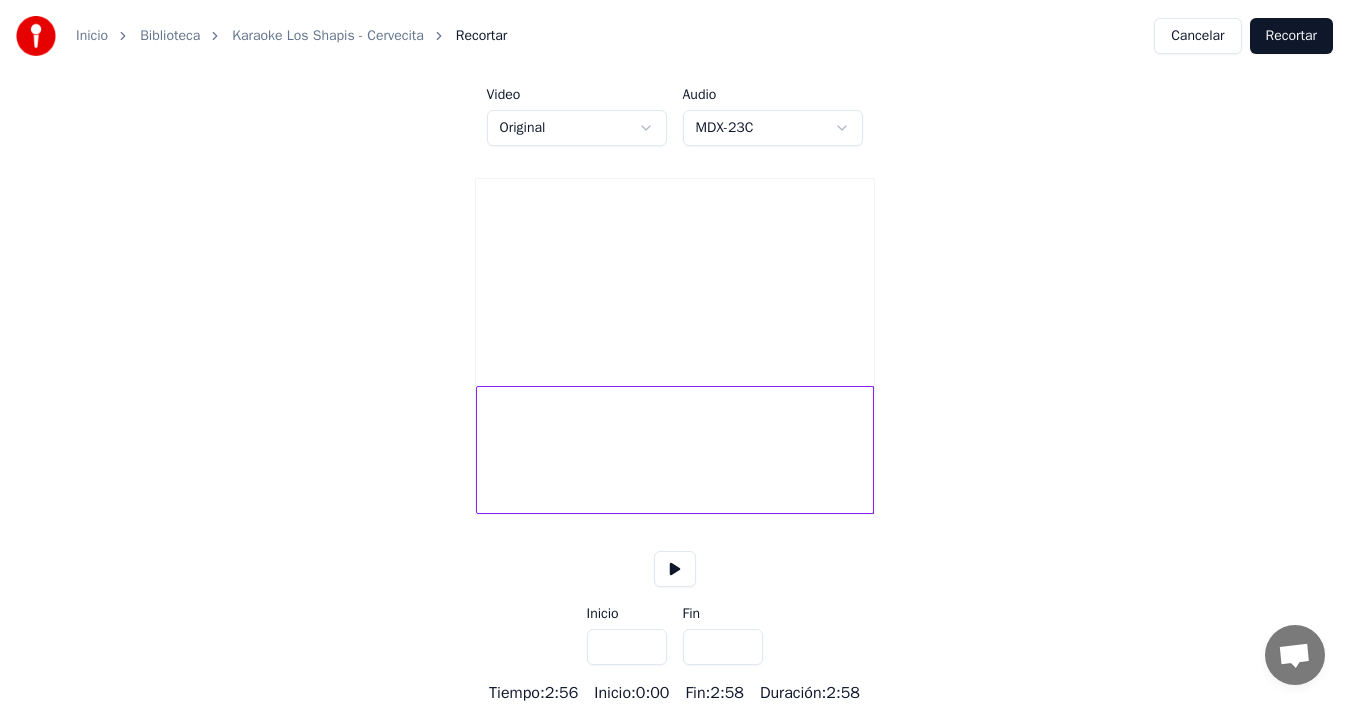 click on "*****" at bounding box center (723, 647) 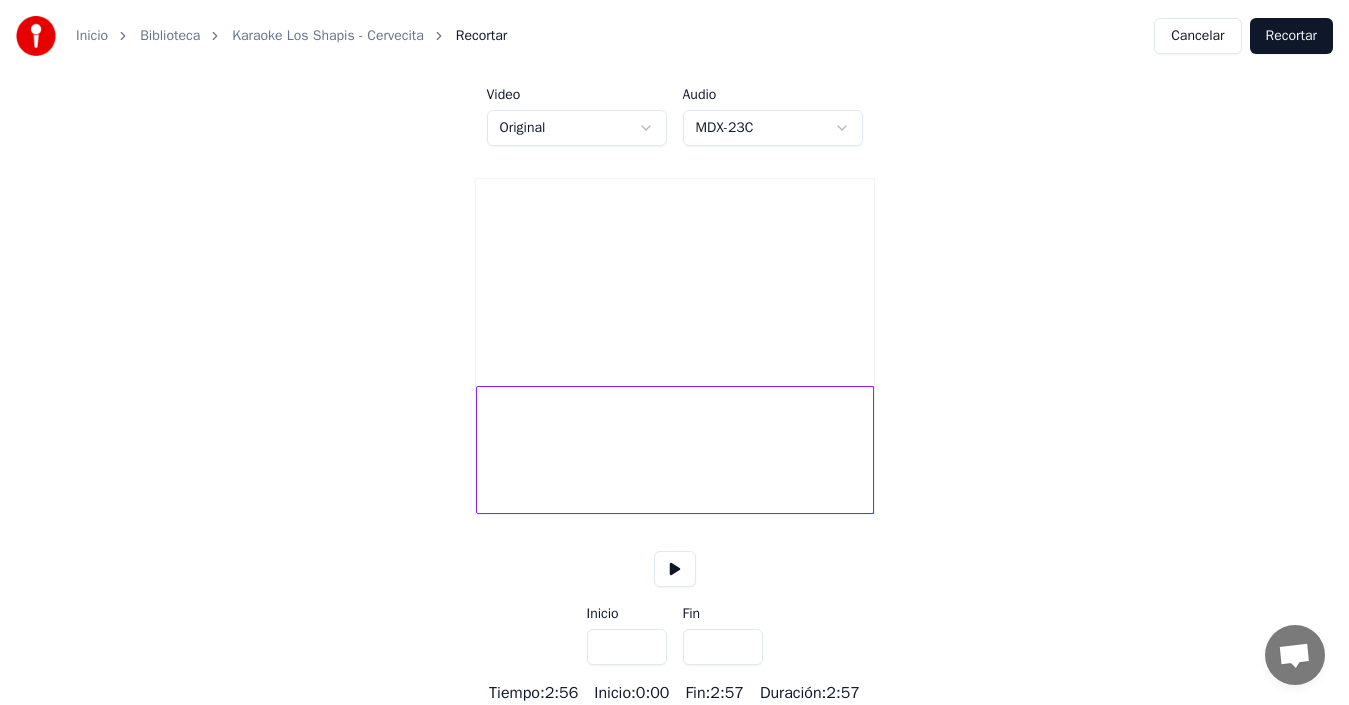 click on "*****" at bounding box center [723, 647] 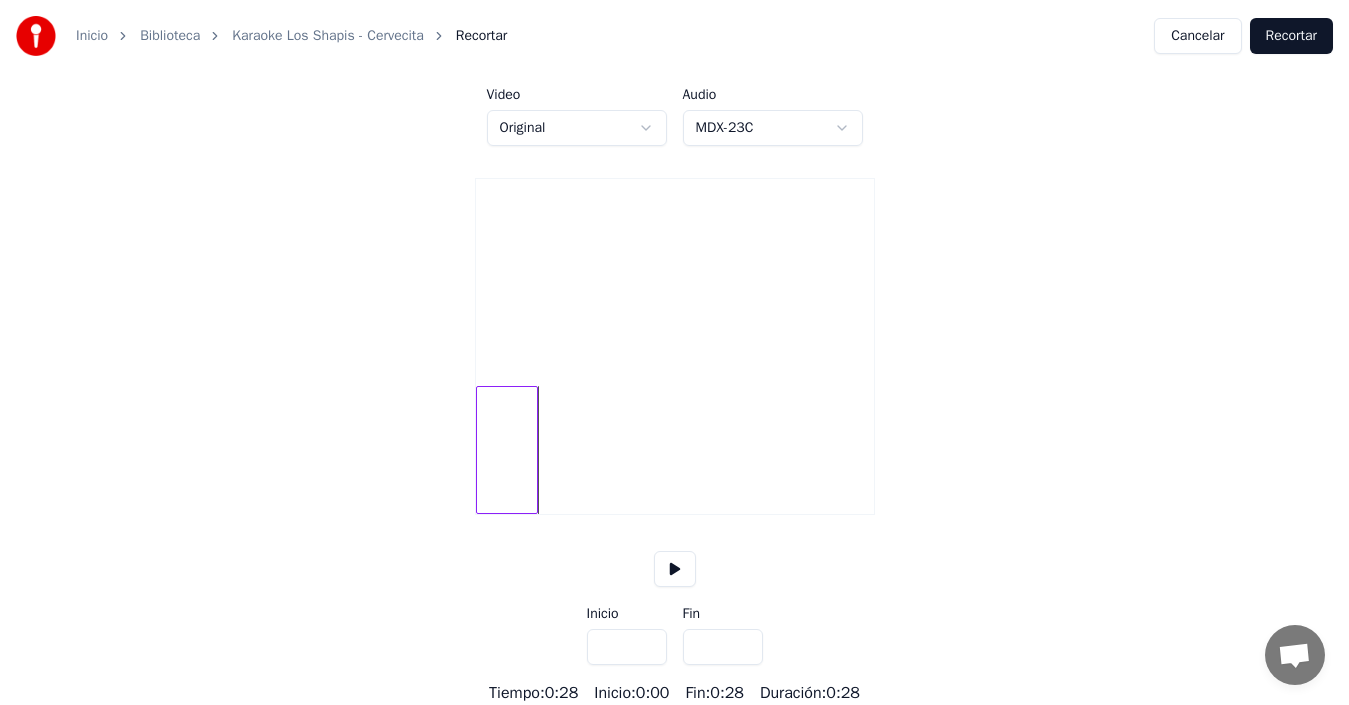 click on "****" at bounding box center (723, 647) 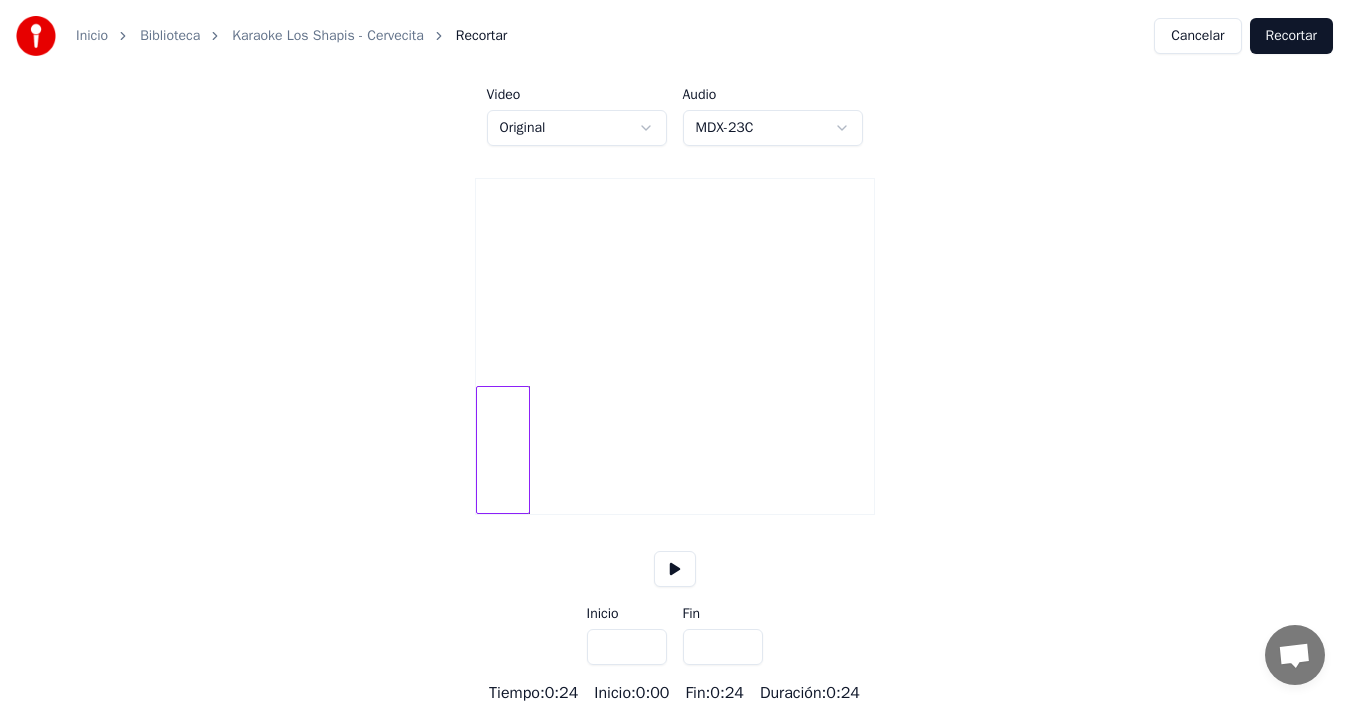 click on "****" at bounding box center (723, 647) 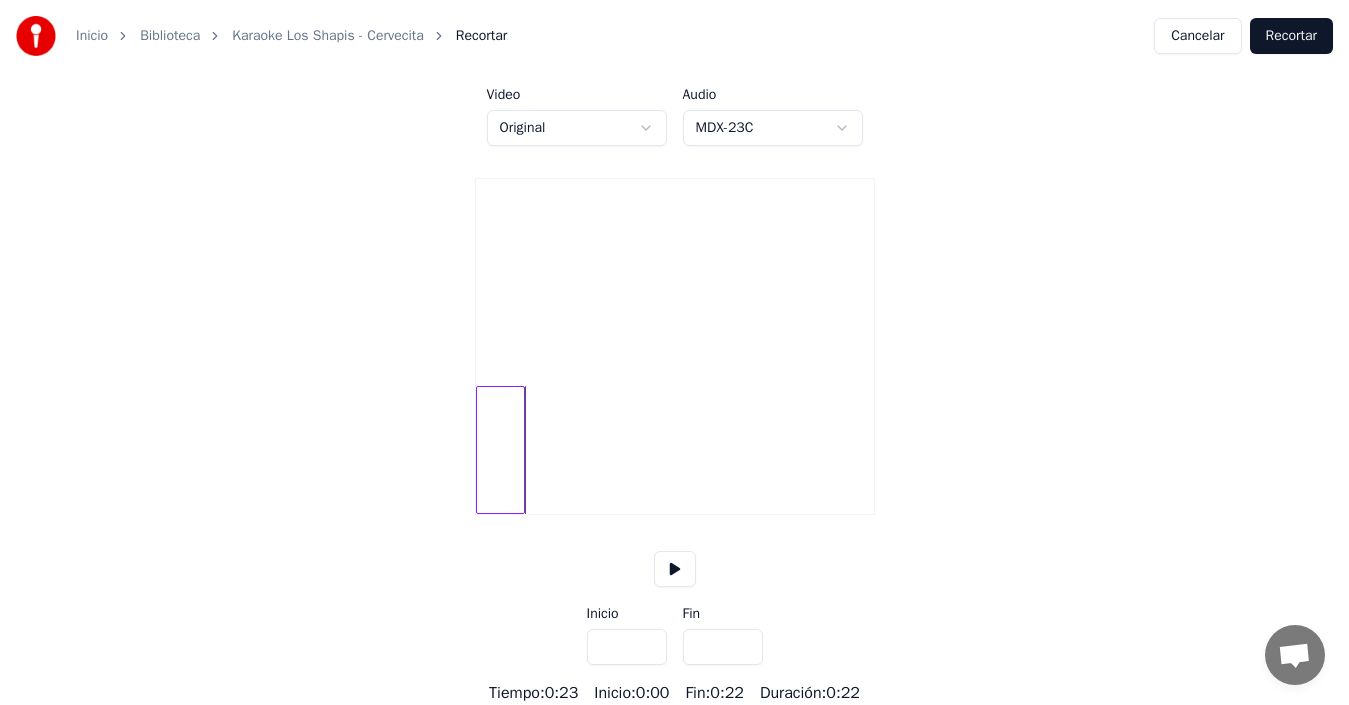click on "****" at bounding box center (723, 647) 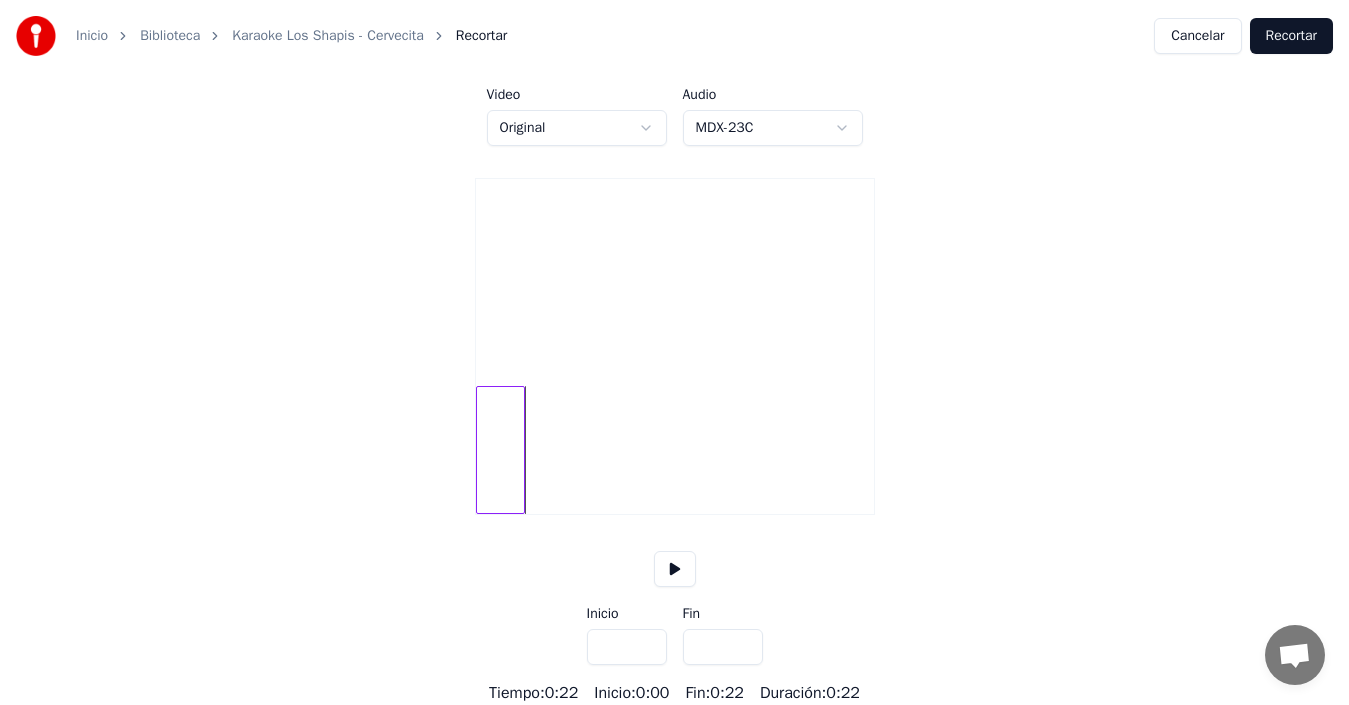 click at bounding box center [675, 569] 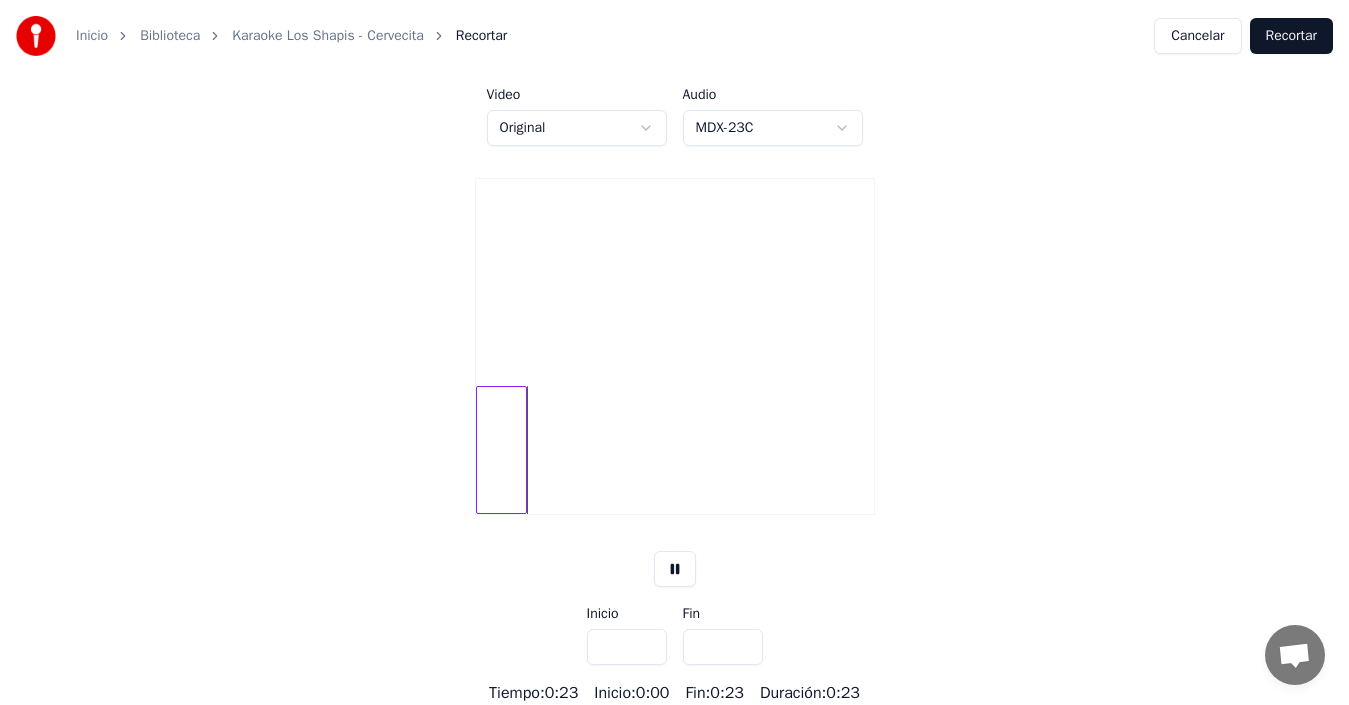 click on "****" at bounding box center (723, 647) 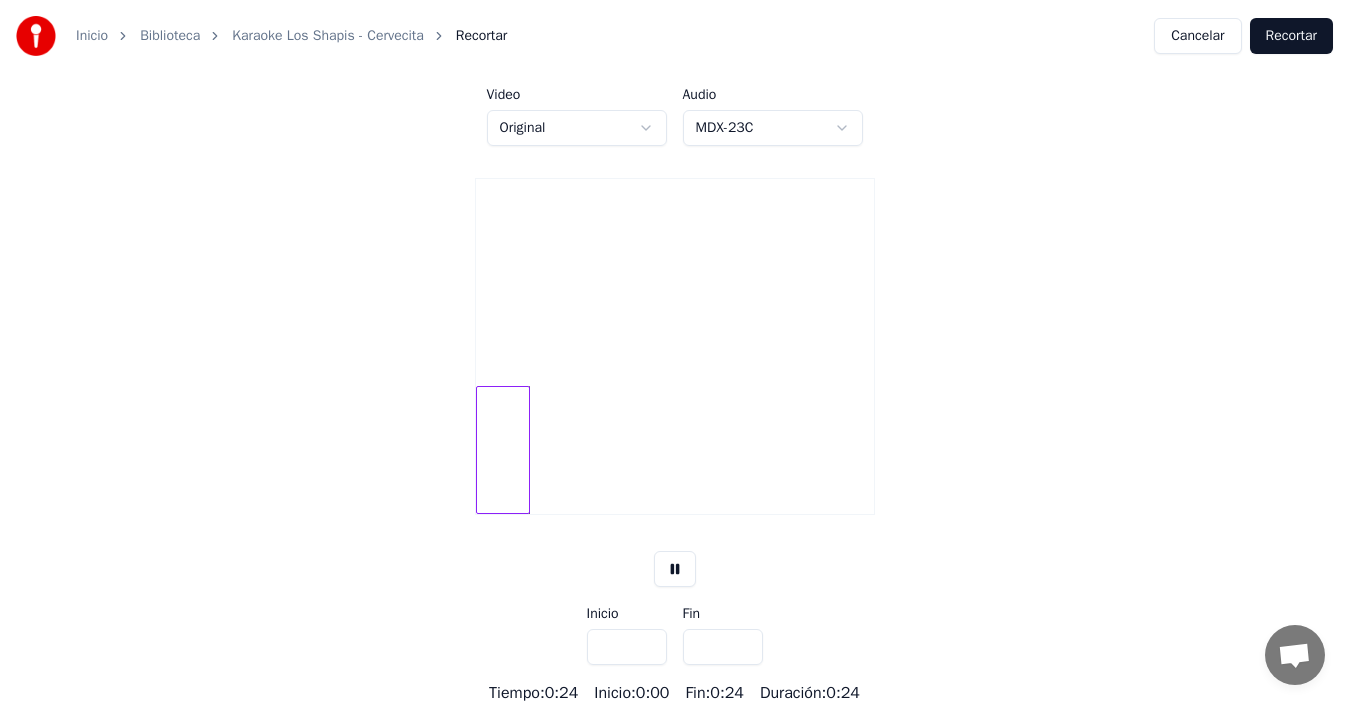 click on "****" at bounding box center [723, 647] 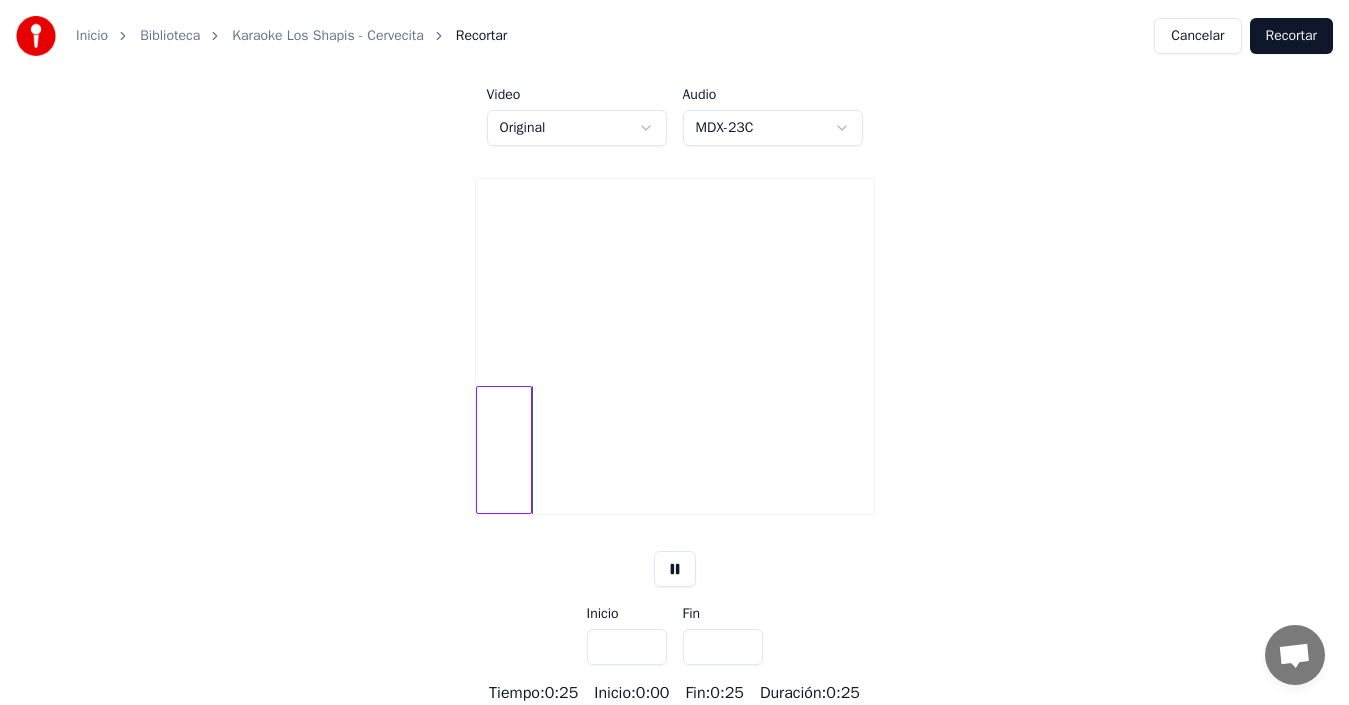 click on "****" at bounding box center [723, 647] 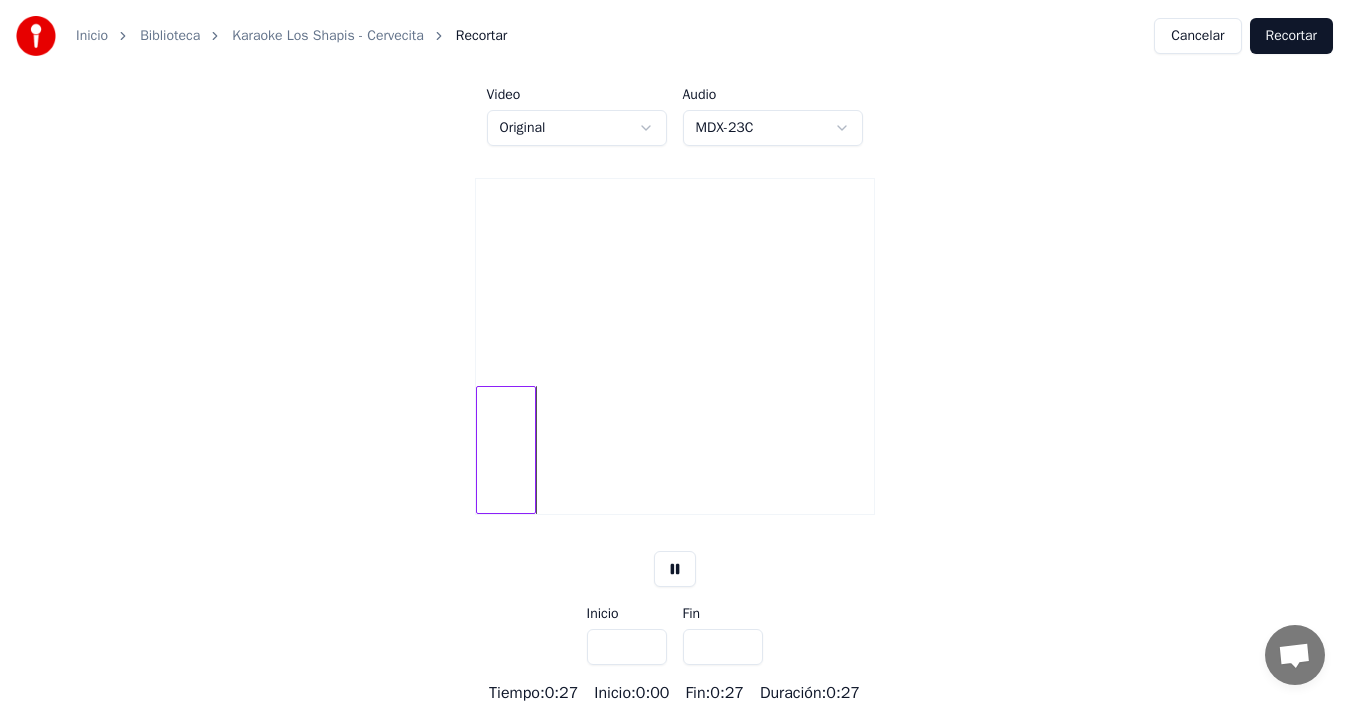 click on "****" at bounding box center (723, 647) 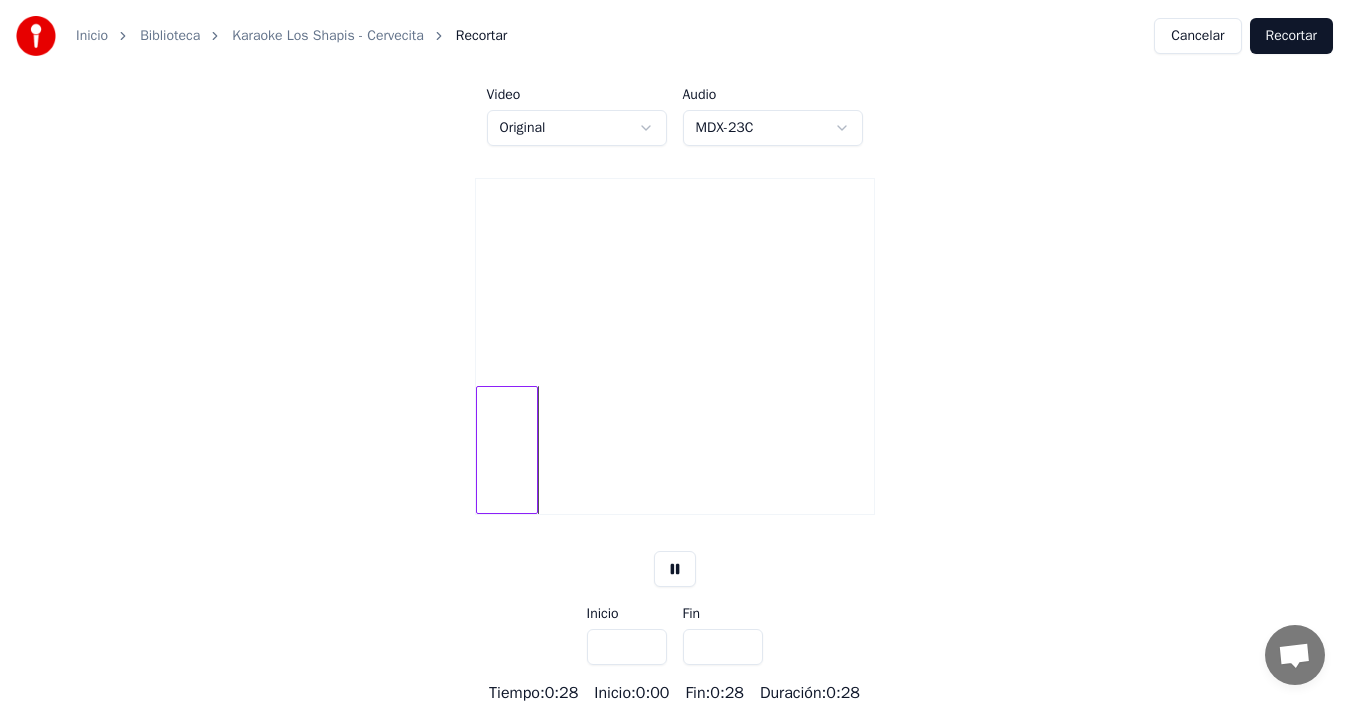 click on "****" at bounding box center (723, 647) 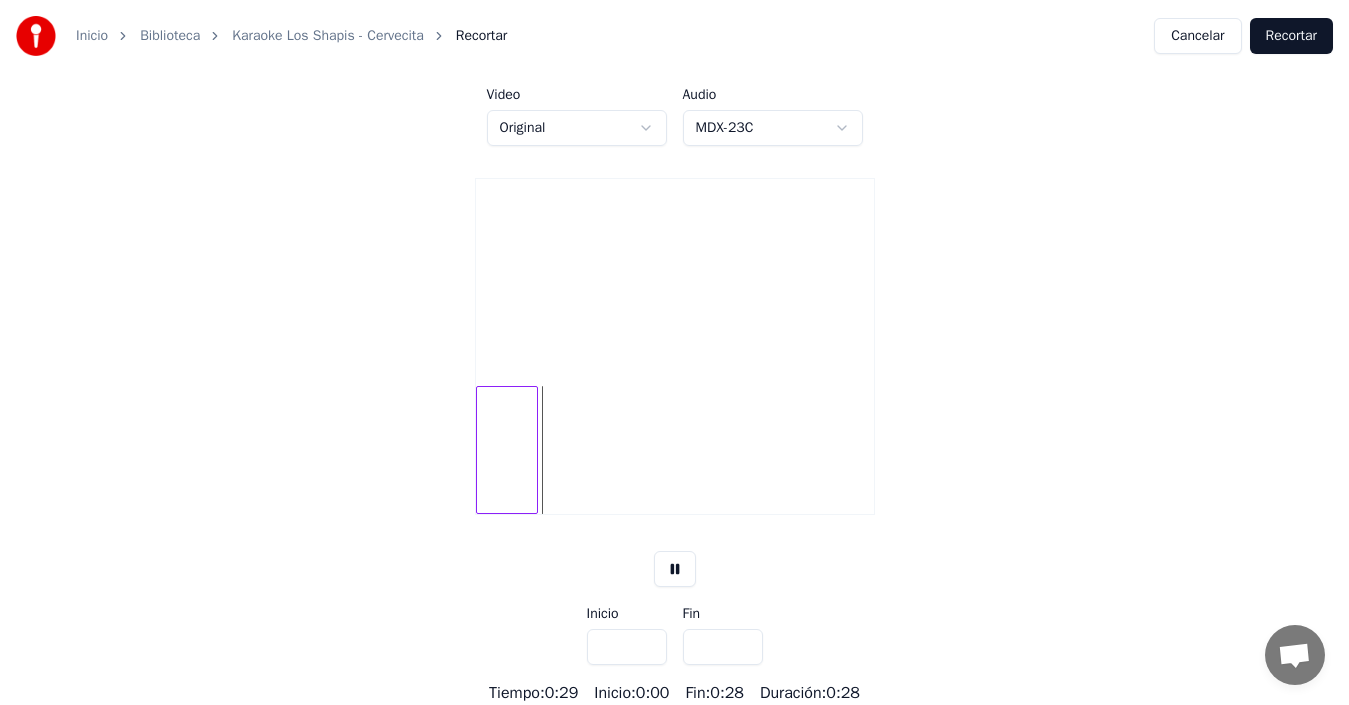 click on "****" at bounding box center (723, 647) 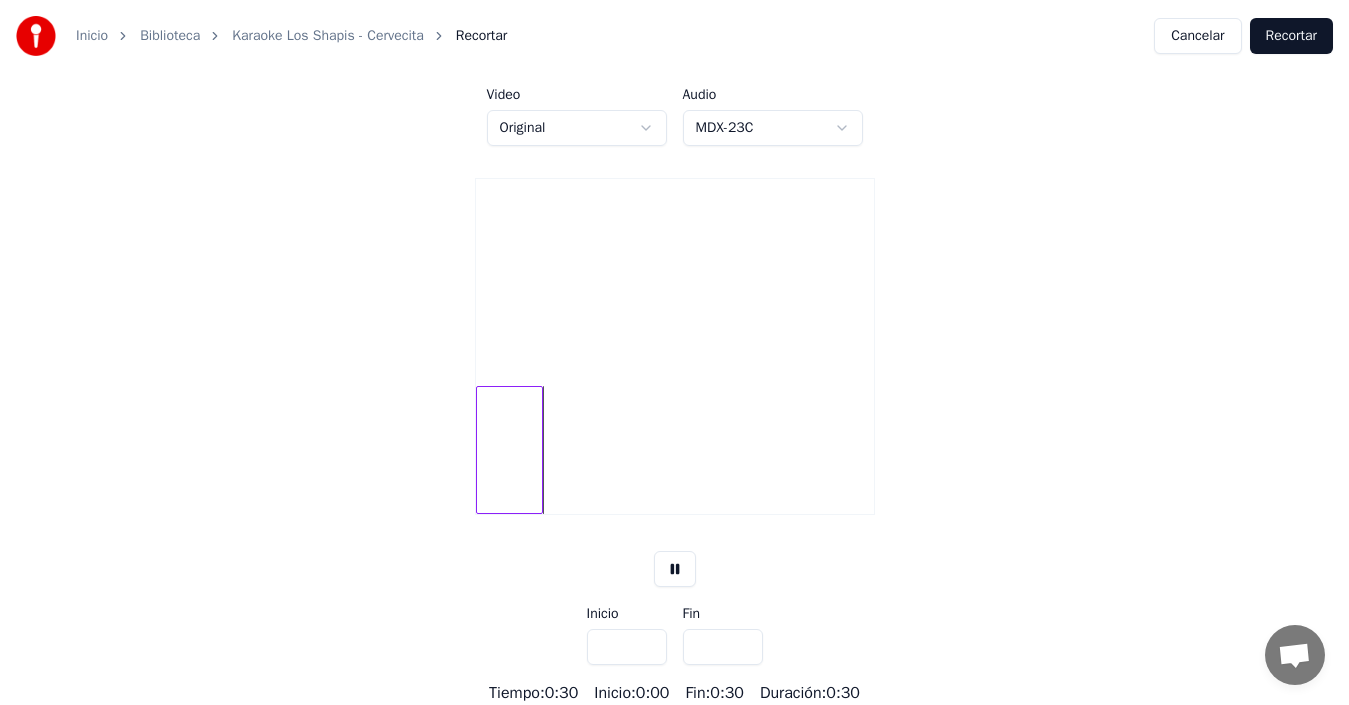 click on "****" at bounding box center (723, 647) 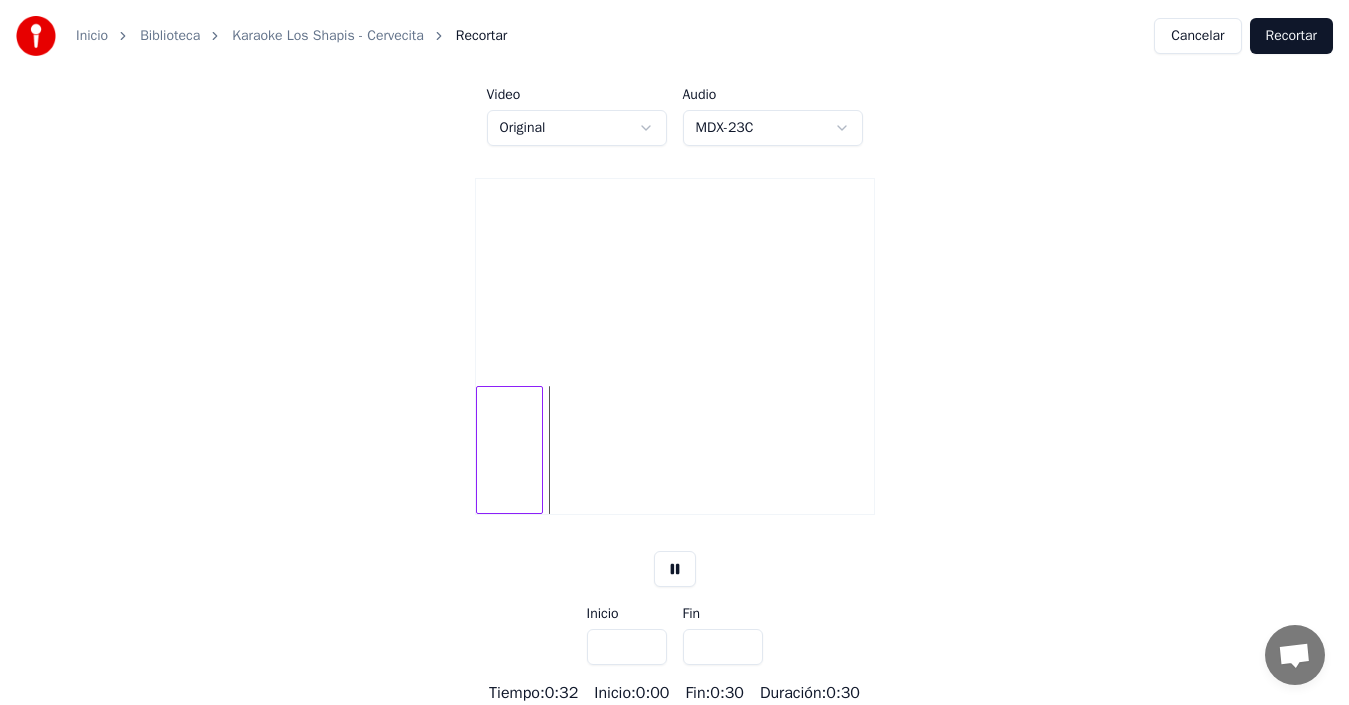click on "Recortar" at bounding box center [1291, 36] 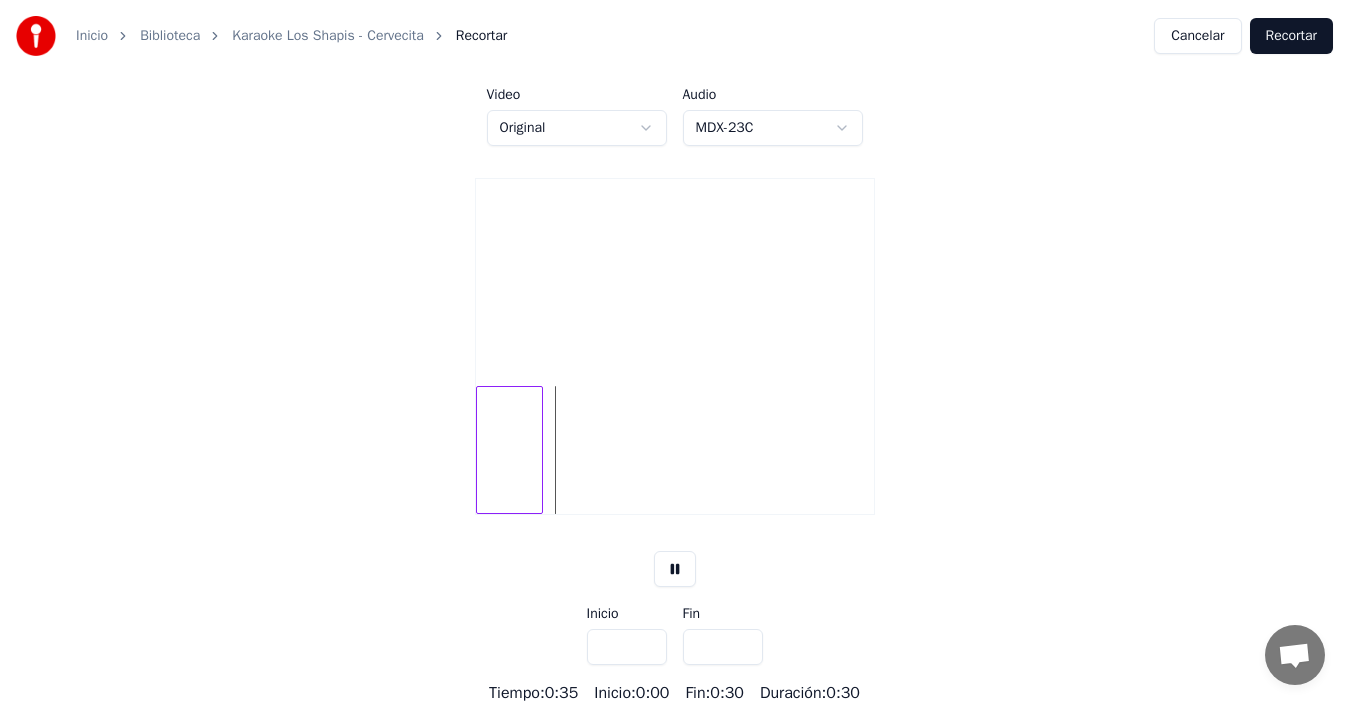 click at bounding box center (675, 569) 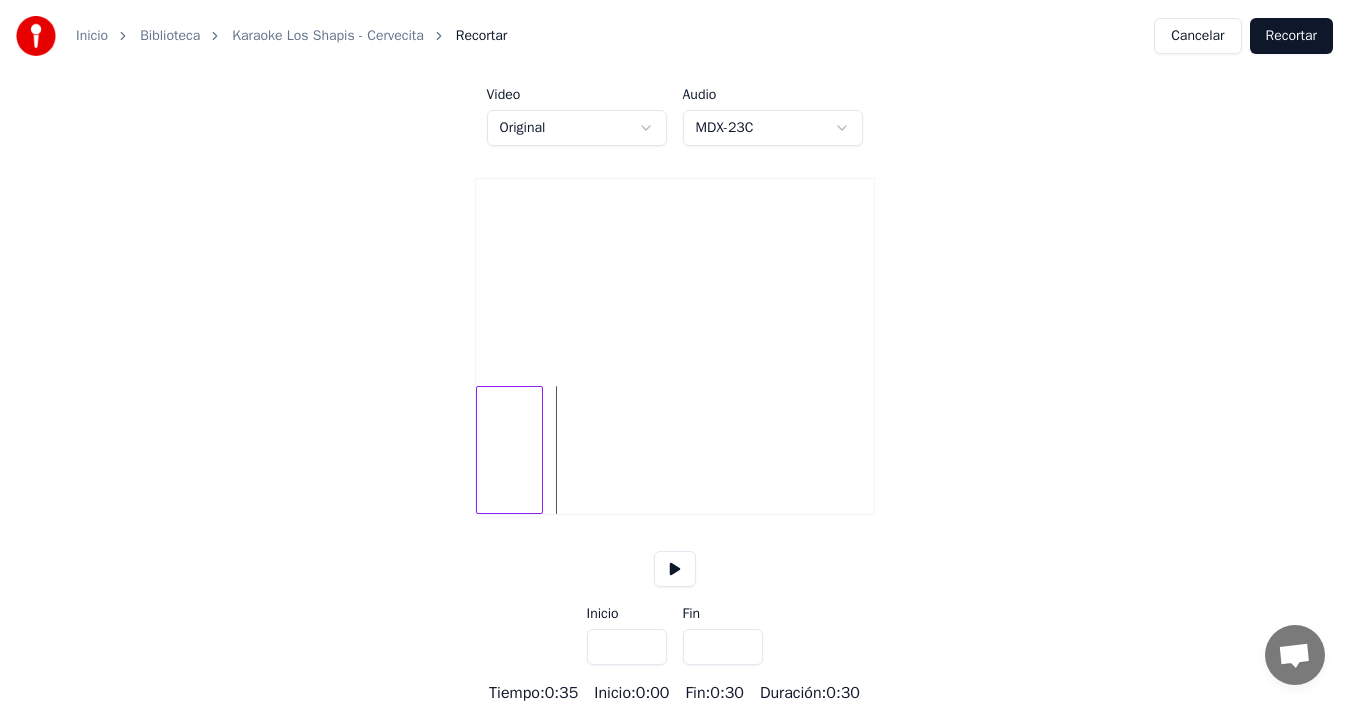 click on "Recortar" at bounding box center [1291, 36] 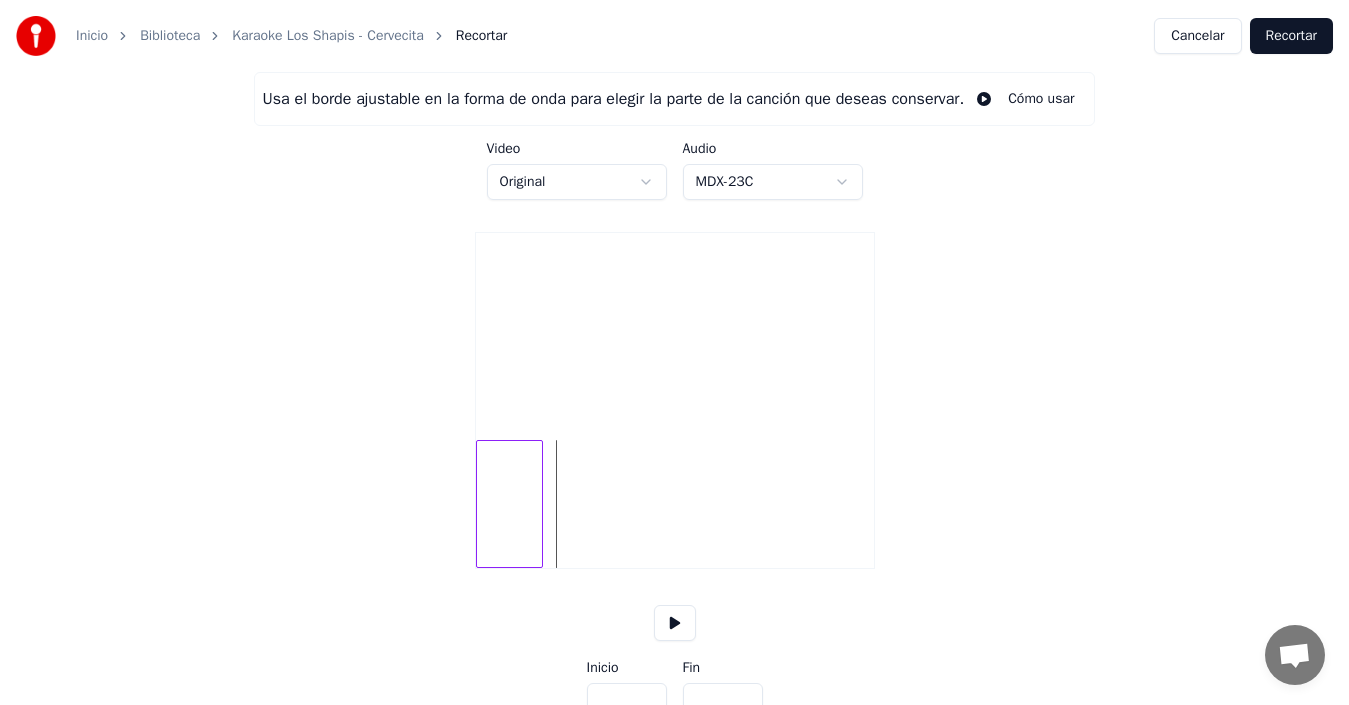 click on "Cómo usar" at bounding box center (1025, 99) 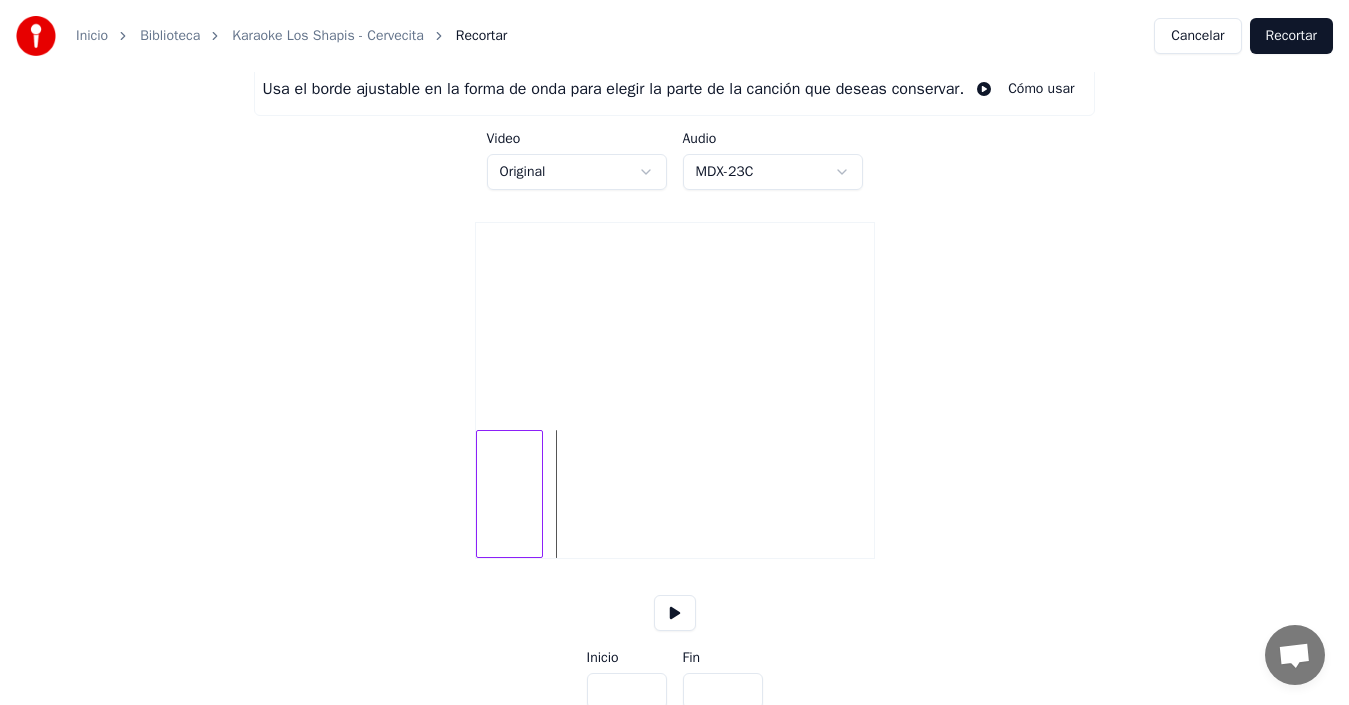 scroll, scrollTop: 79, scrollLeft: 0, axis: vertical 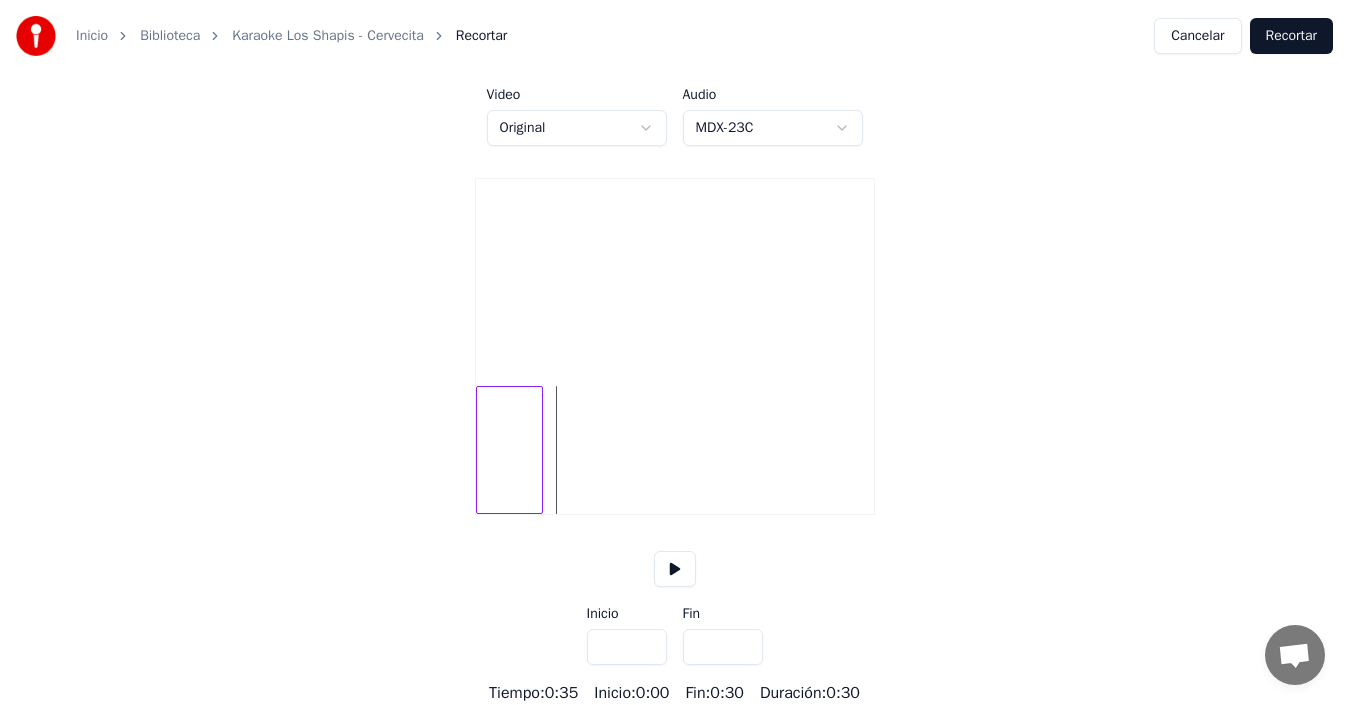 click at bounding box center [539, 450] 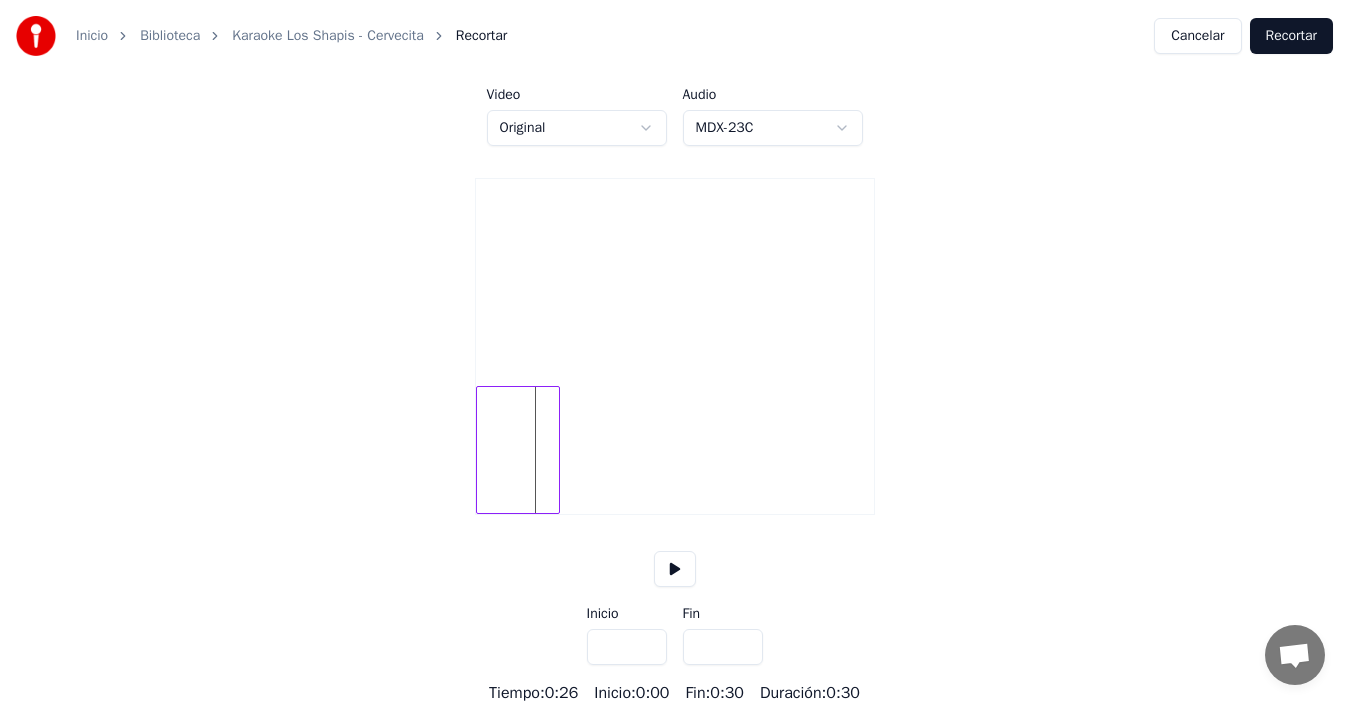 click at bounding box center (556, 450) 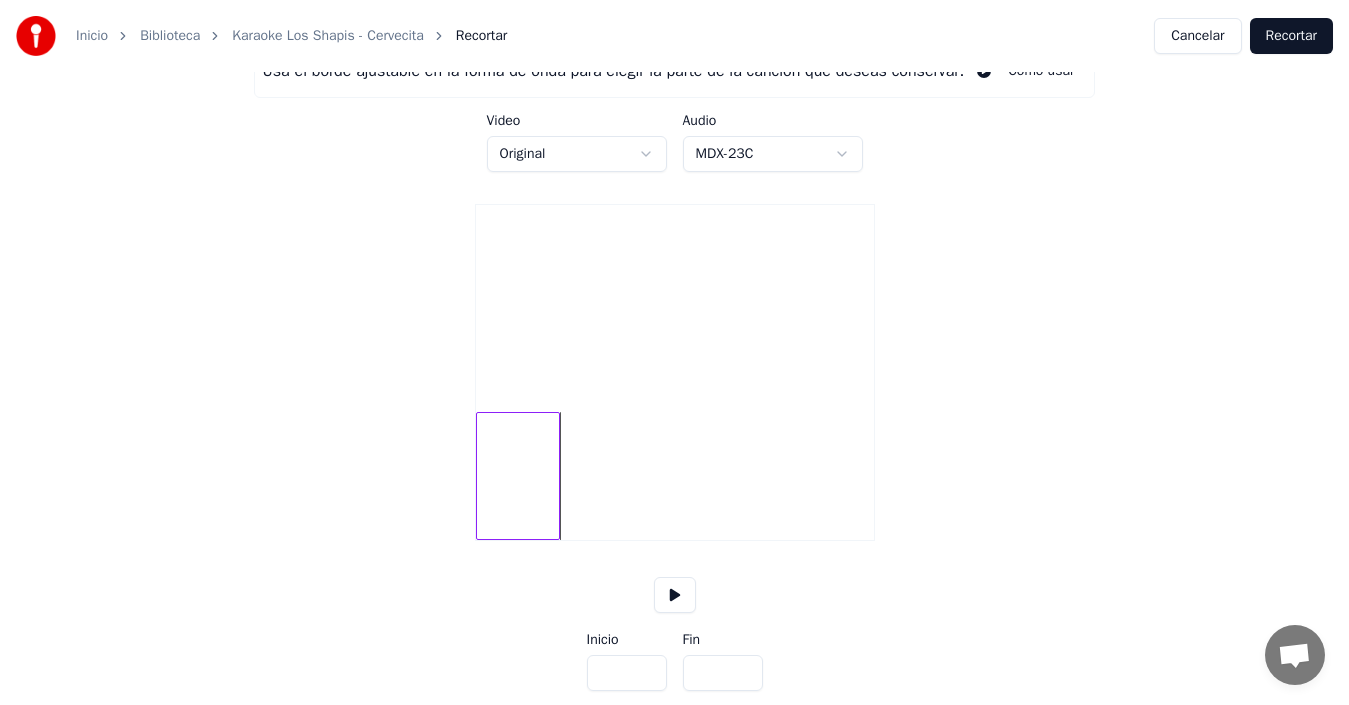 scroll, scrollTop: 0, scrollLeft: 0, axis: both 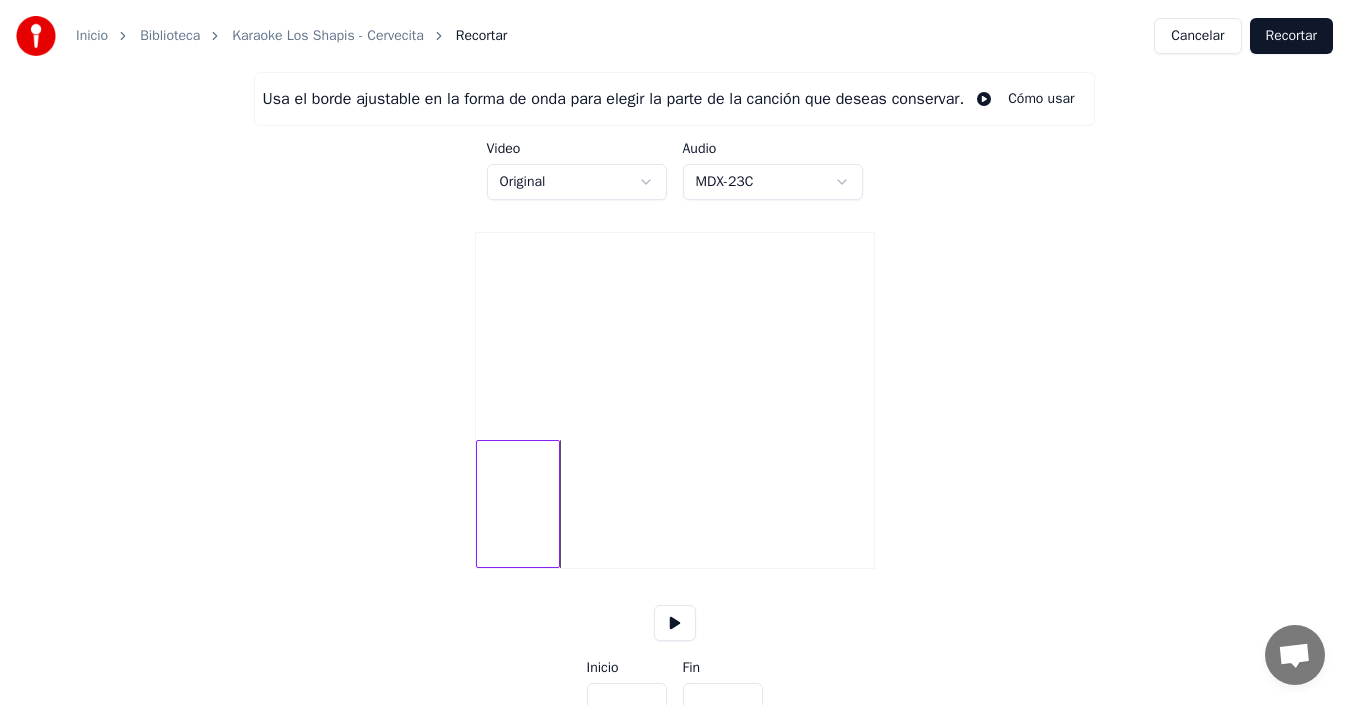 click on "Recortar" at bounding box center [1291, 36] 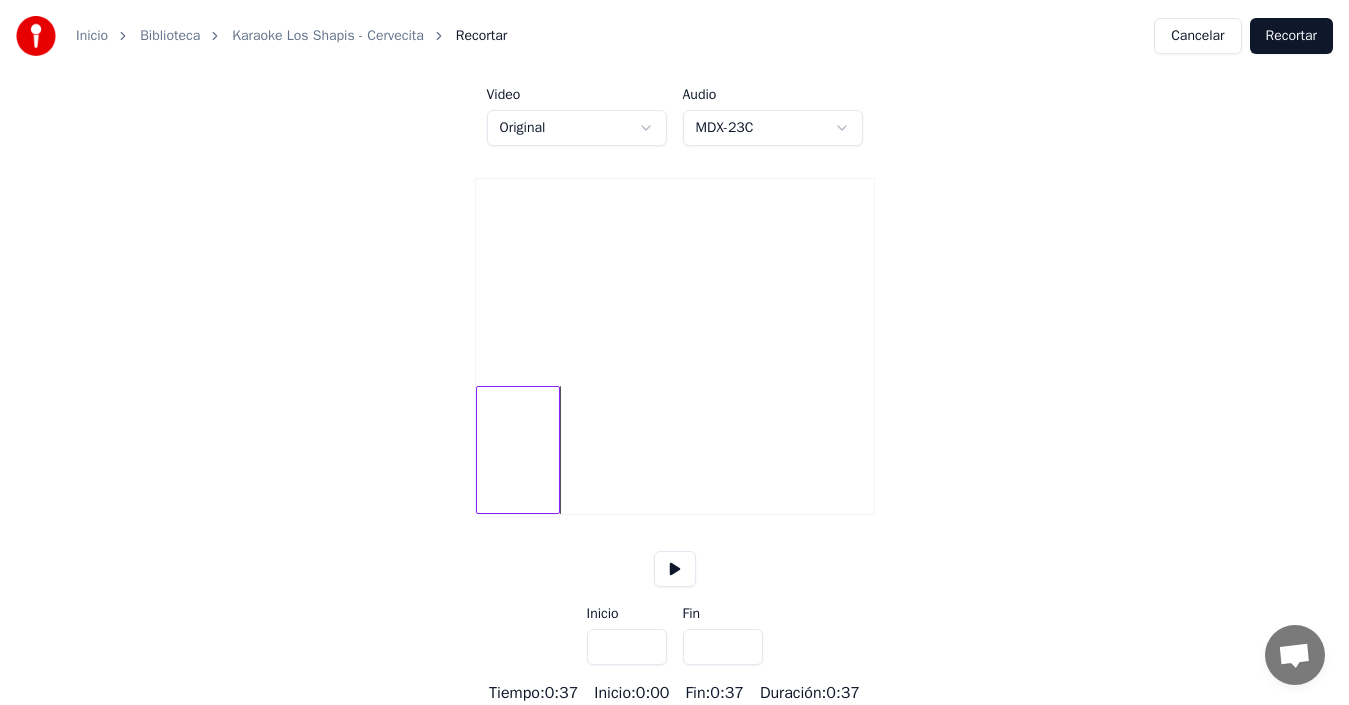 click on "Recortar" at bounding box center (1291, 36) 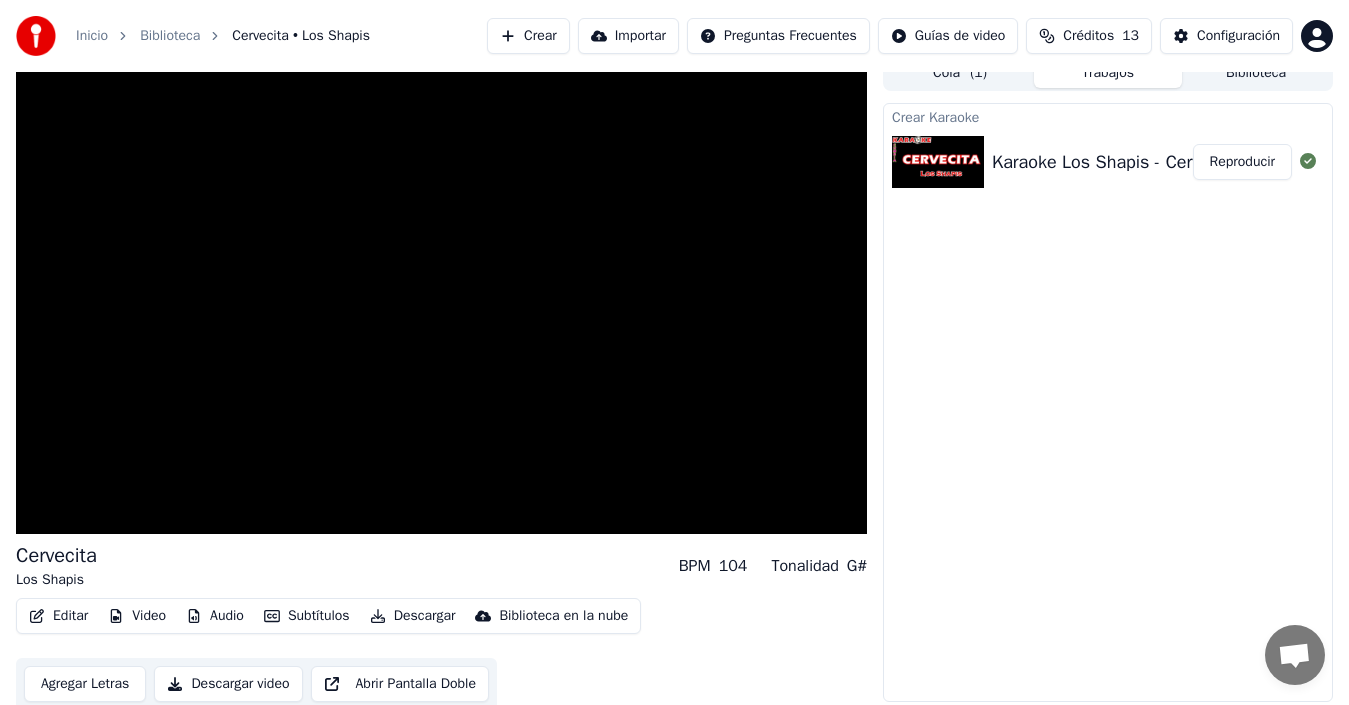 scroll, scrollTop: 22, scrollLeft: 0, axis: vertical 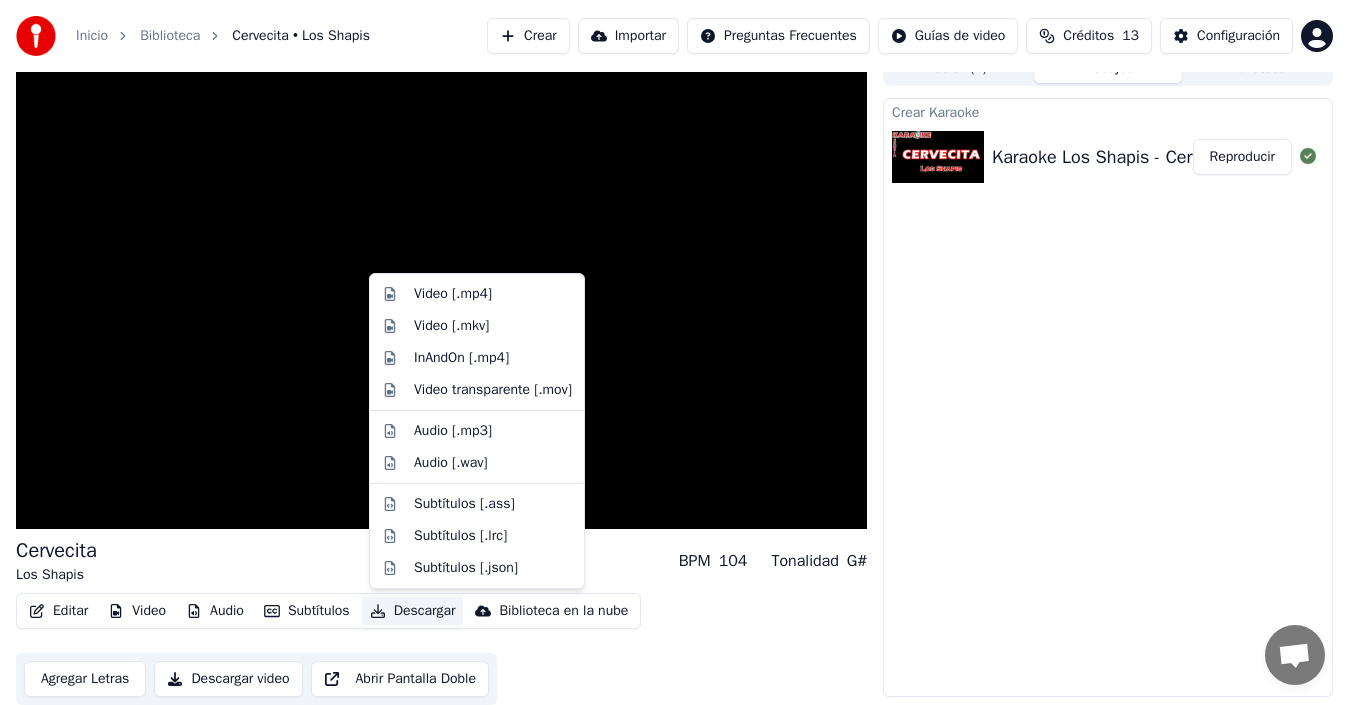 click on "Descargar" at bounding box center [413, 611] 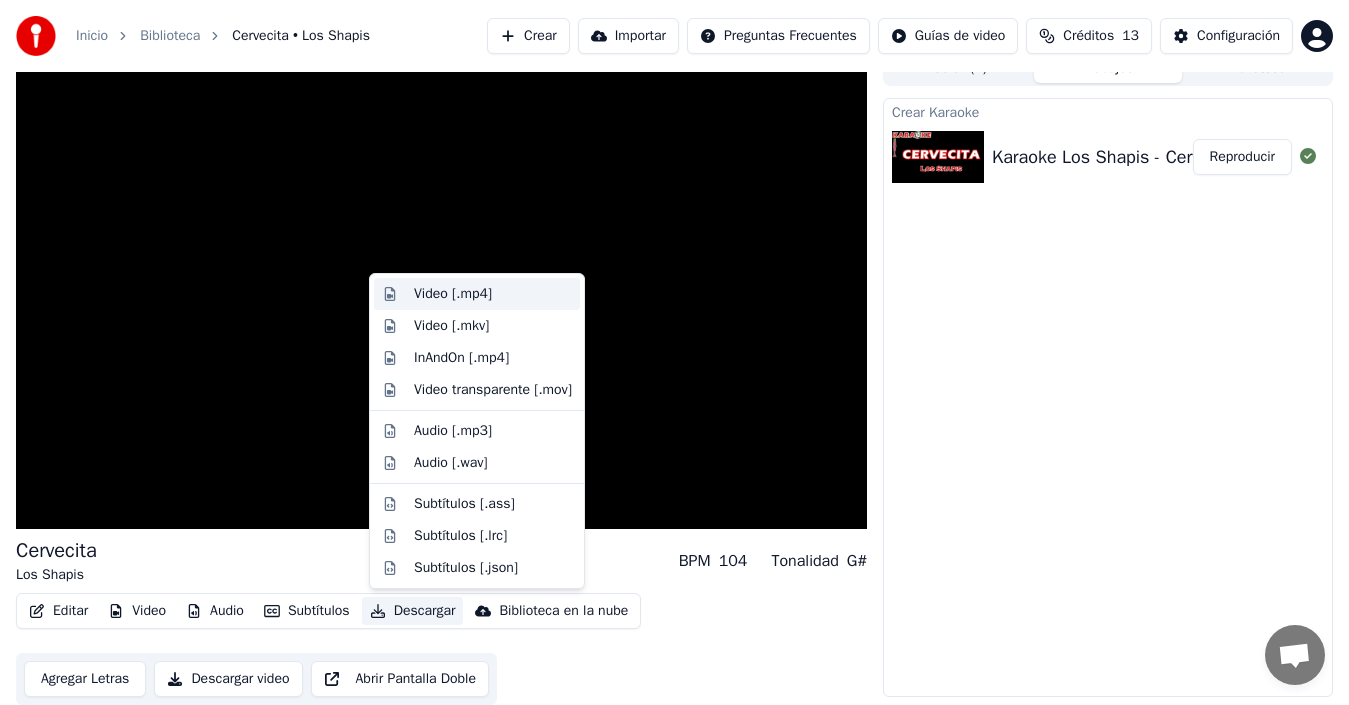 click on "Video [.mp4]" at bounding box center (453, 294) 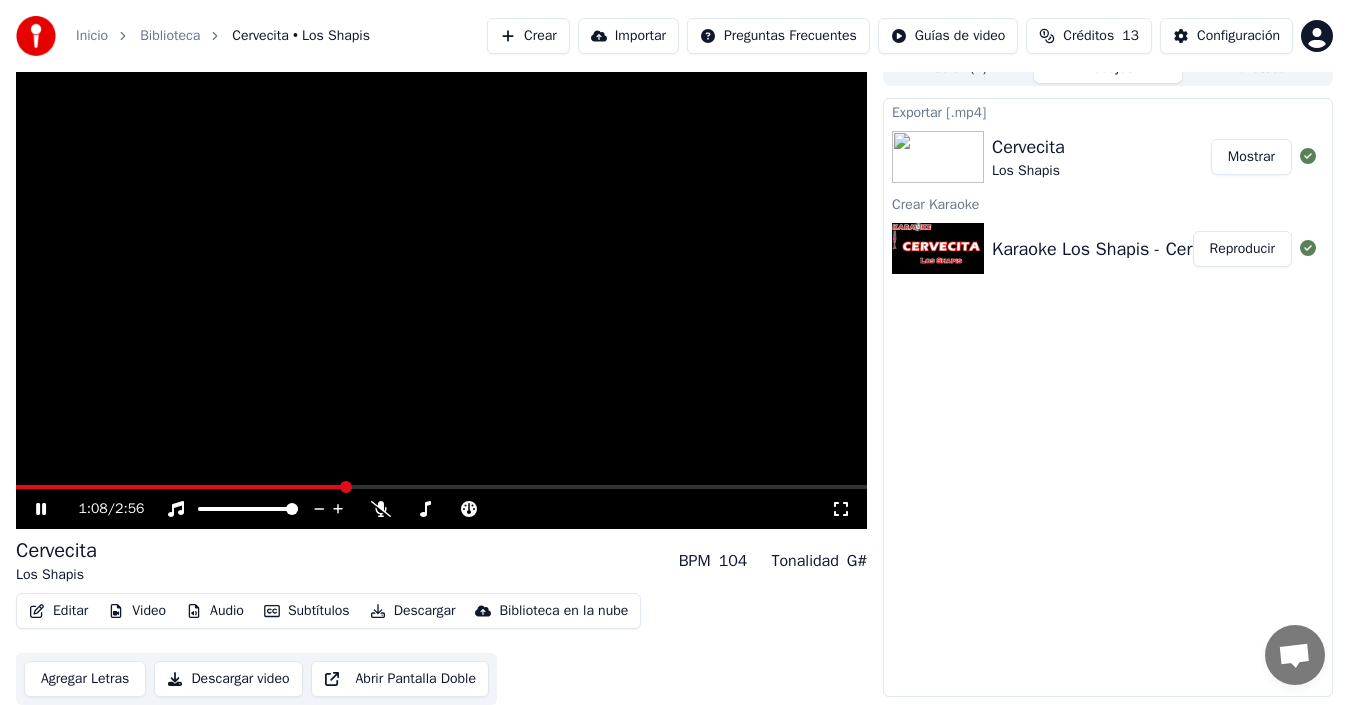 click on "Mostrar" at bounding box center [1251, 157] 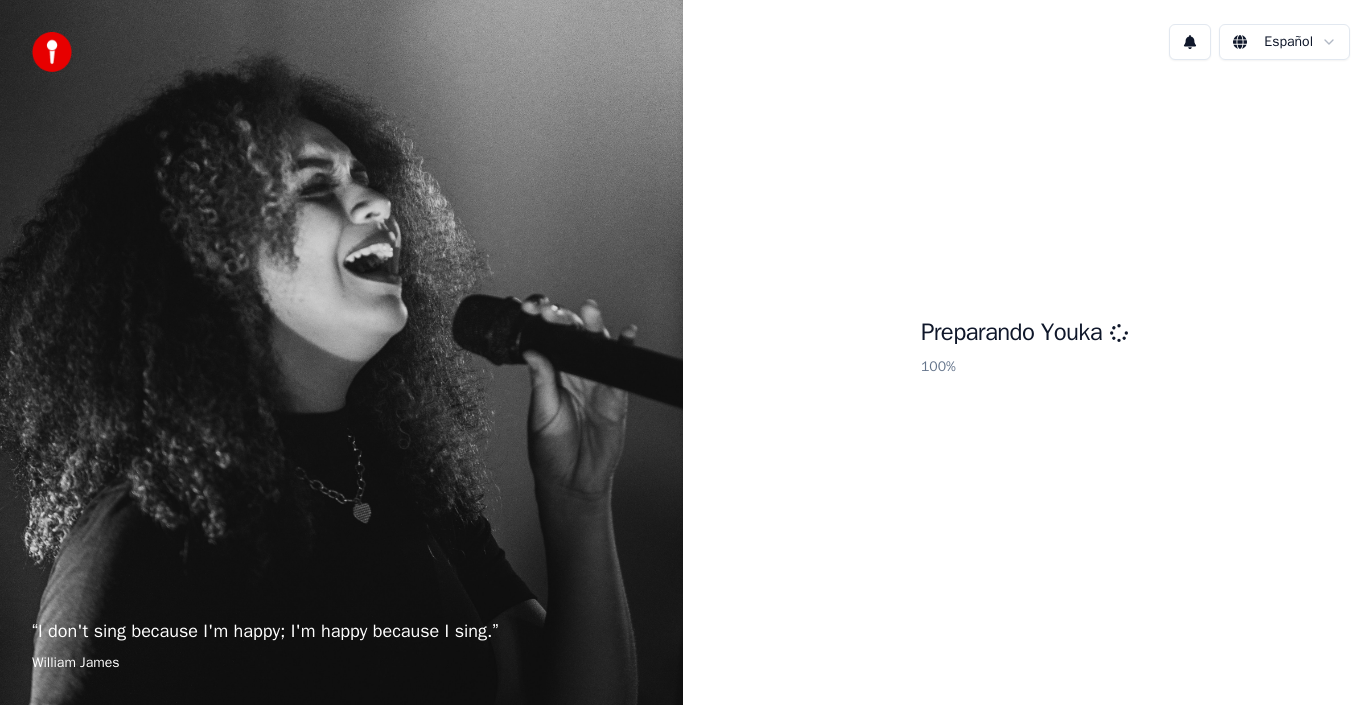 scroll, scrollTop: 0, scrollLeft: 0, axis: both 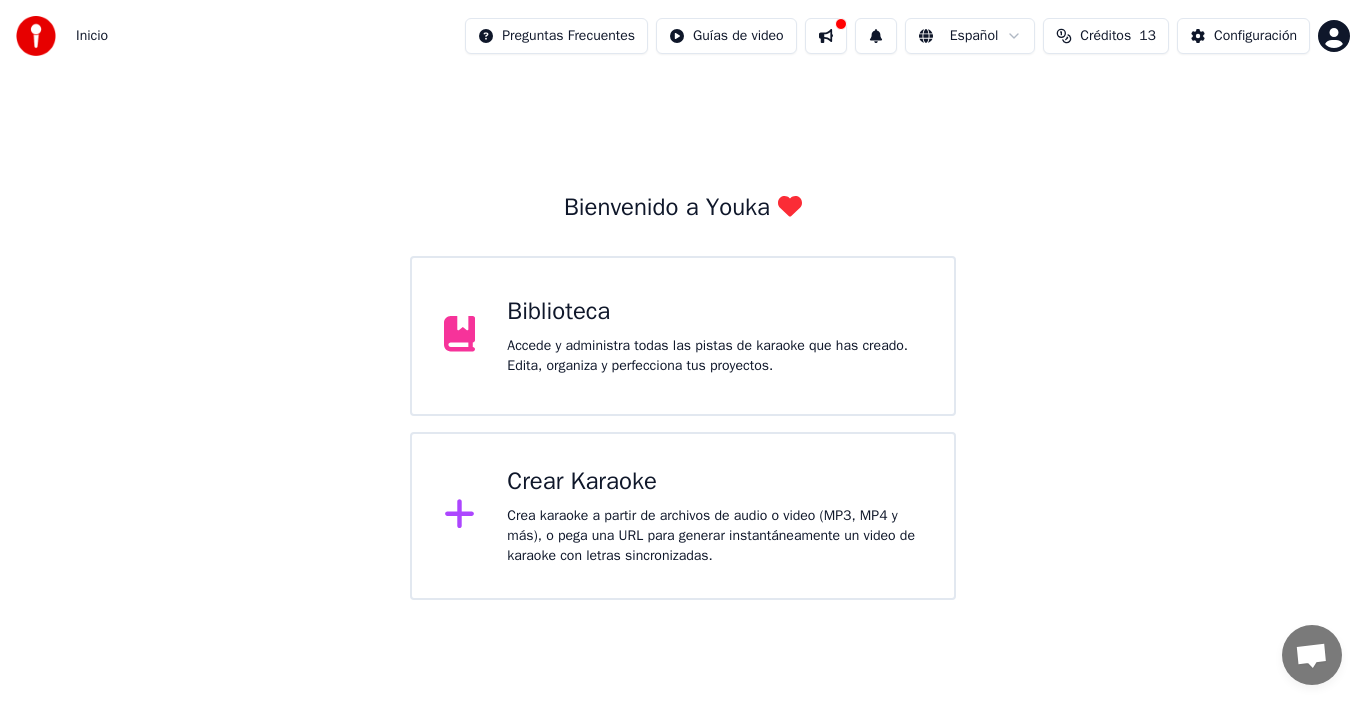 click on "Crear Karaoke" at bounding box center [714, 482] 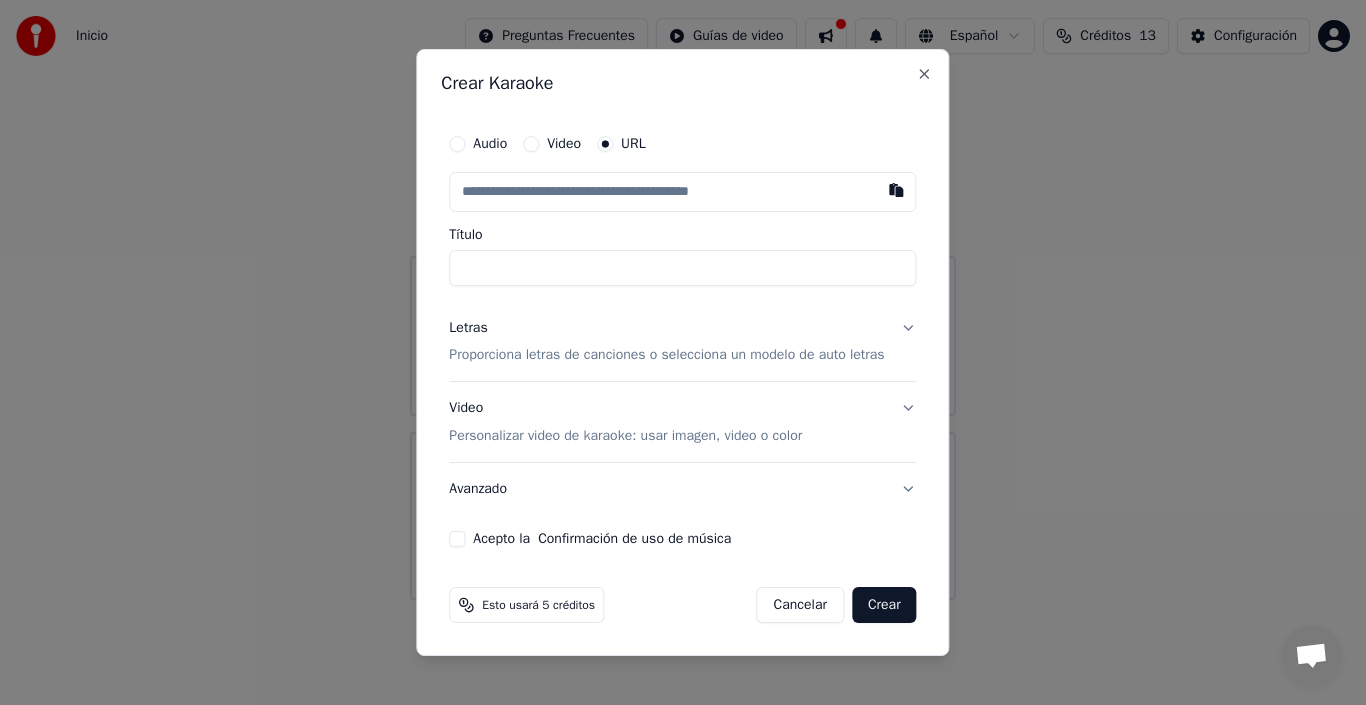 paste on "**********" 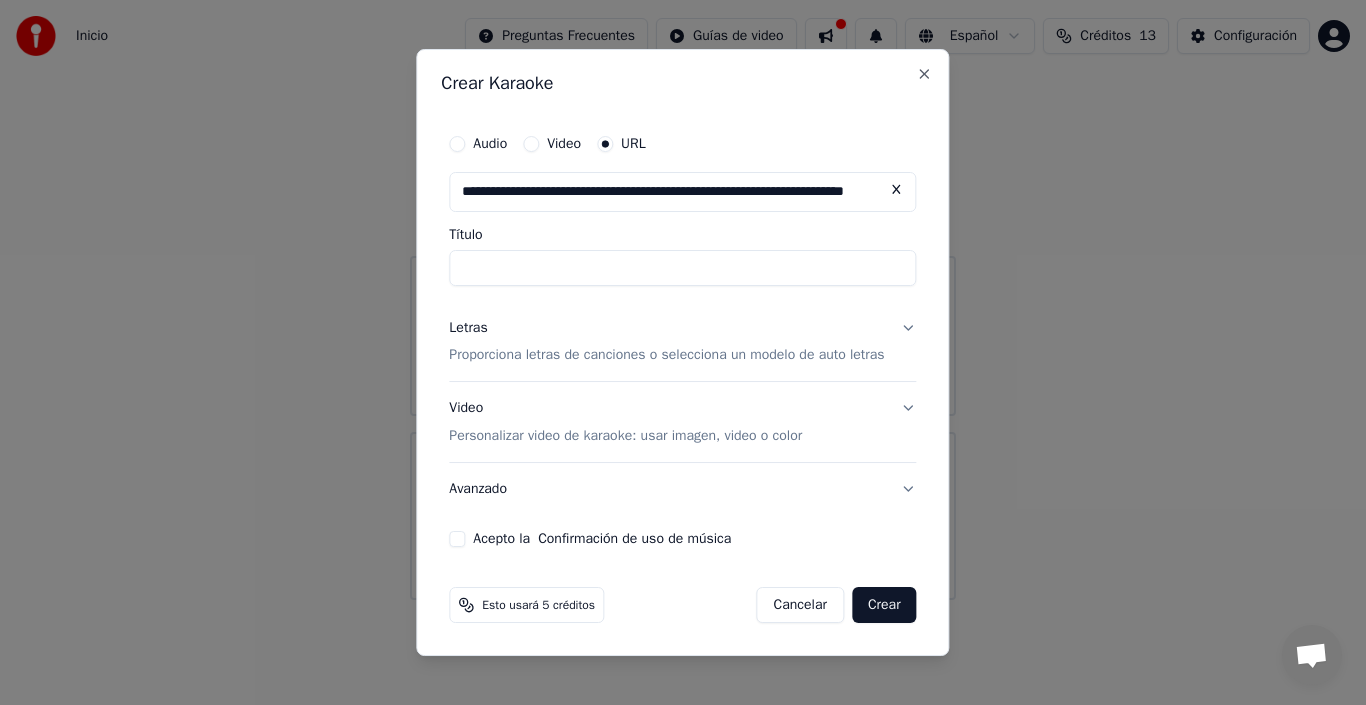 scroll, scrollTop: 0, scrollLeft: 83, axis: horizontal 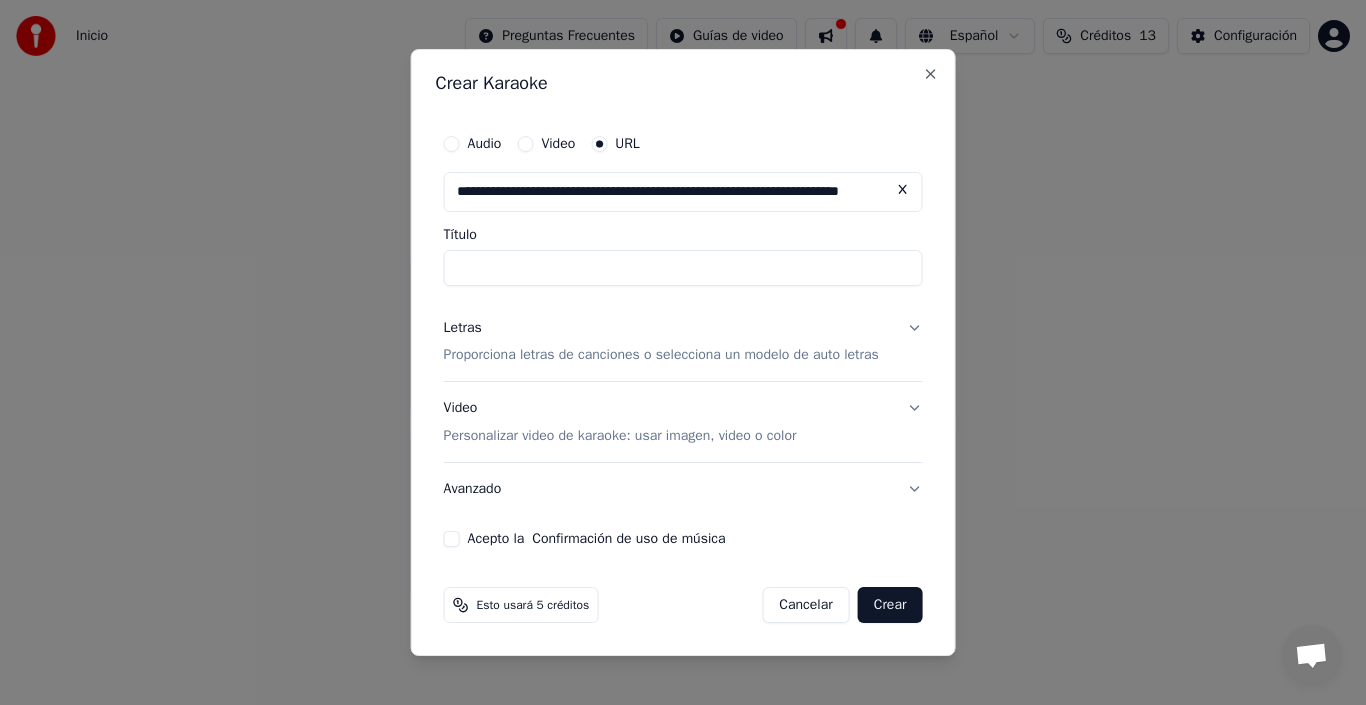 click on "Título" at bounding box center [683, 268] 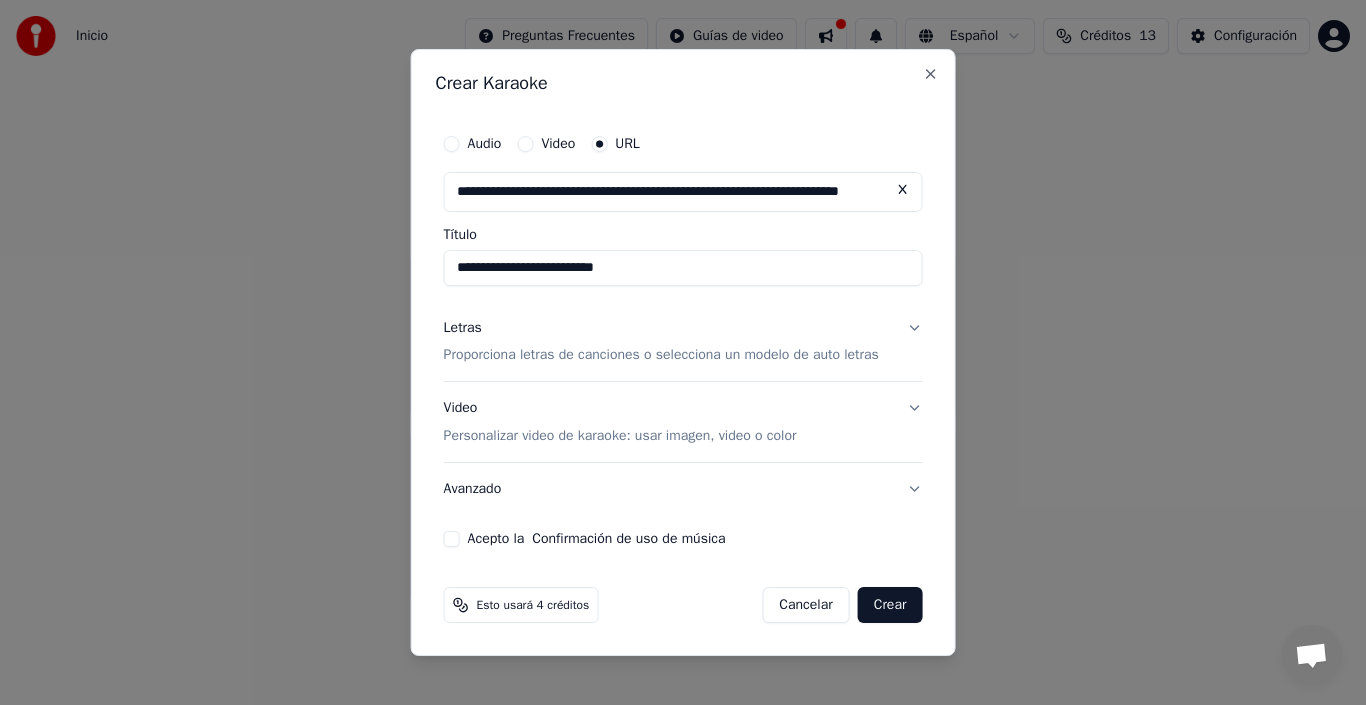 type on "**********" 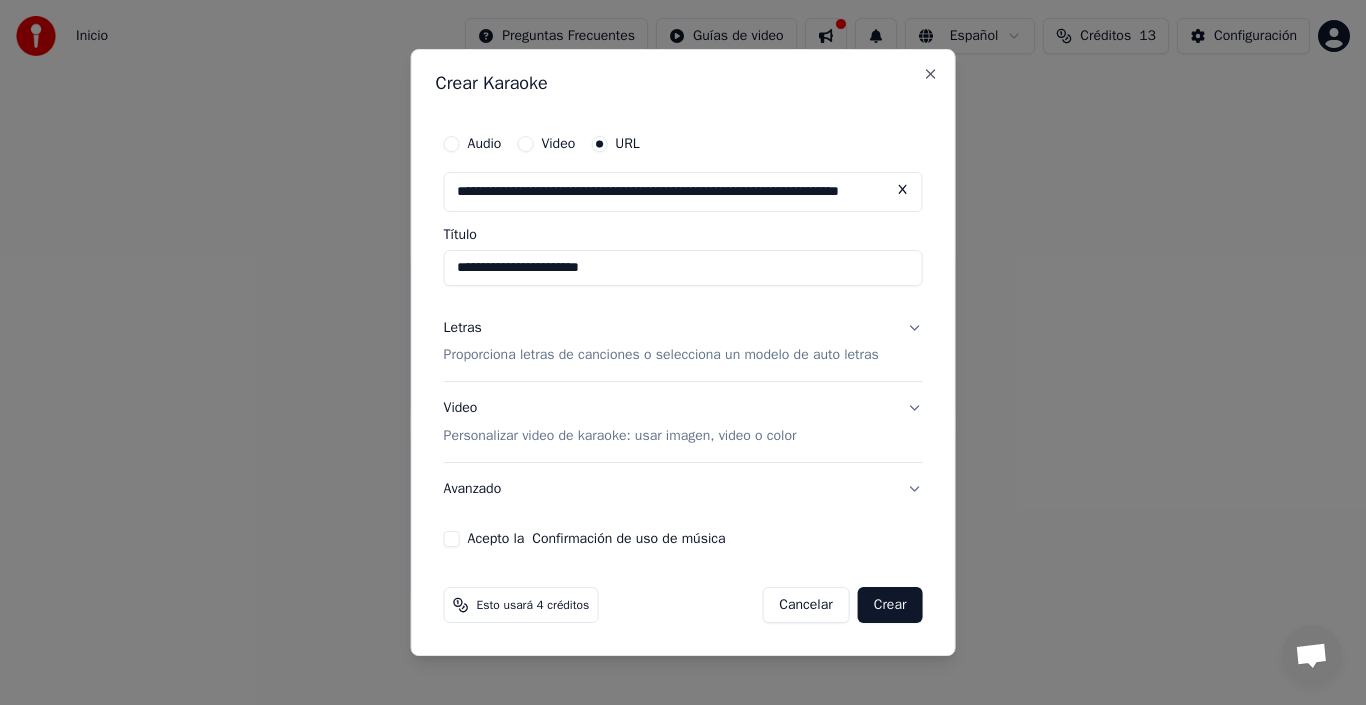type on "**********" 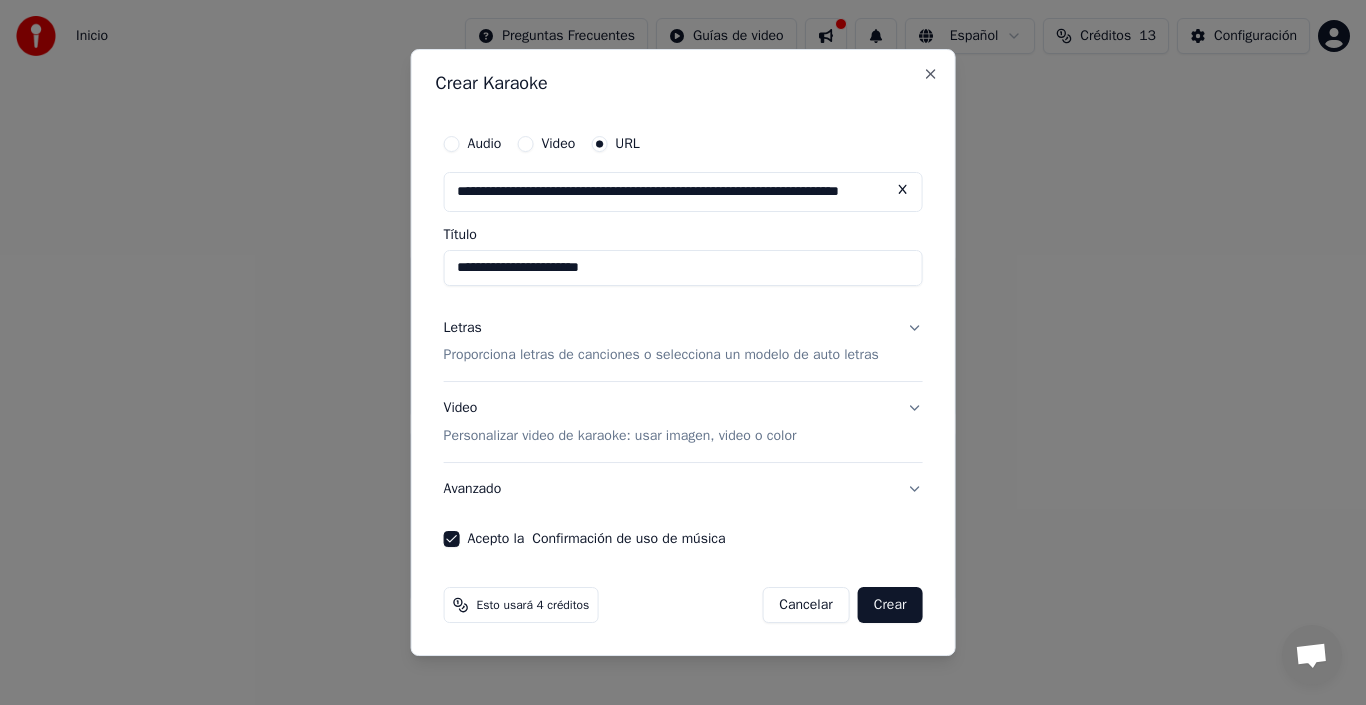 click on "Crear" at bounding box center [890, 605] 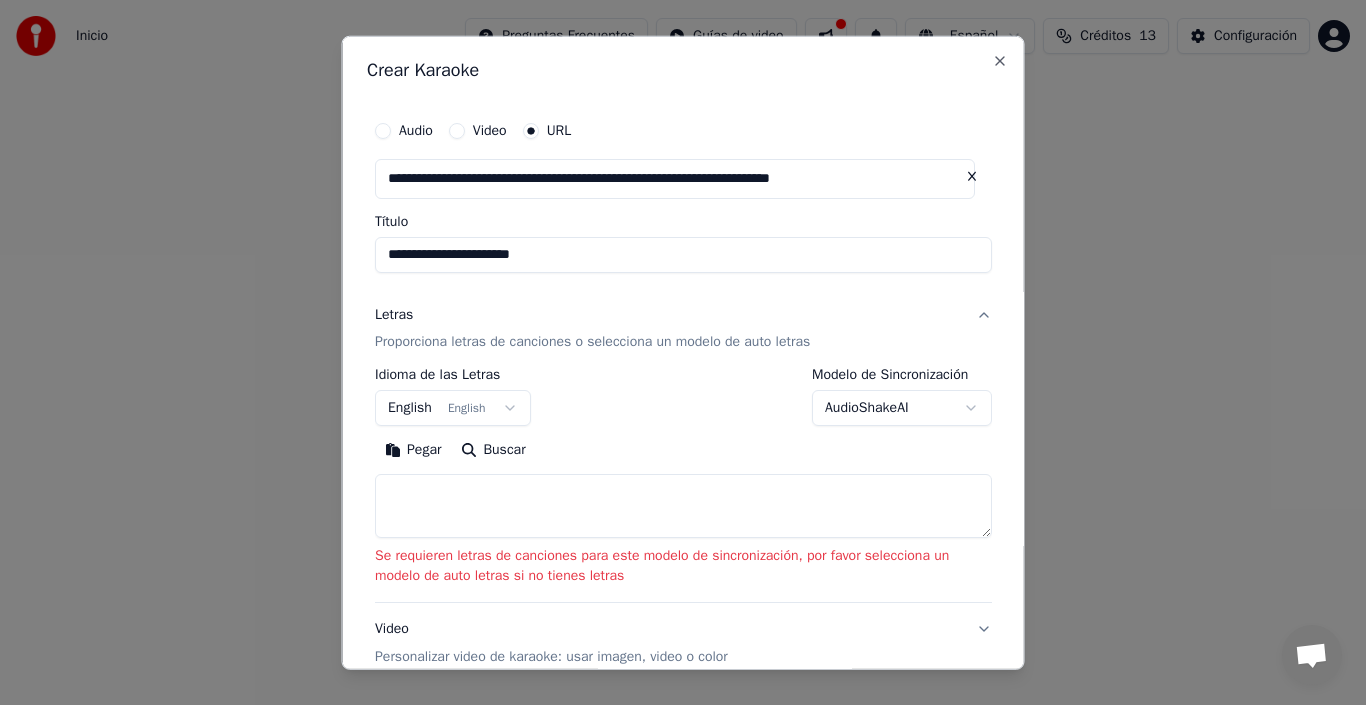 click on "English English" at bounding box center (453, 408) 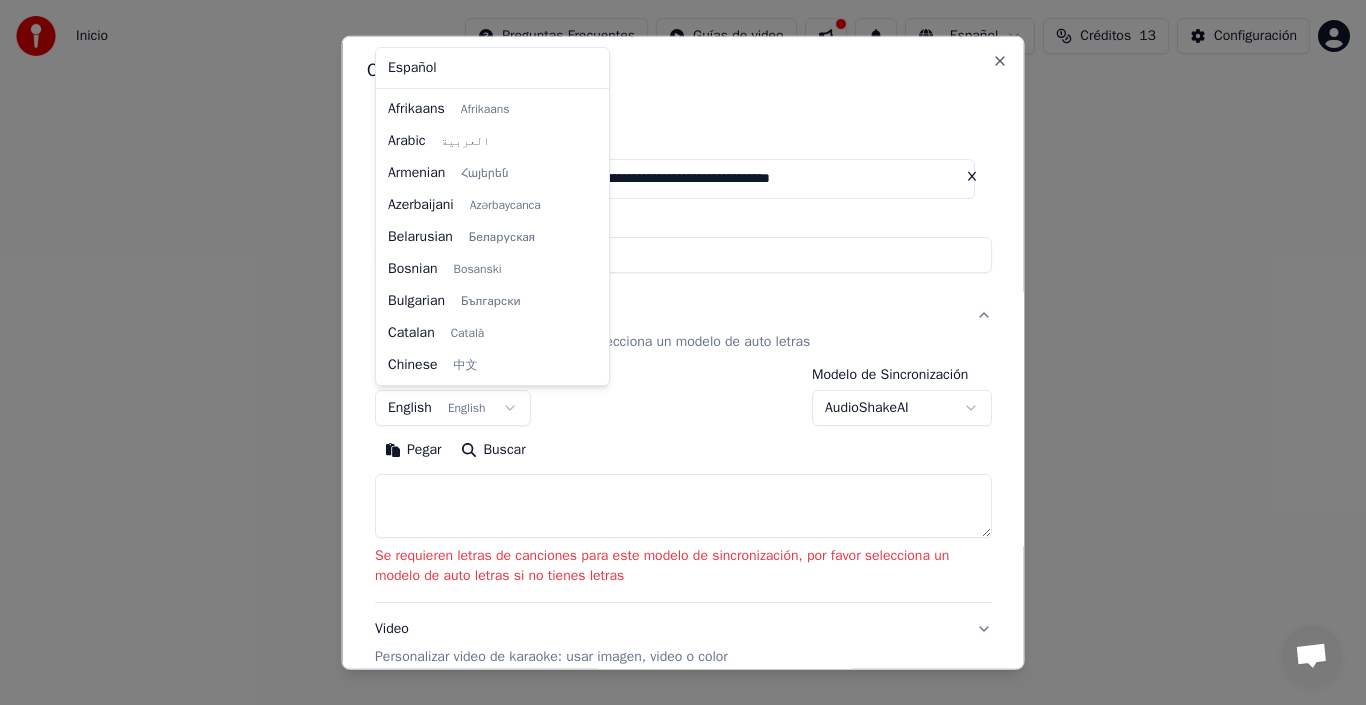 scroll, scrollTop: 160, scrollLeft: 0, axis: vertical 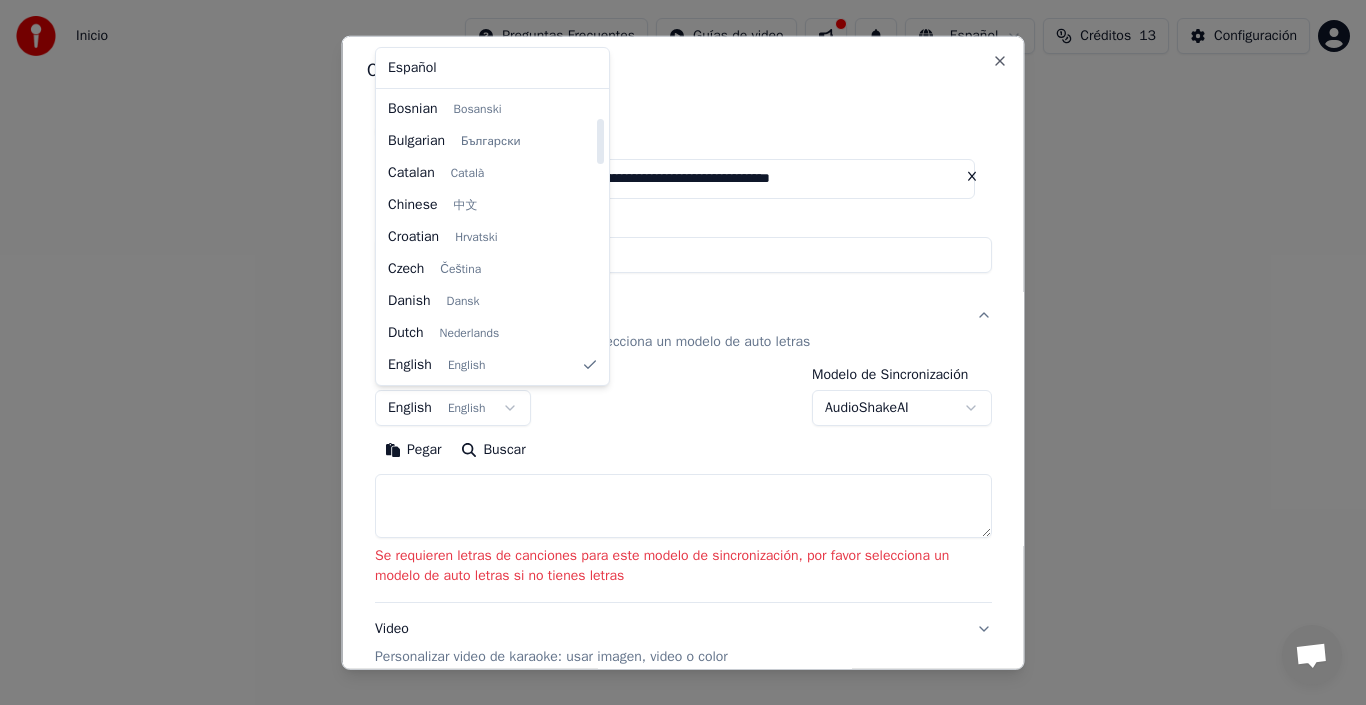 select on "**" 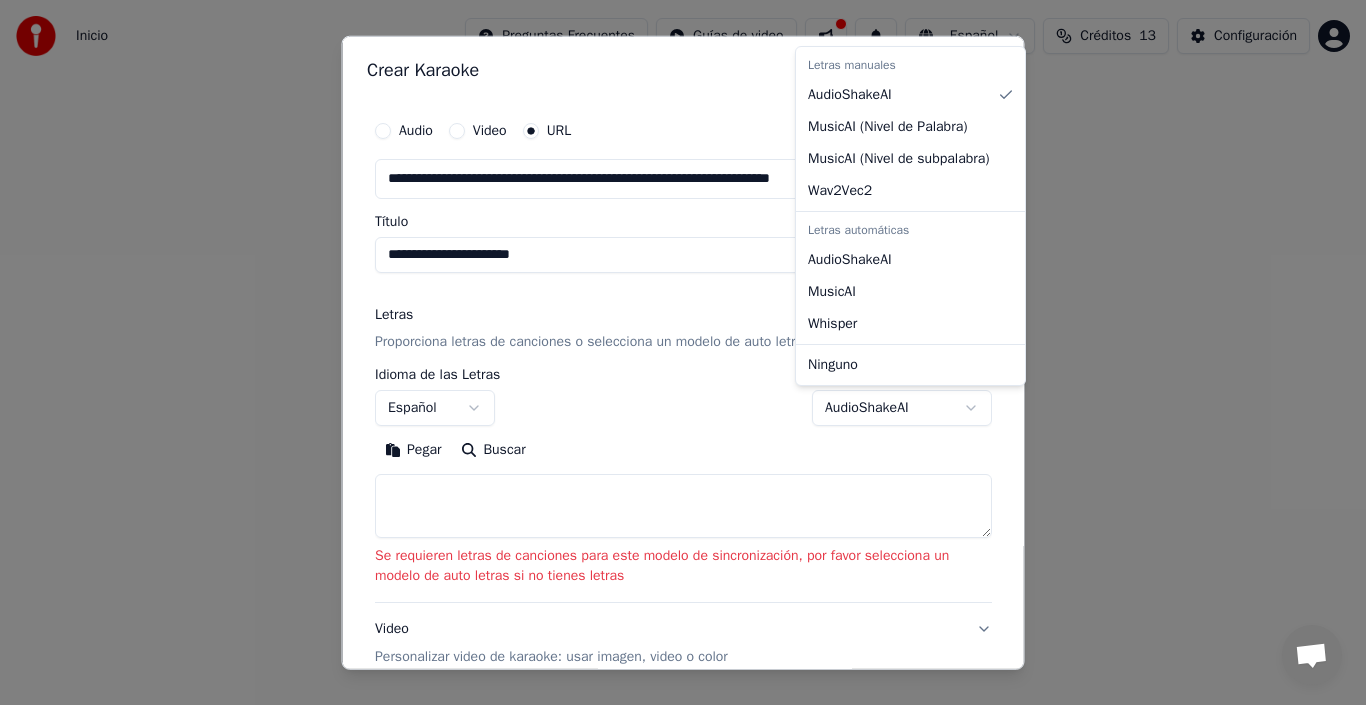 click on "**********" at bounding box center [683, 300] 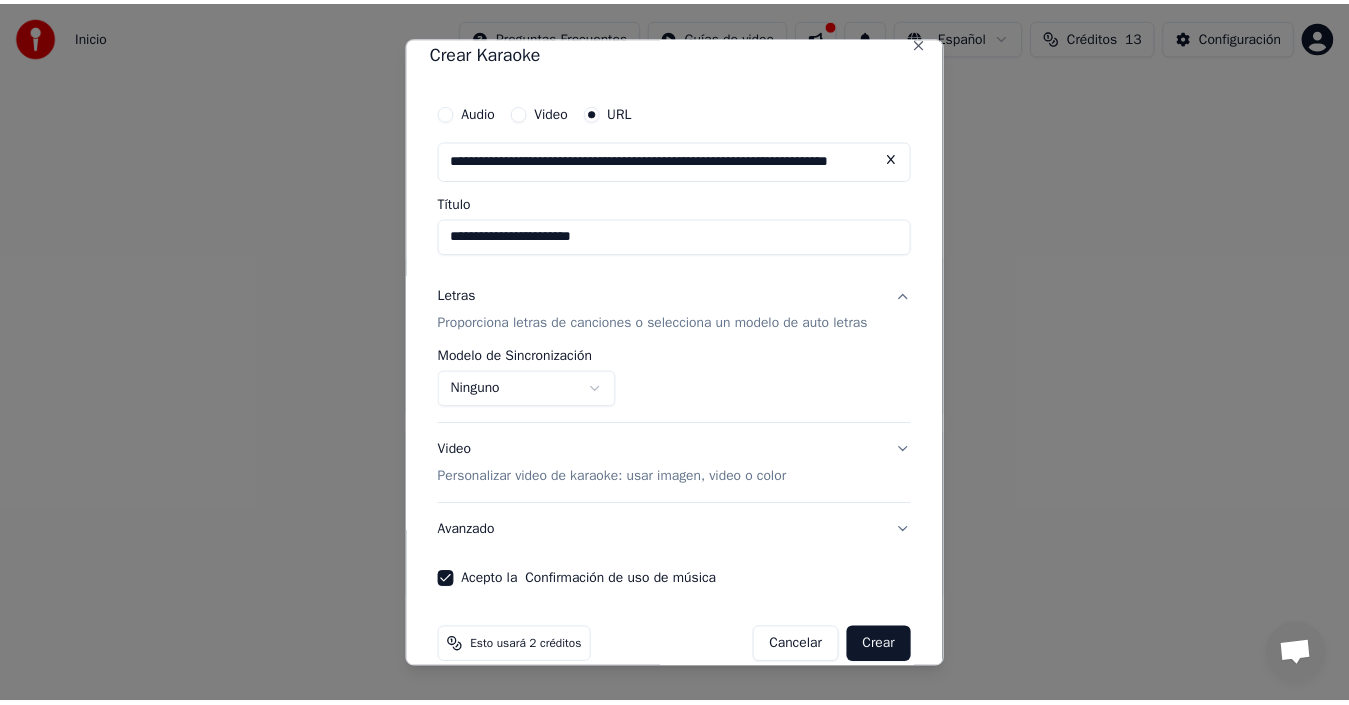 scroll, scrollTop: 47, scrollLeft: 0, axis: vertical 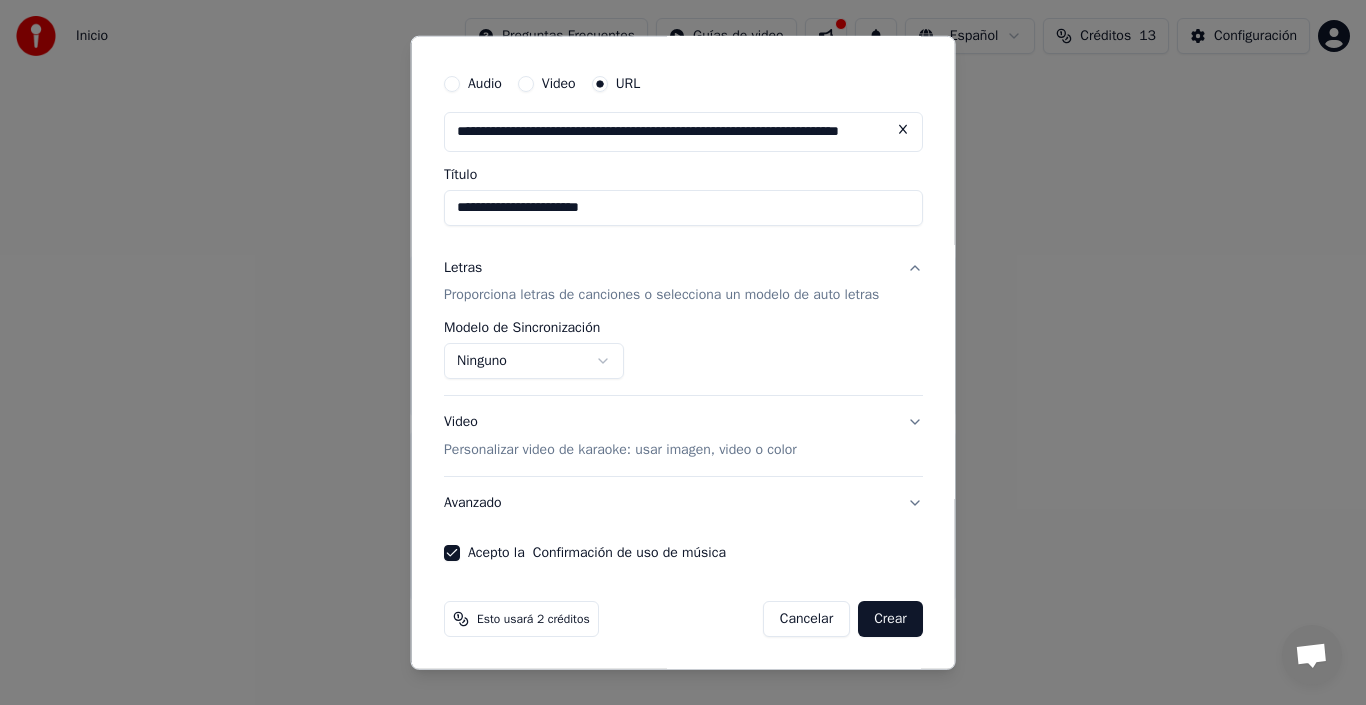 click on "Crear" at bounding box center (890, 619) 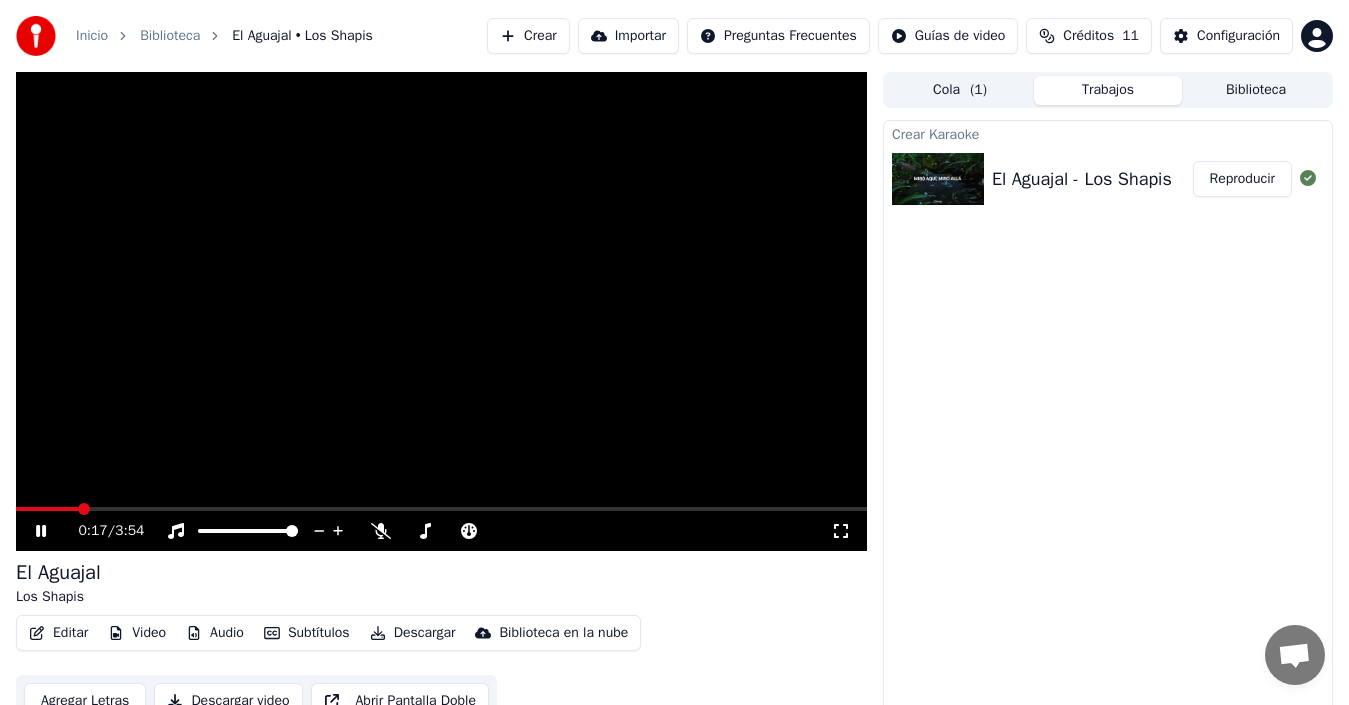 click at bounding box center (441, 509) 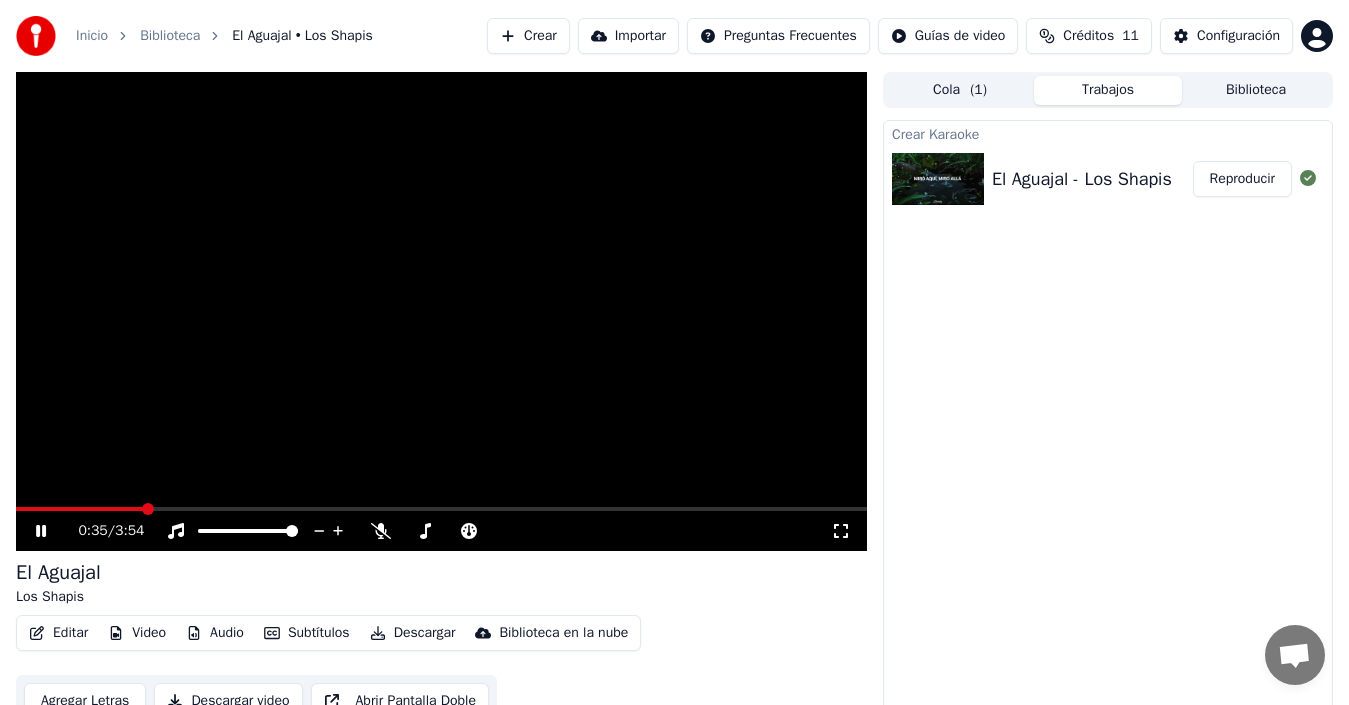 click on "0:35  /  3:54" at bounding box center [441, 531] 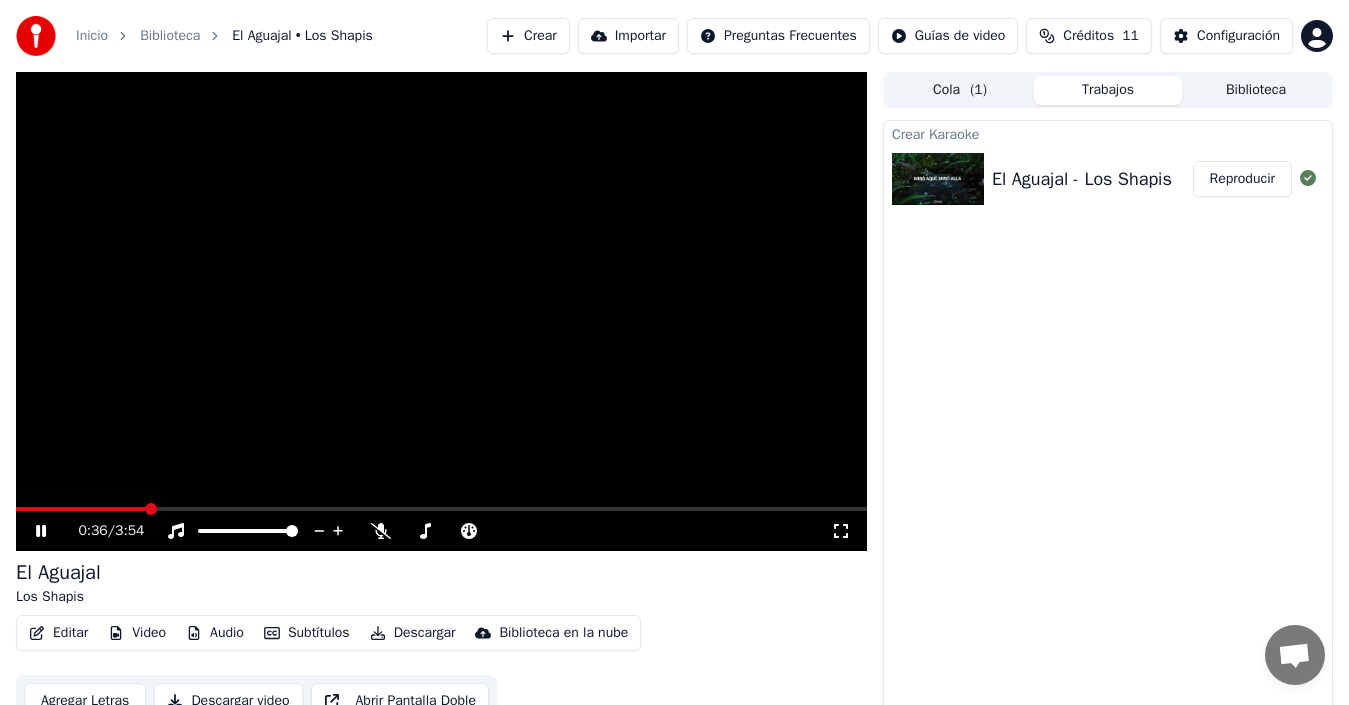 click at bounding box center [441, 509] 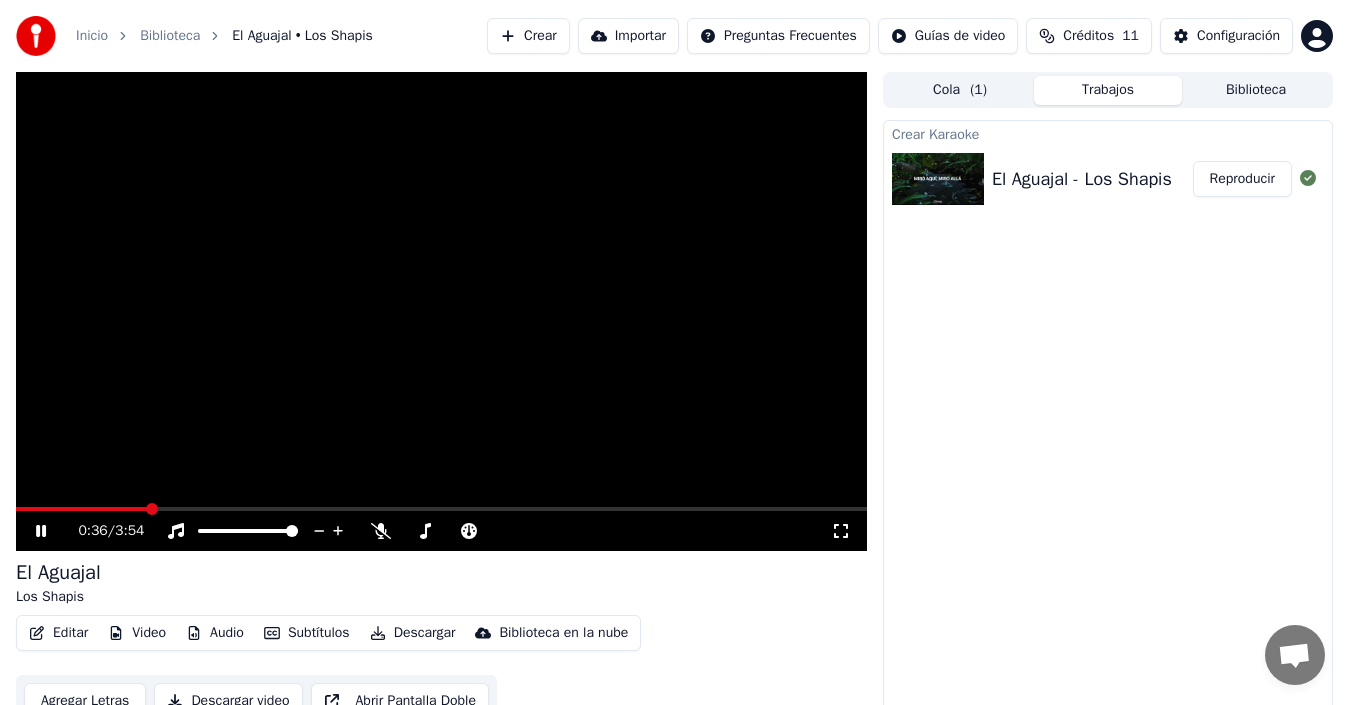 click at bounding box center (441, 509) 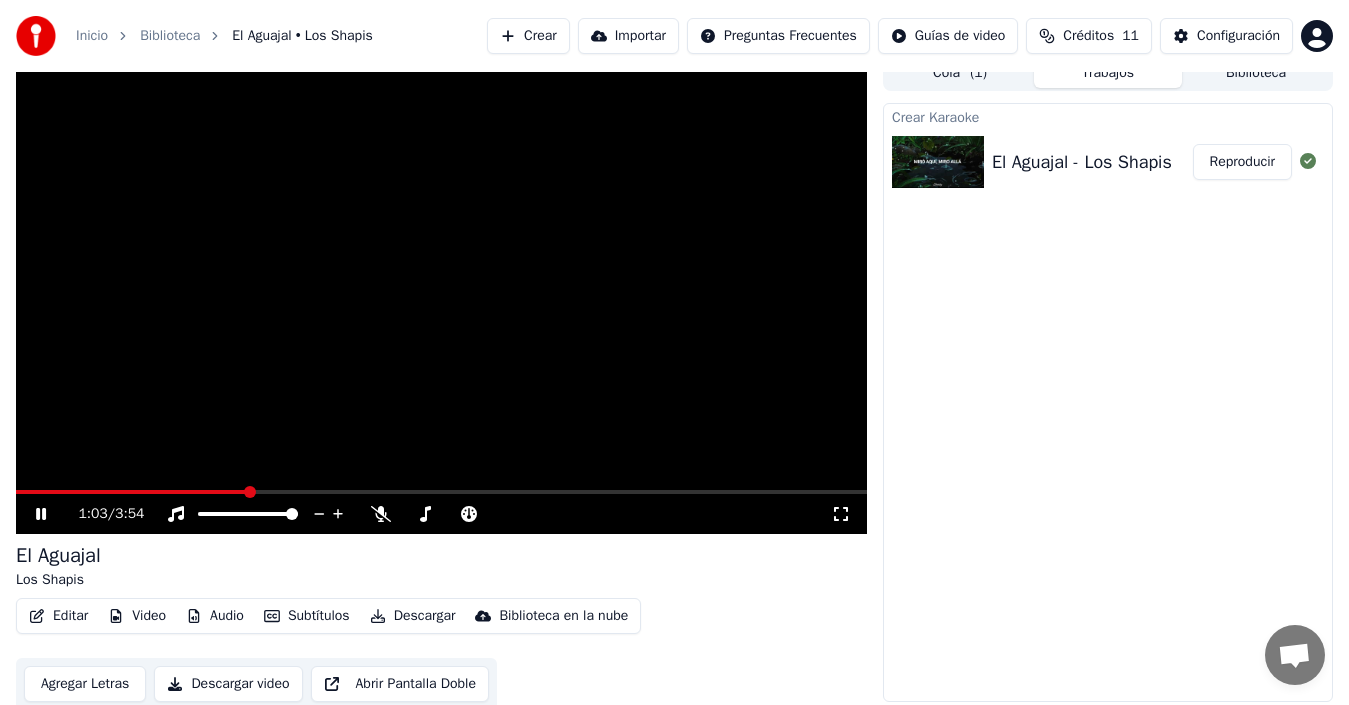 scroll, scrollTop: 22, scrollLeft: 0, axis: vertical 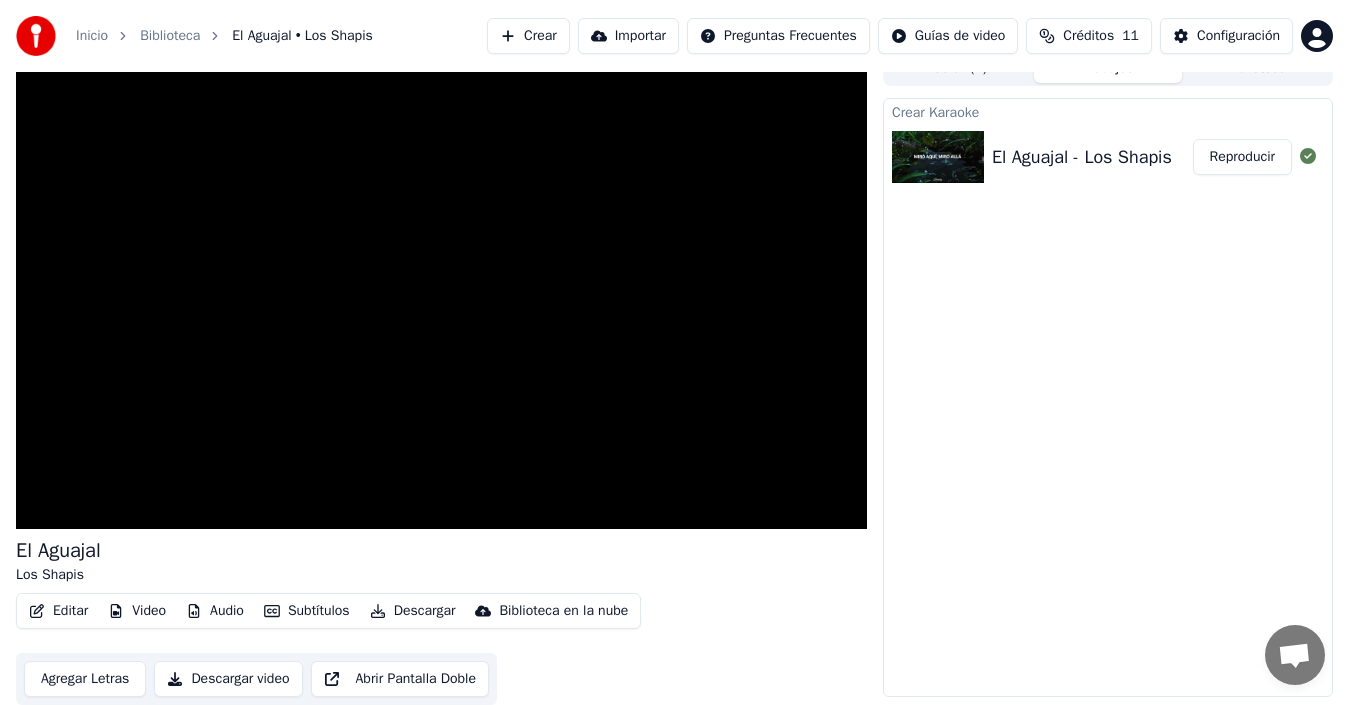 click on "Descargar" at bounding box center [413, 611] 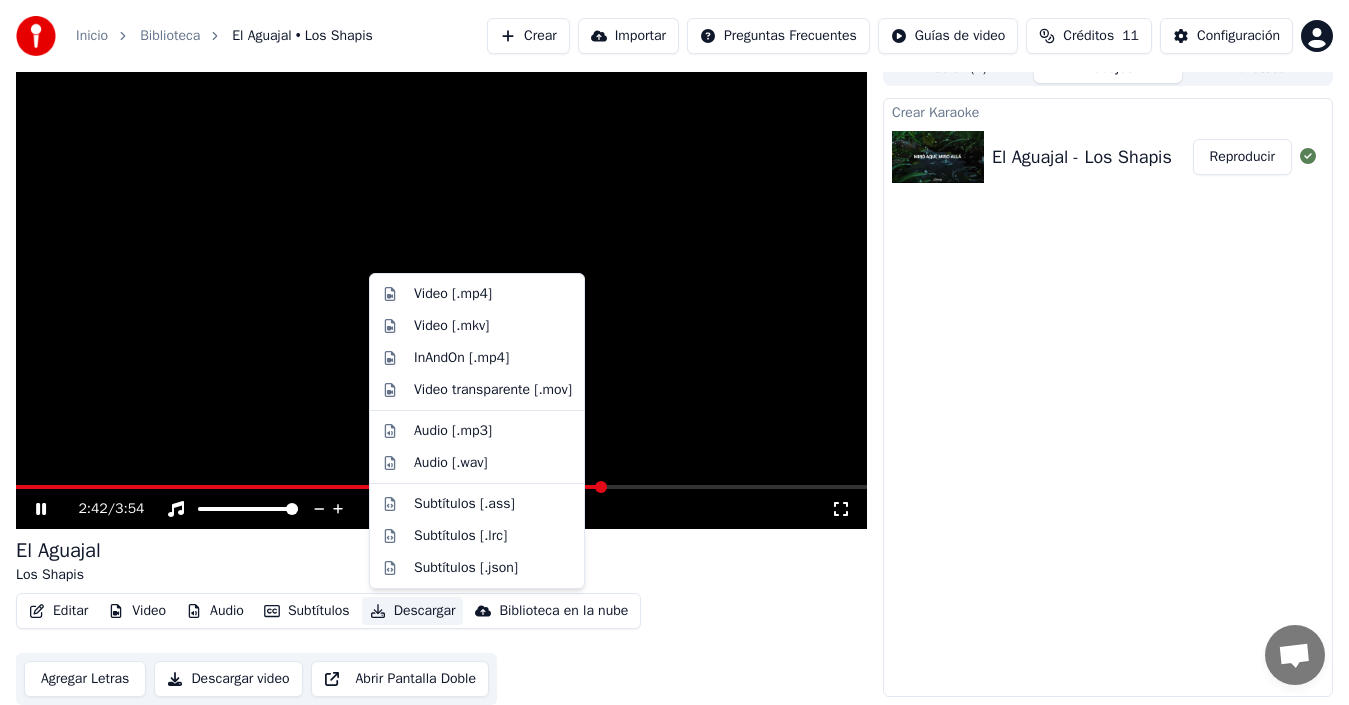 click at bounding box center [441, 289] 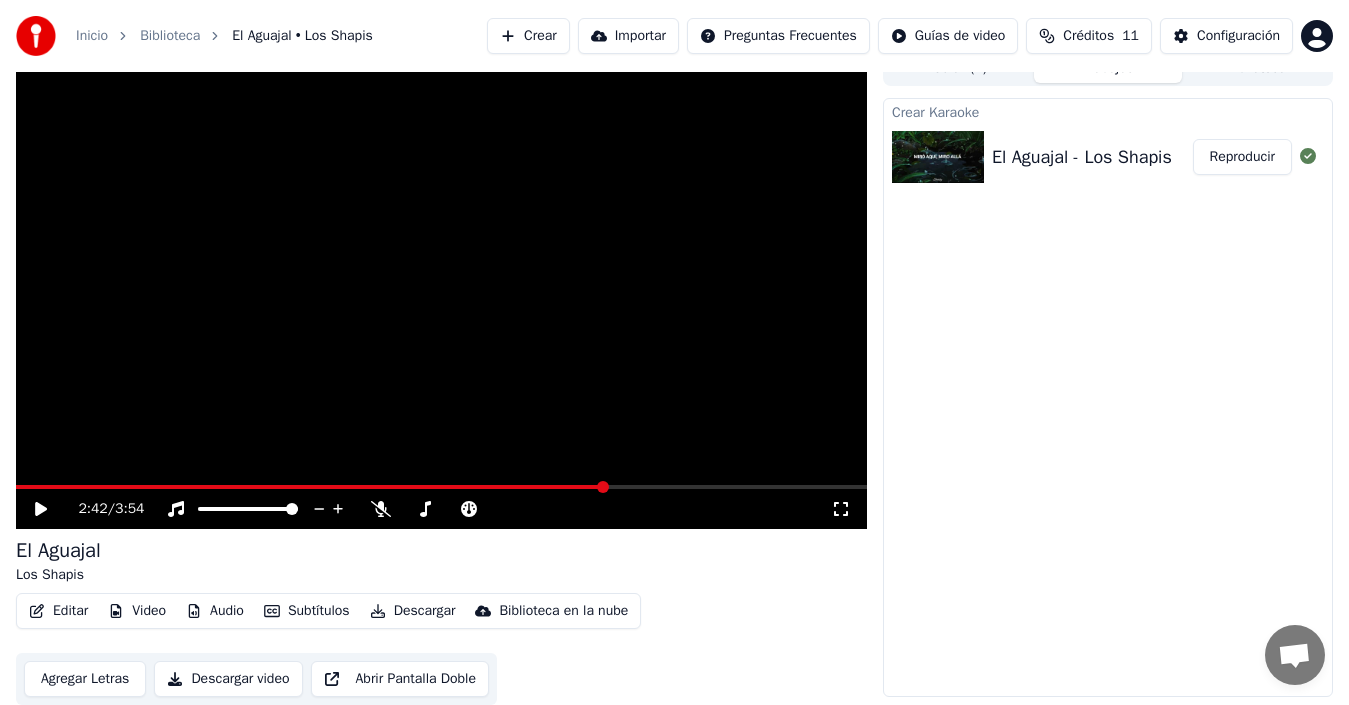 click at bounding box center [441, 289] 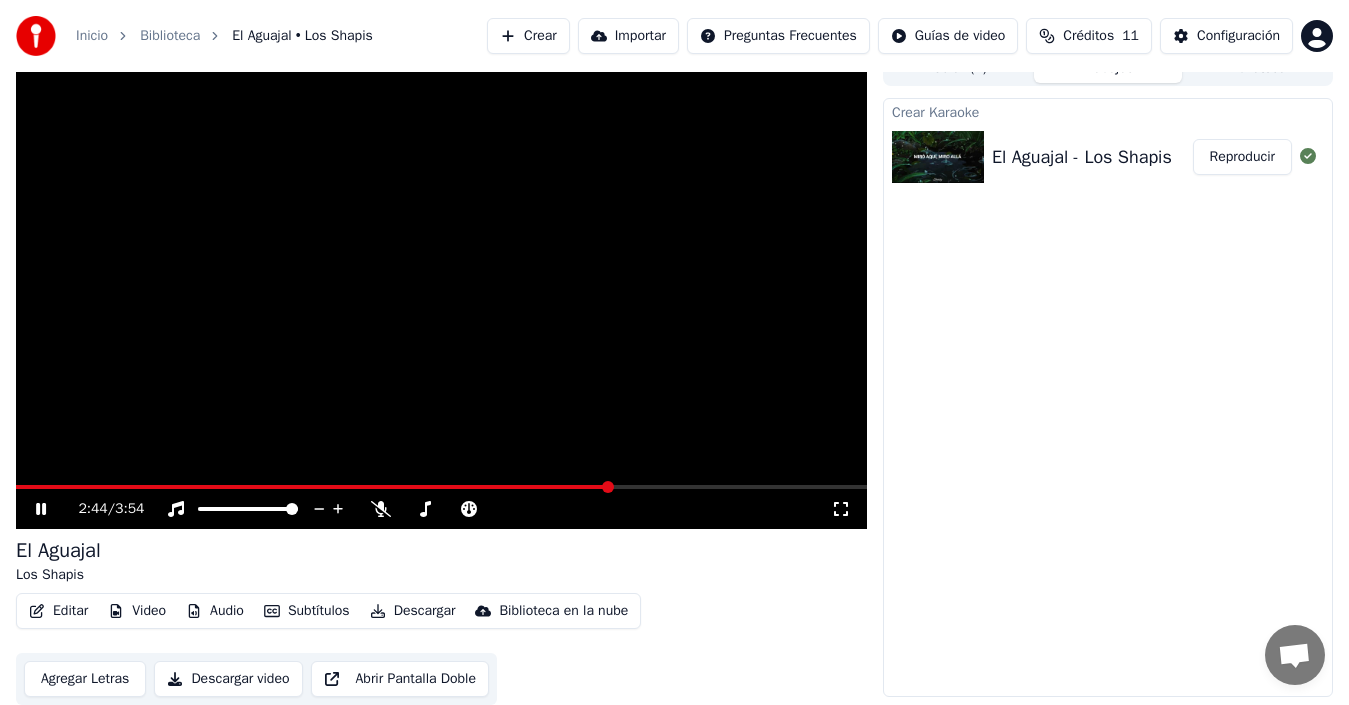 click at bounding box center [441, 289] 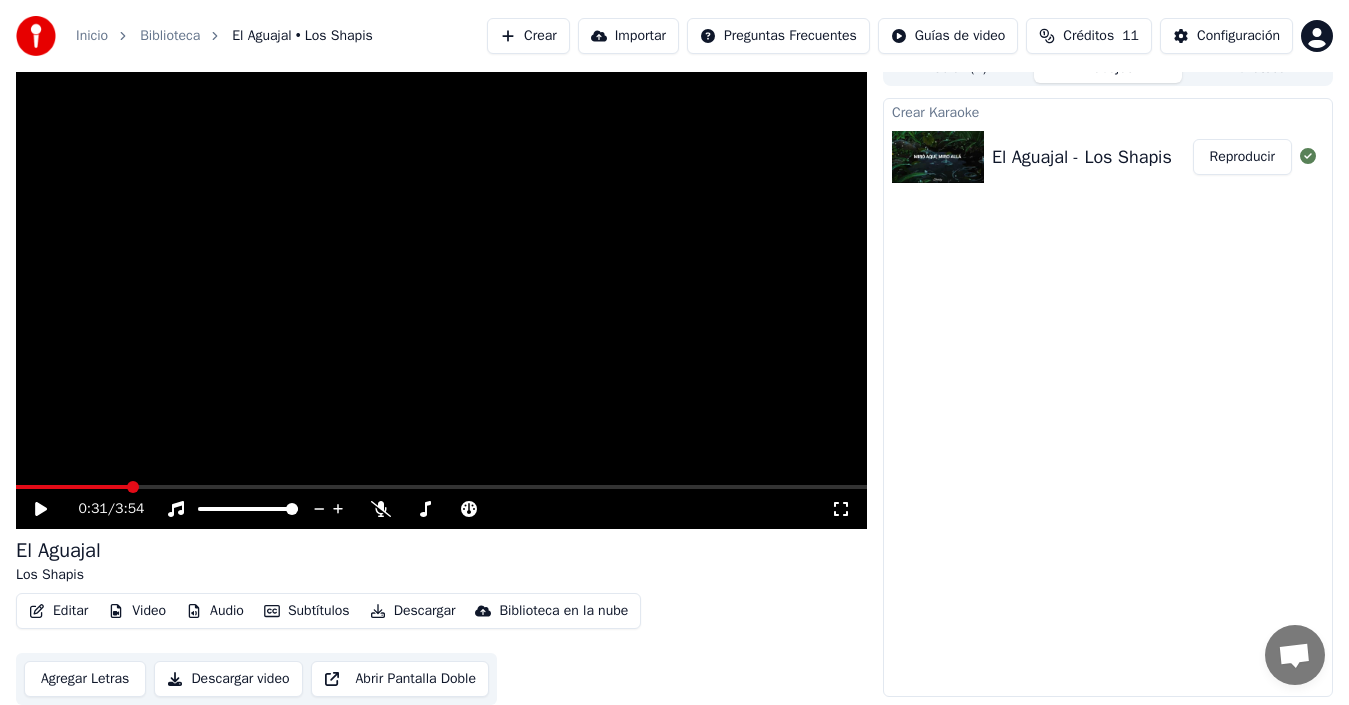 click at bounding box center [133, 487] 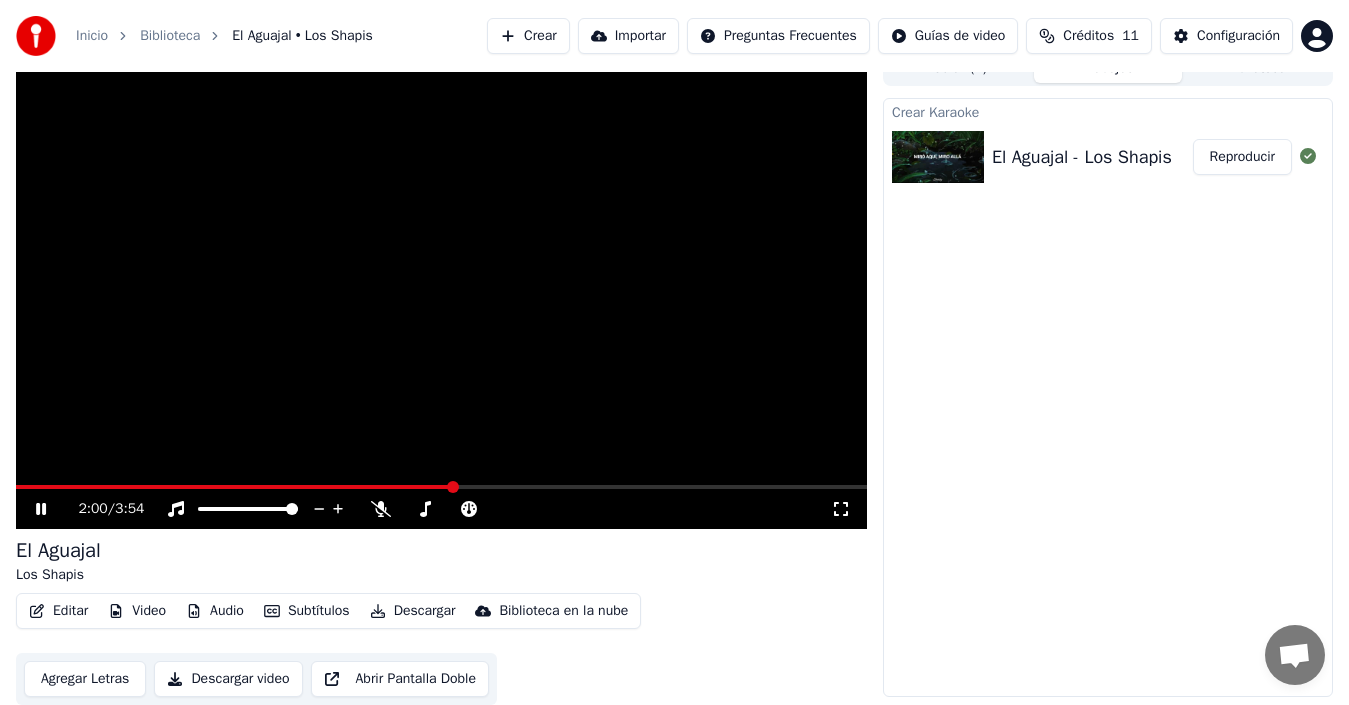 click 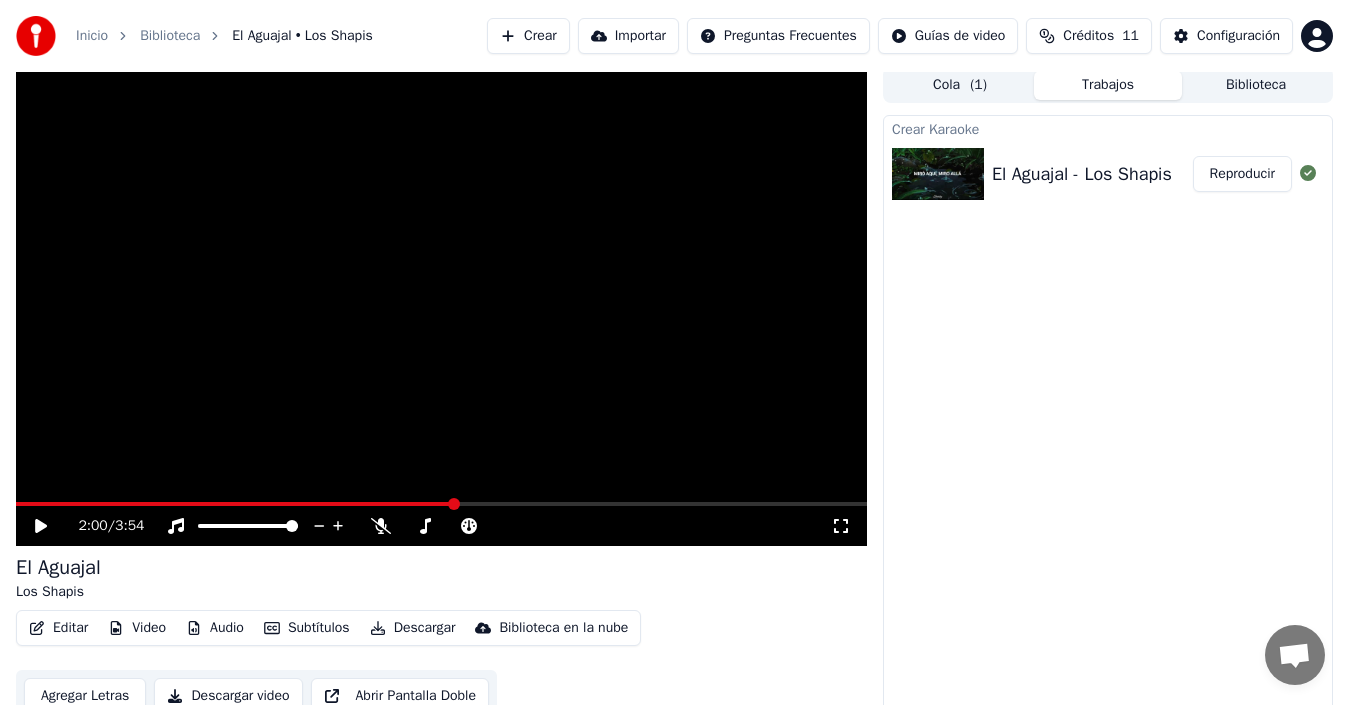 scroll, scrollTop: 0, scrollLeft: 0, axis: both 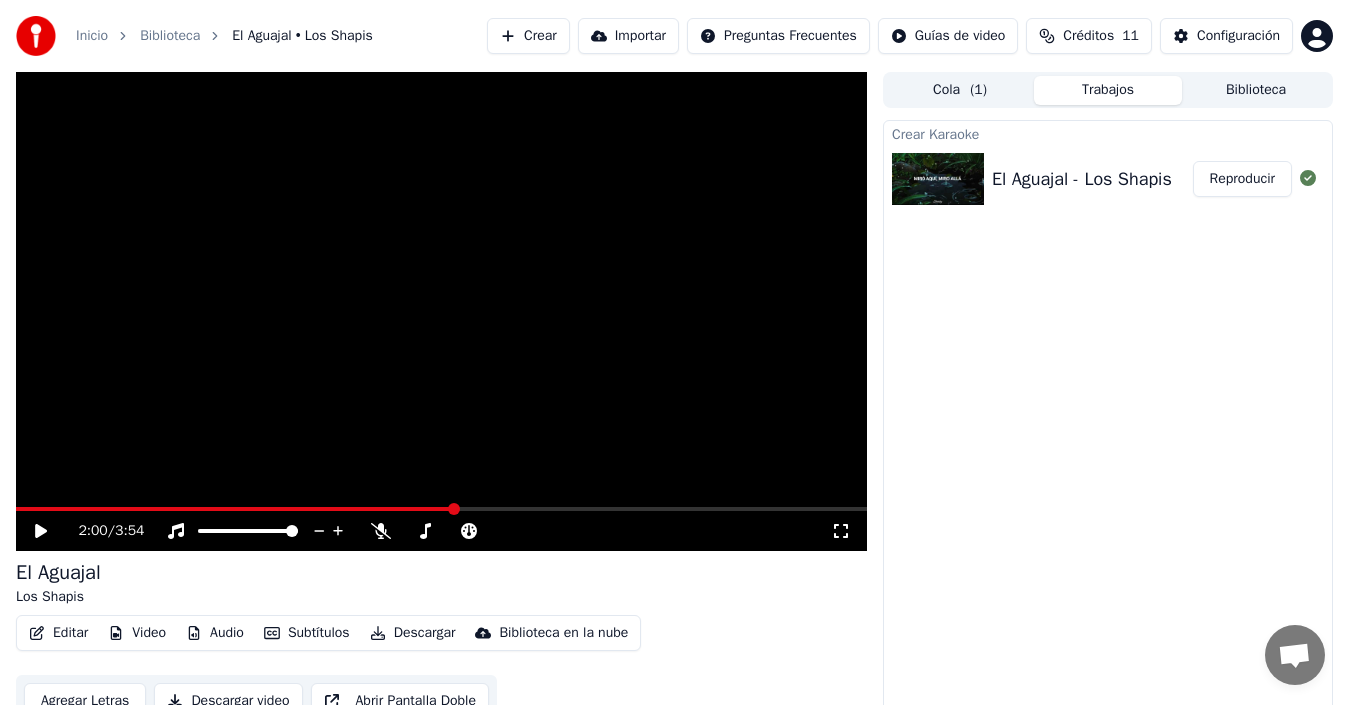 click on "Descargar" at bounding box center [413, 633] 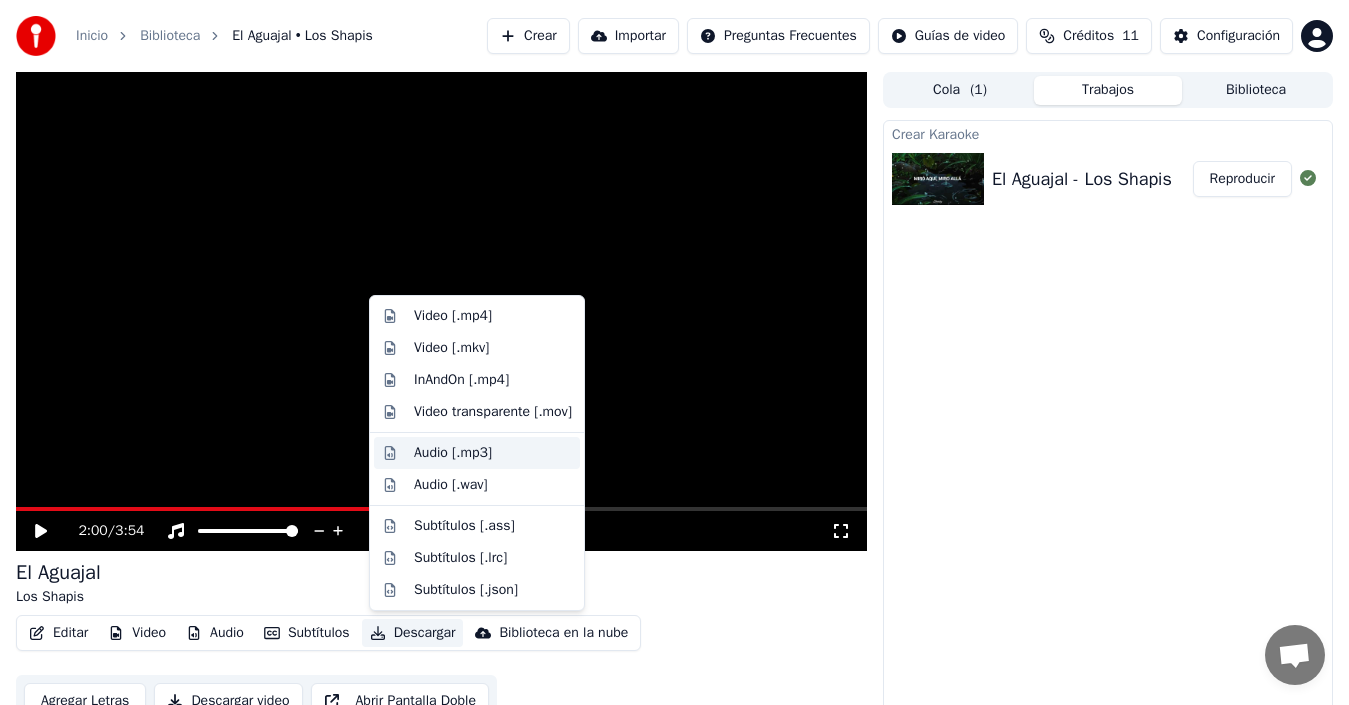 click on "Audio [.mp3]" at bounding box center [453, 453] 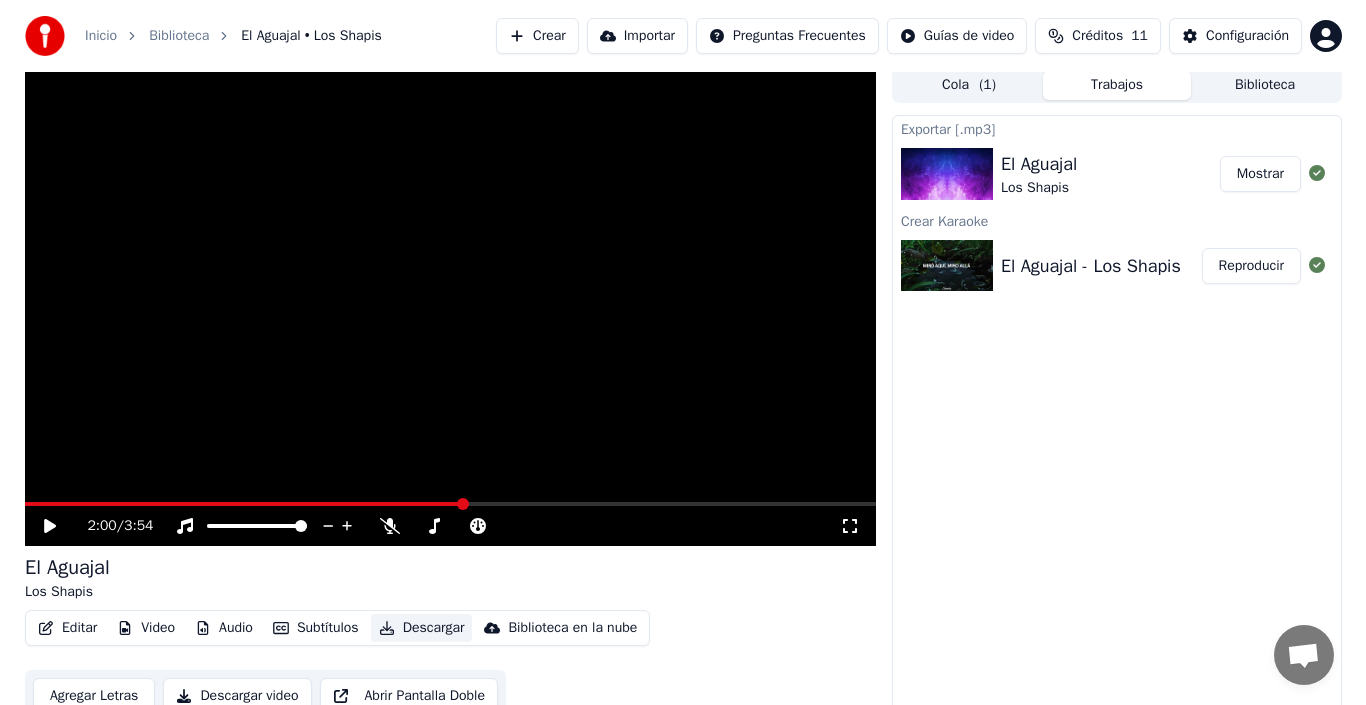 scroll, scrollTop: 0, scrollLeft: 0, axis: both 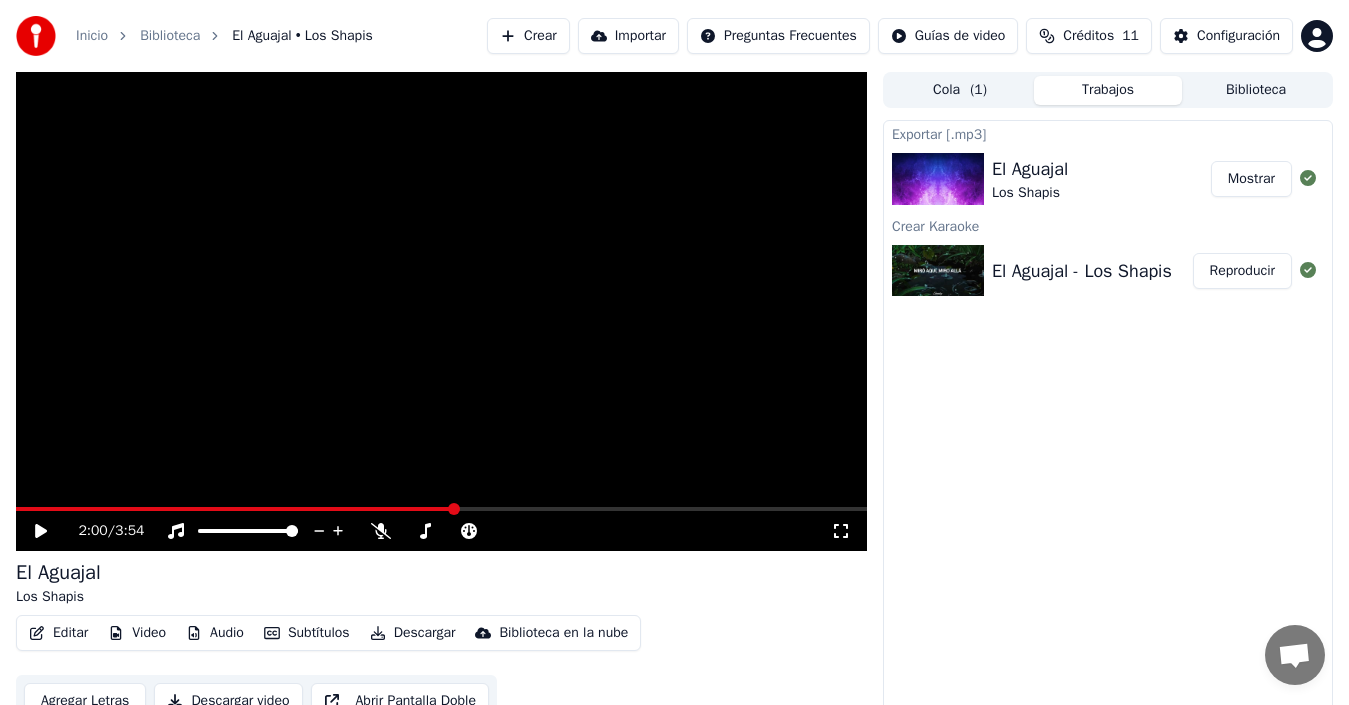 click on "Crear" at bounding box center [528, 36] 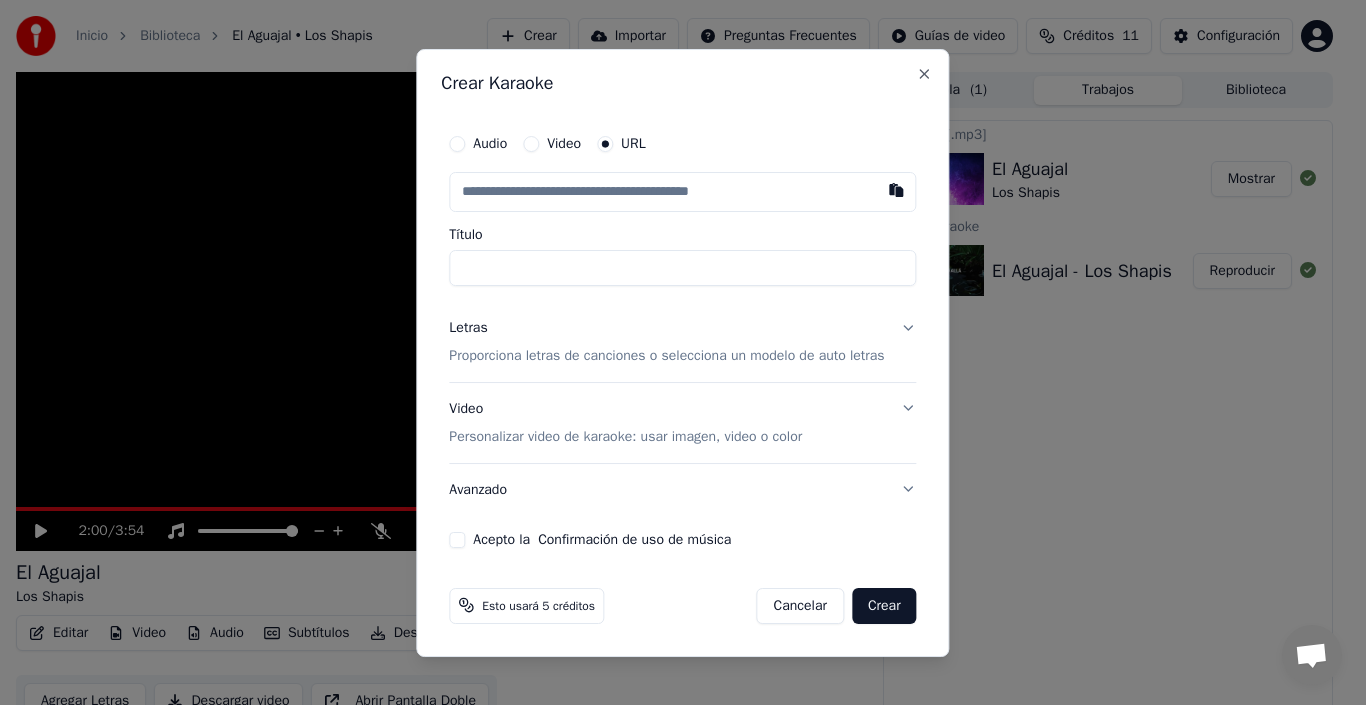 type on "**********" 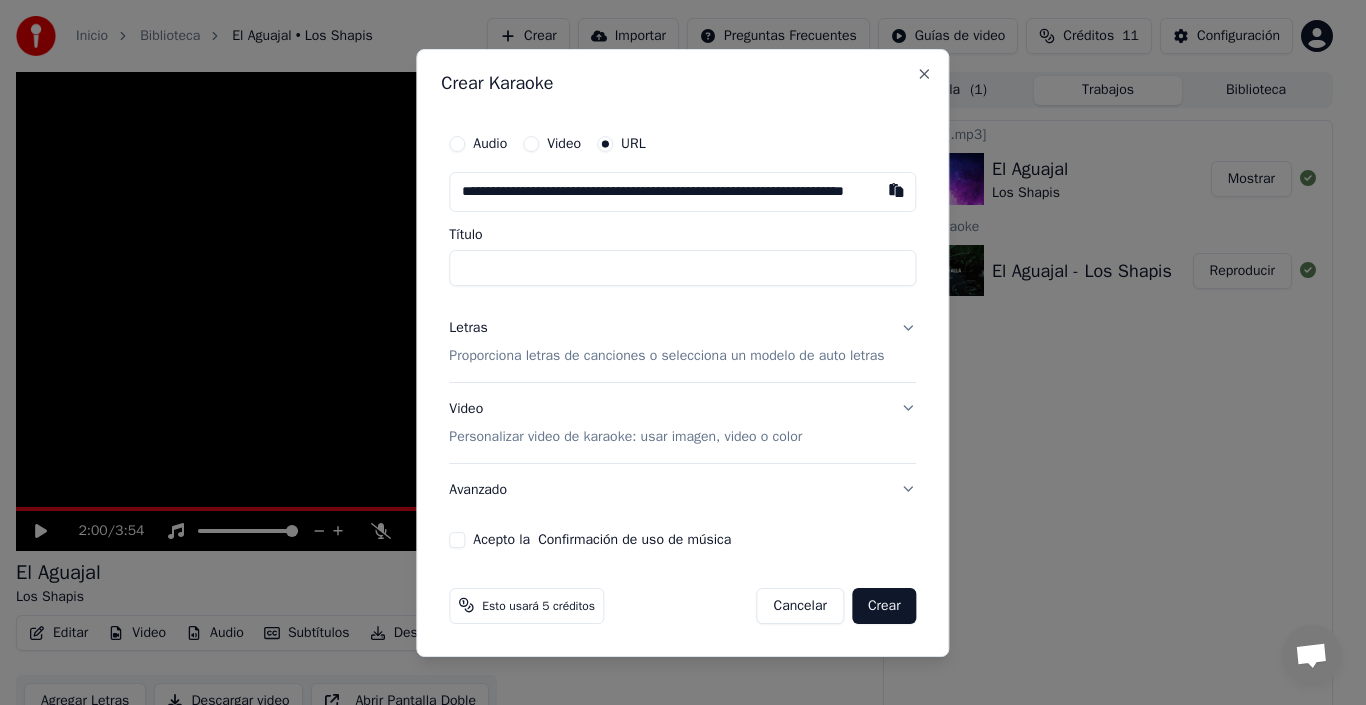 scroll, scrollTop: 0, scrollLeft: 73, axis: horizontal 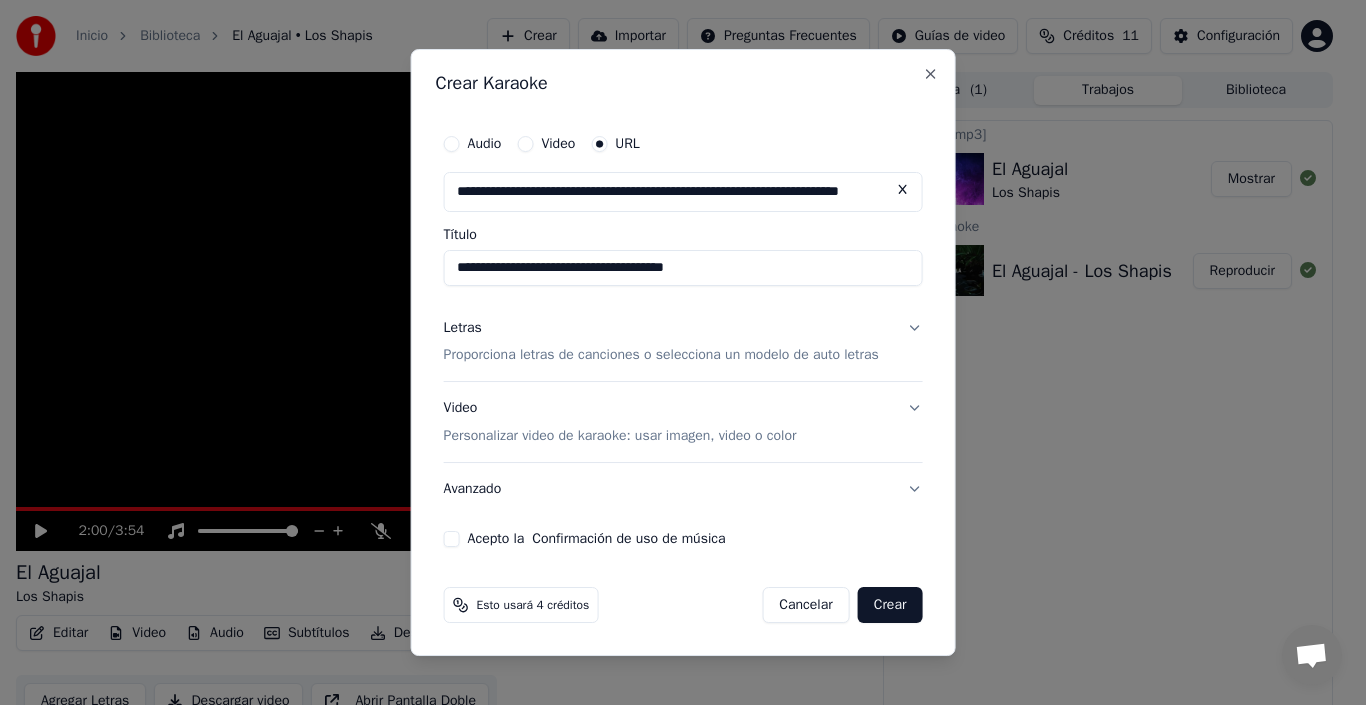type on "**********" 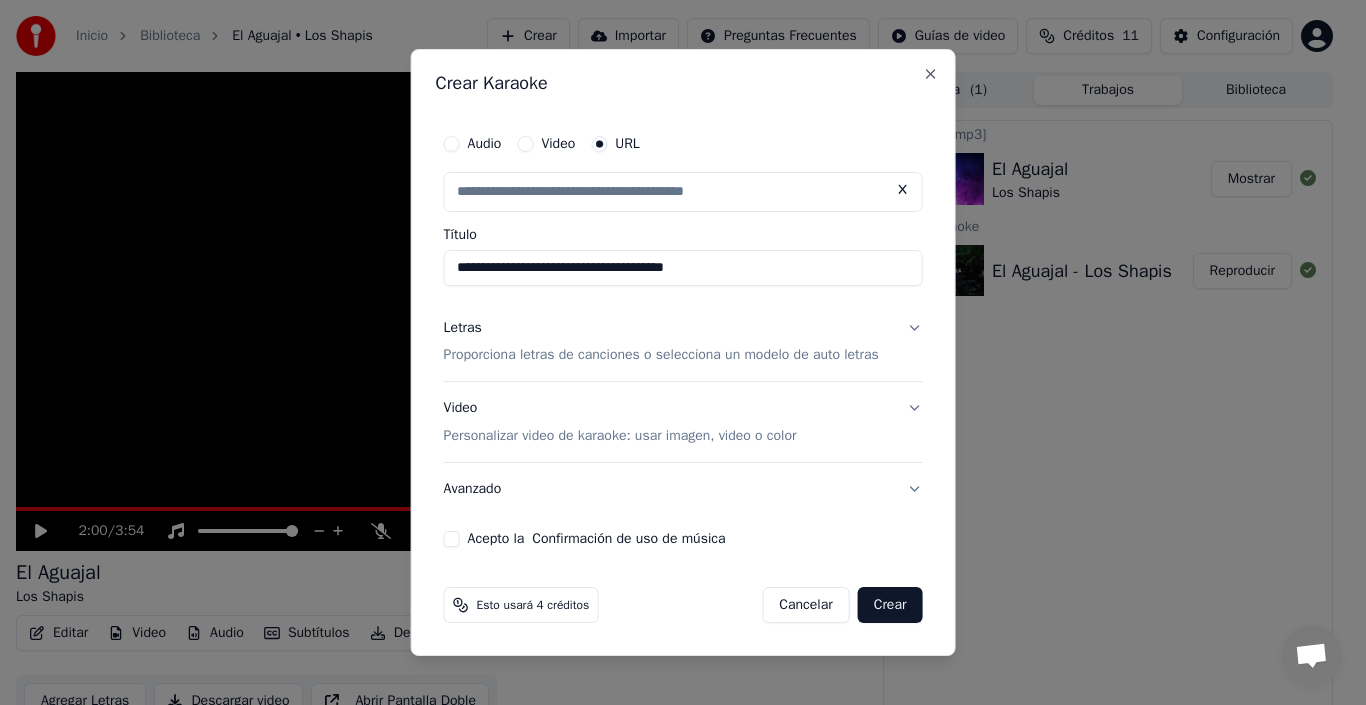 scroll, scrollTop: 0, scrollLeft: 0, axis: both 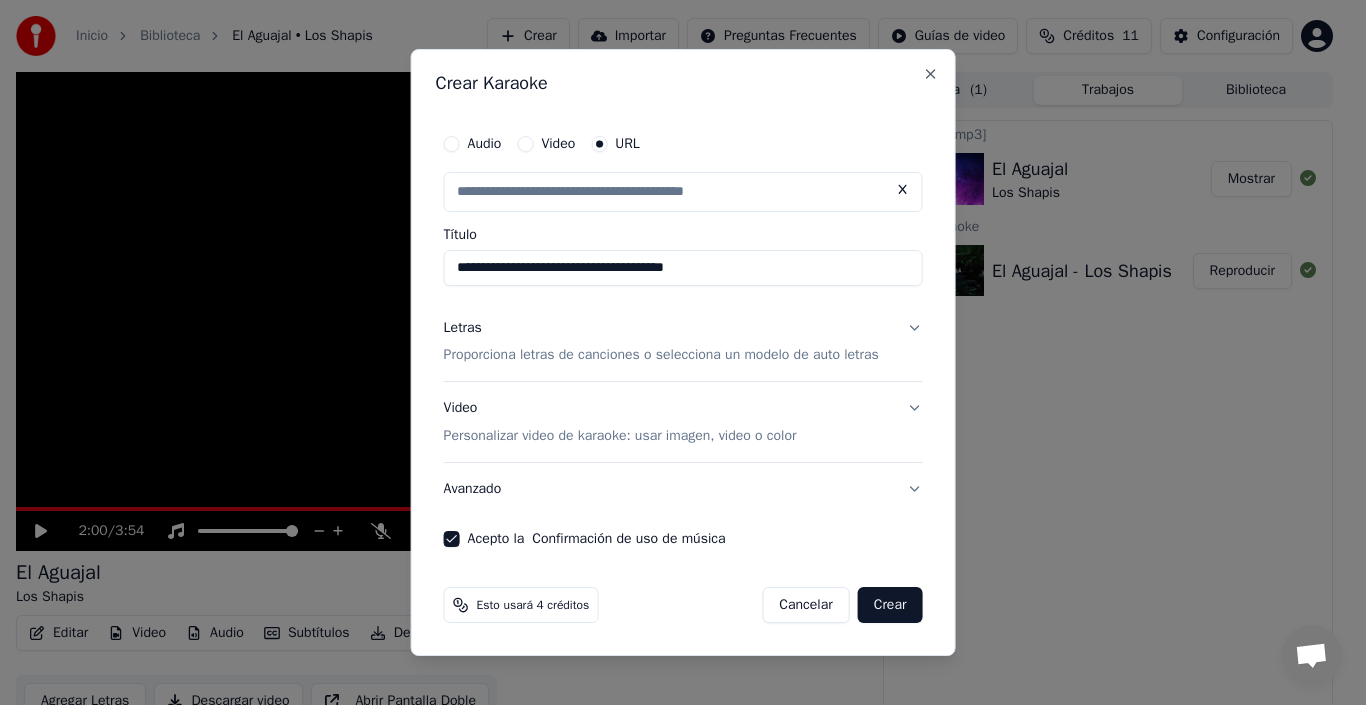 click on "Letras Proporciona letras de canciones o selecciona un modelo de auto letras" at bounding box center [683, 342] 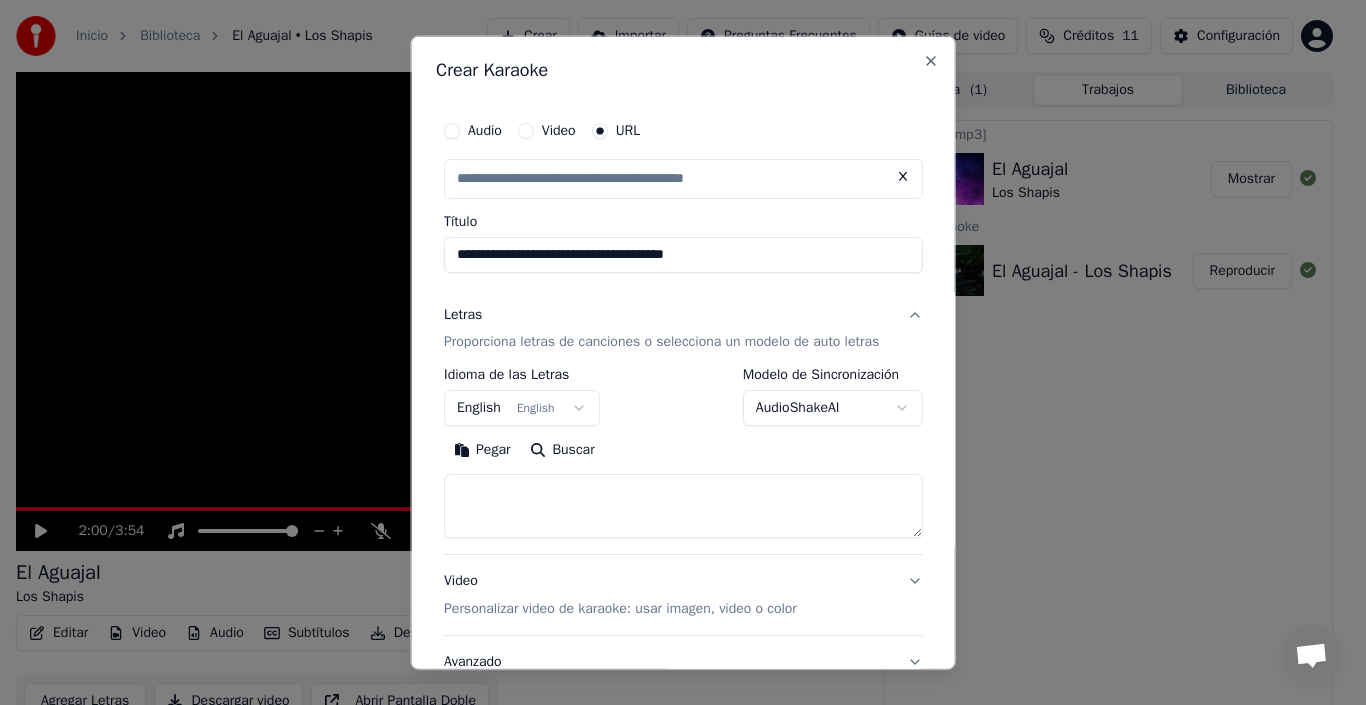 type on "**********" 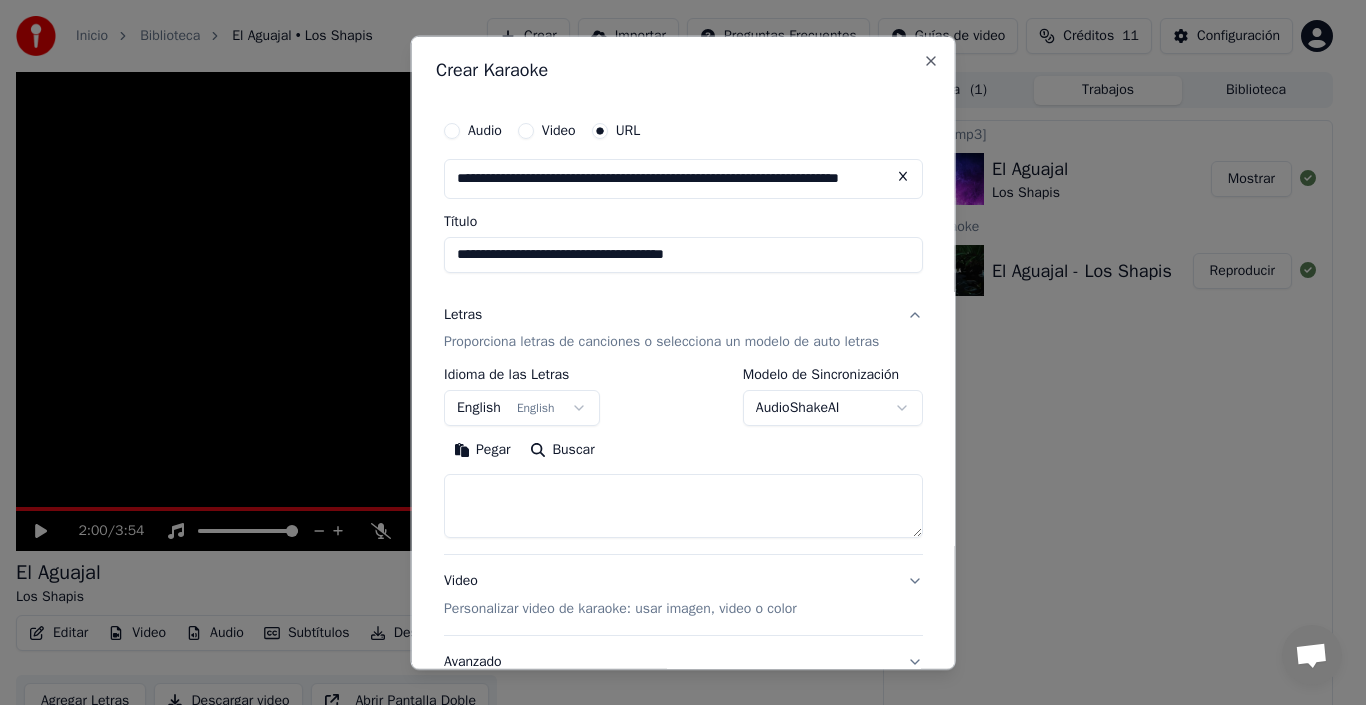 click on "English English" at bounding box center [522, 408] 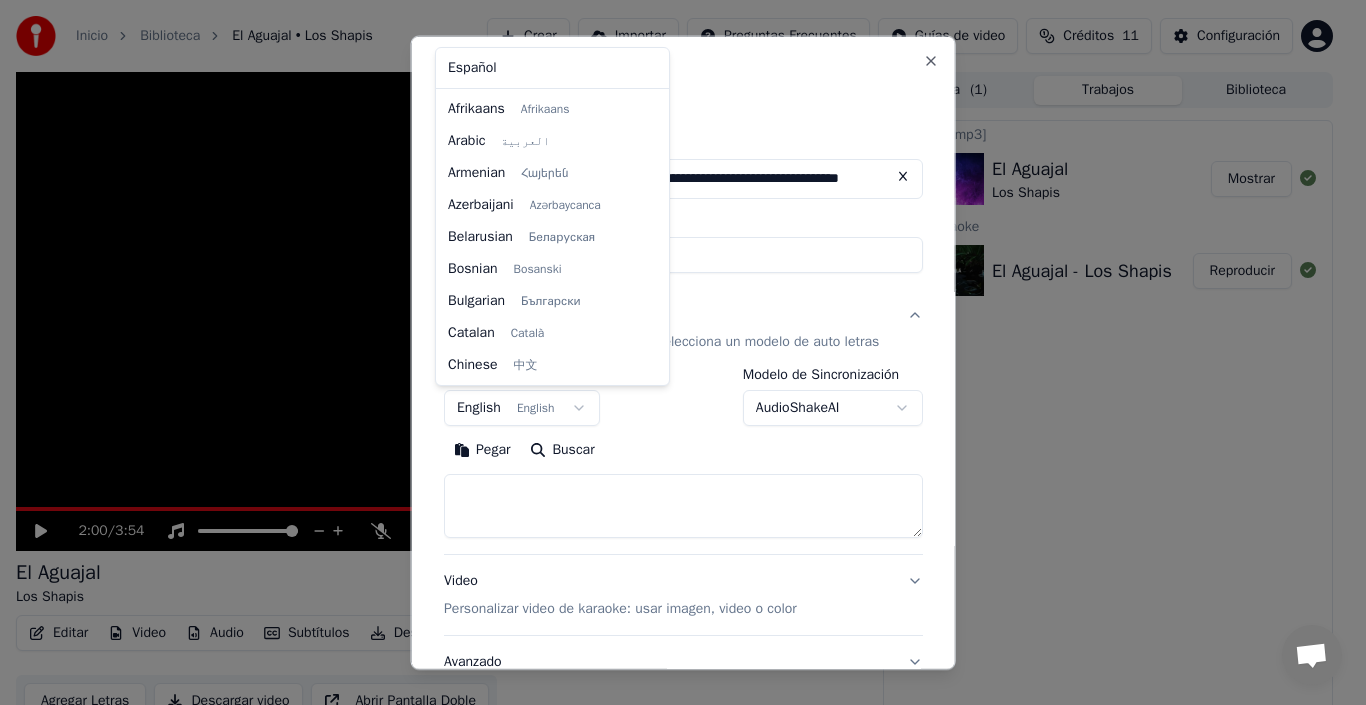 scroll, scrollTop: 160, scrollLeft: 0, axis: vertical 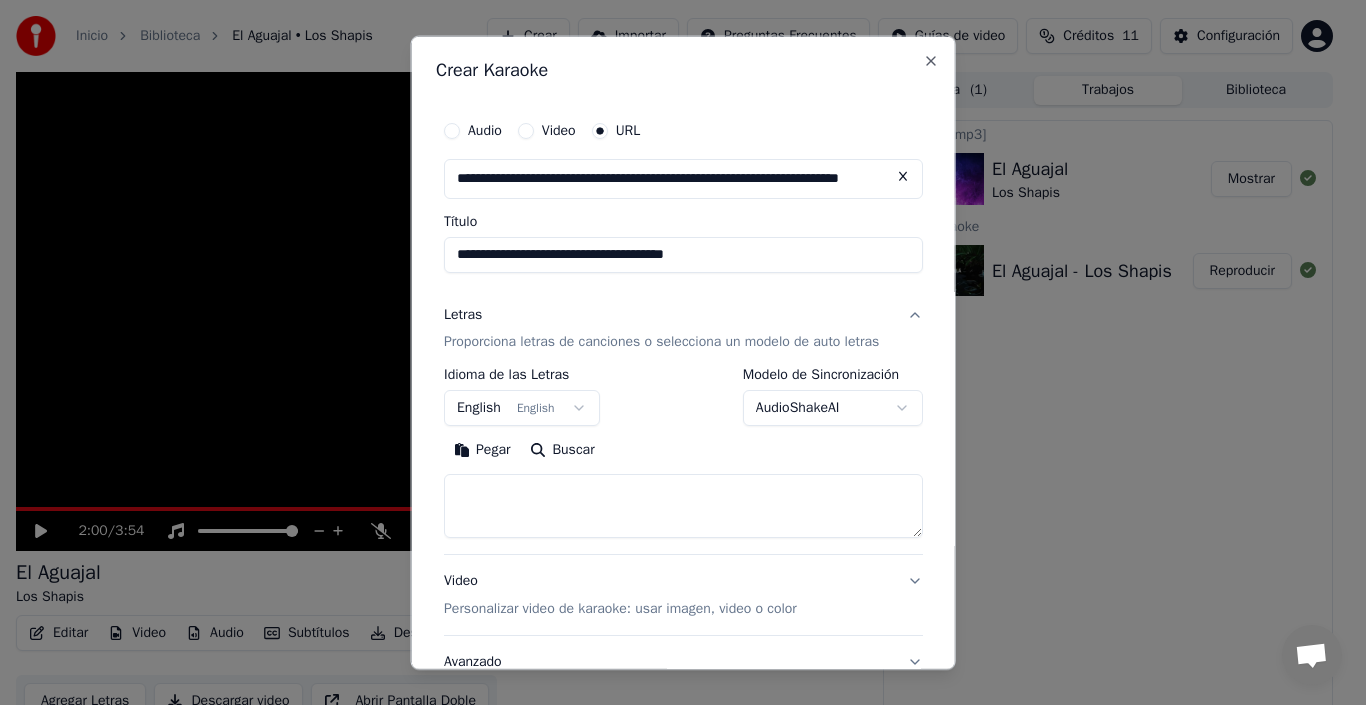 click on "**********" at bounding box center [674, 352] 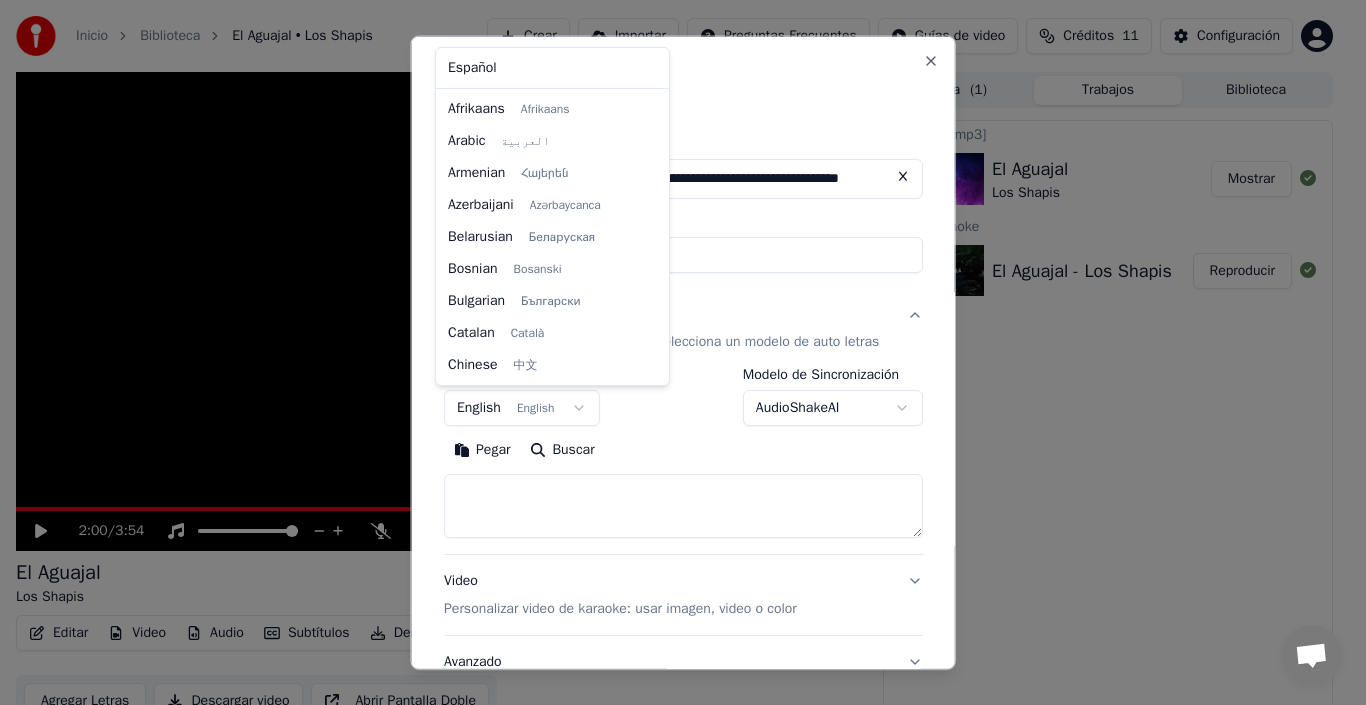 click on "**********" at bounding box center (674, 352) 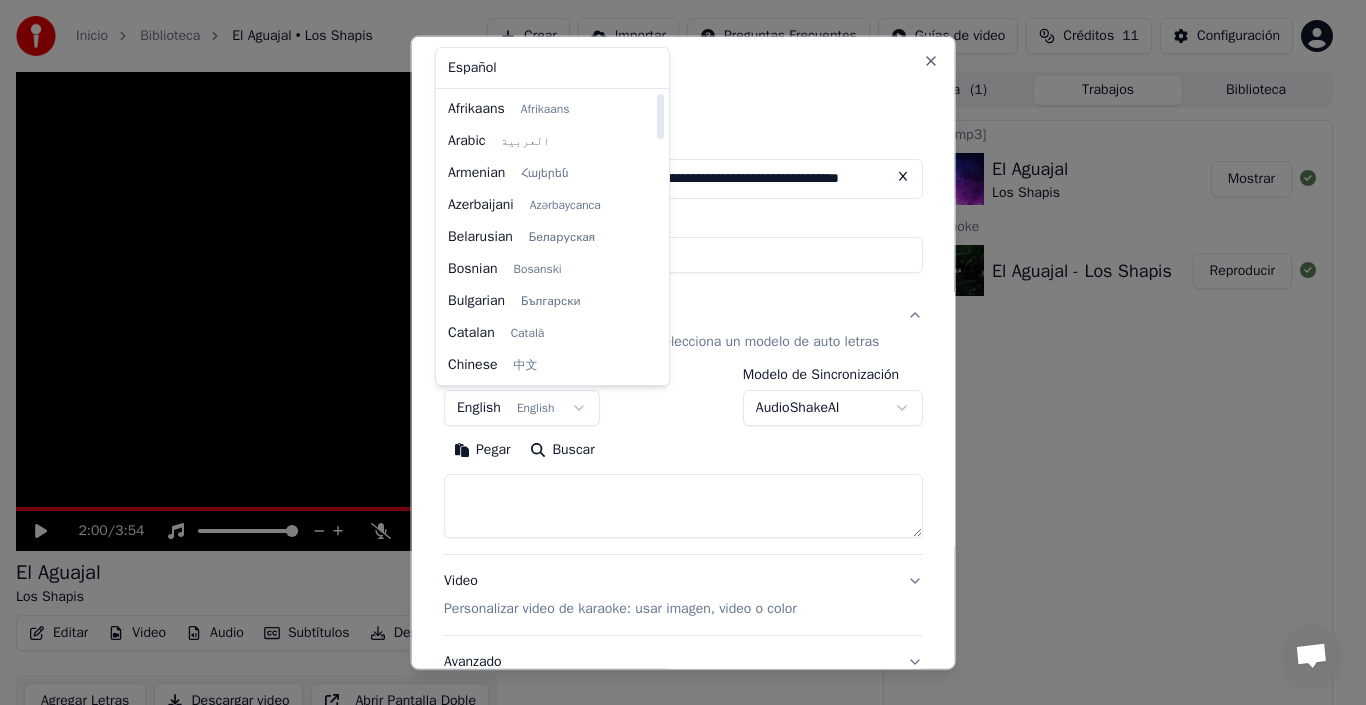 scroll, scrollTop: 1311, scrollLeft: 0, axis: vertical 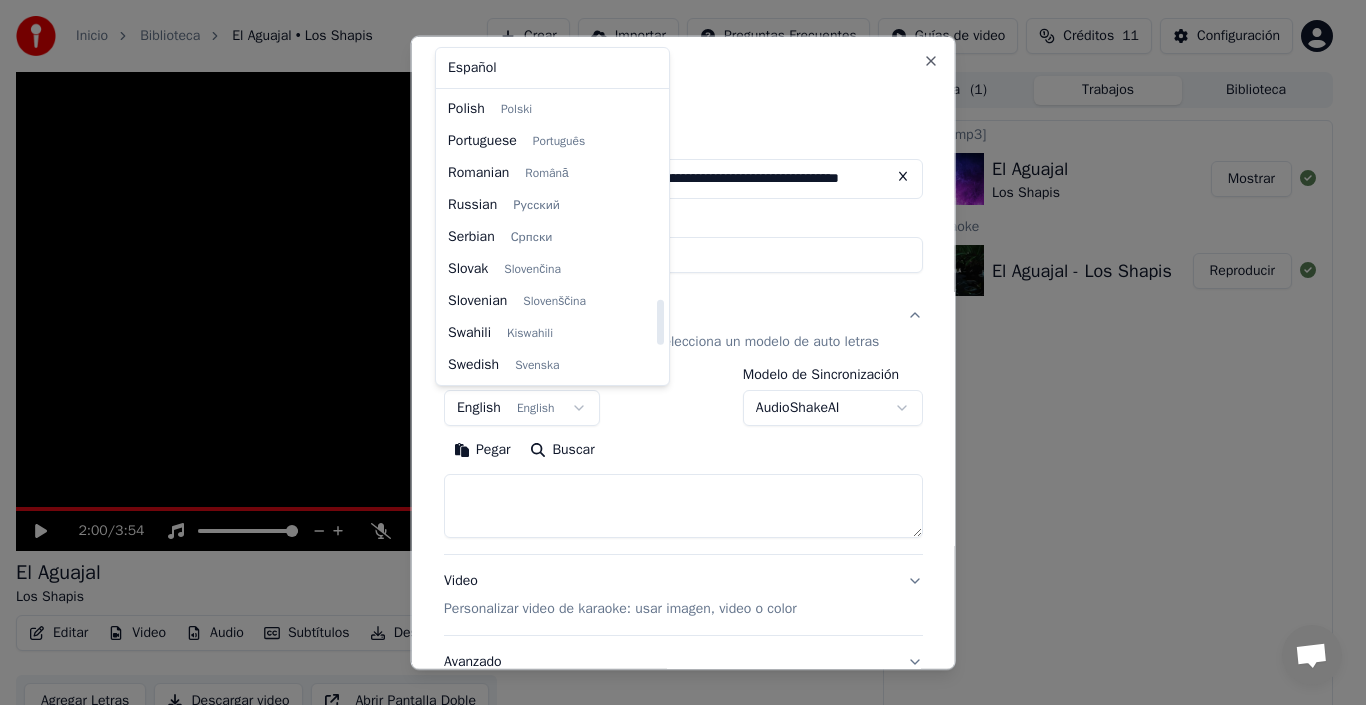 select on "**" 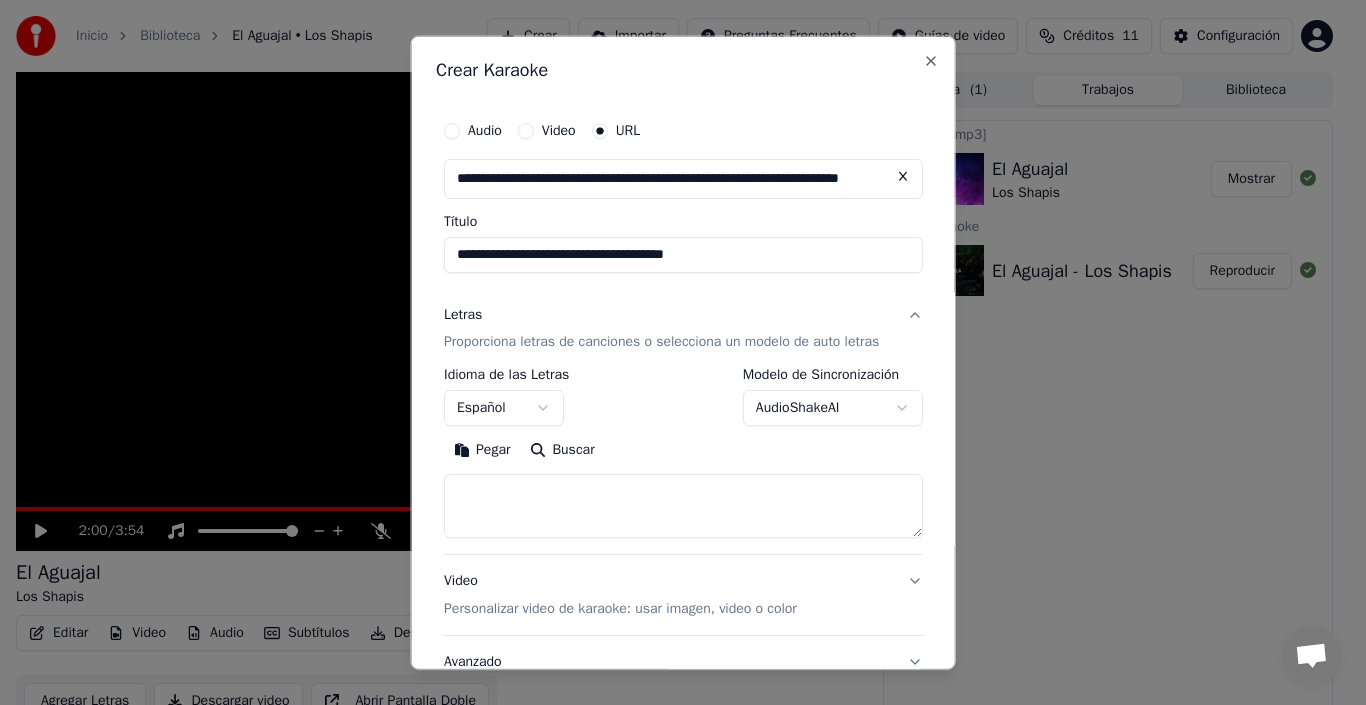 click on "**********" at bounding box center [674, 352] 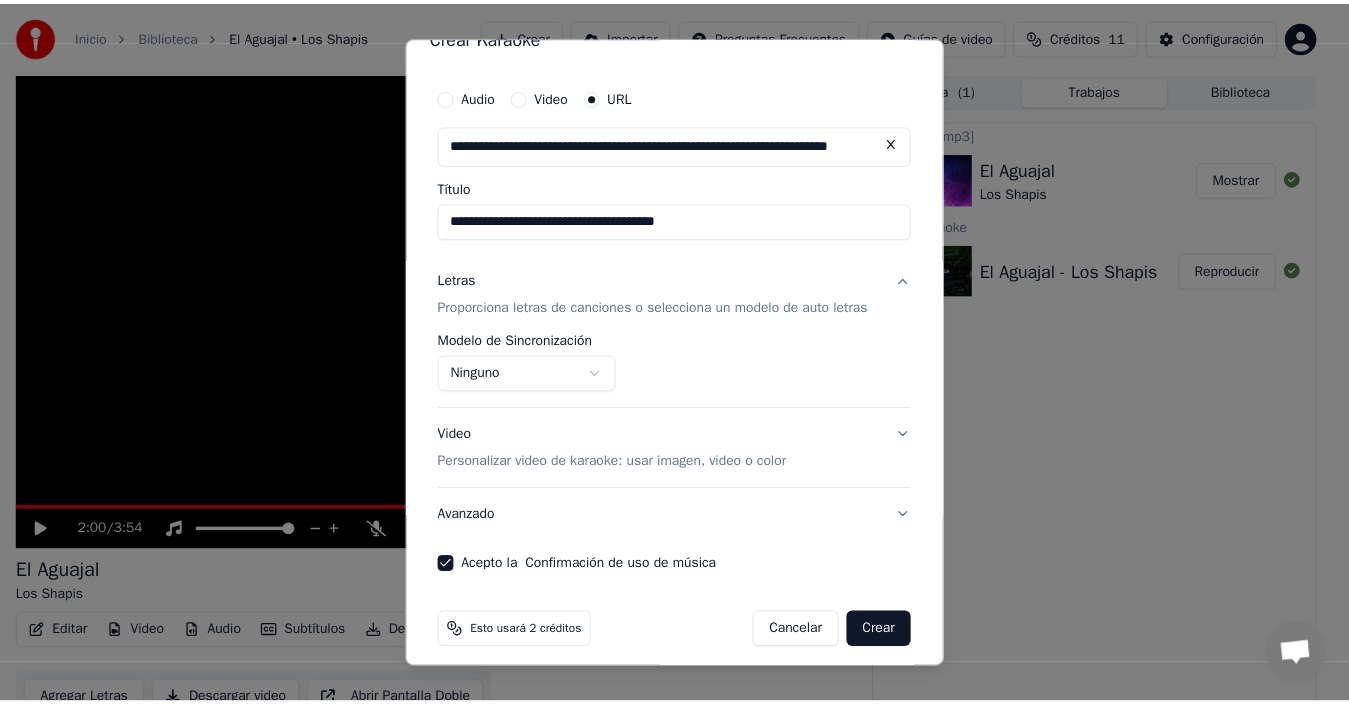 scroll, scrollTop: 47, scrollLeft: 0, axis: vertical 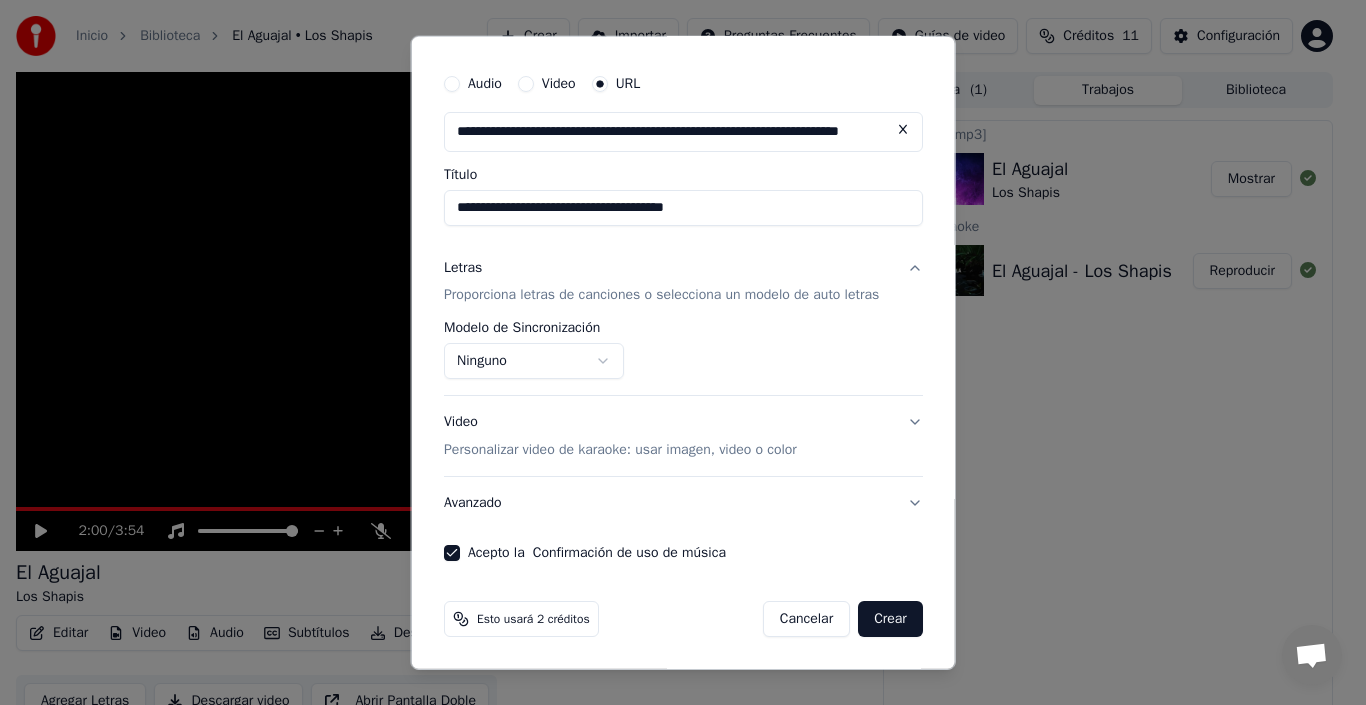click on "Crear" at bounding box center (890, 619) 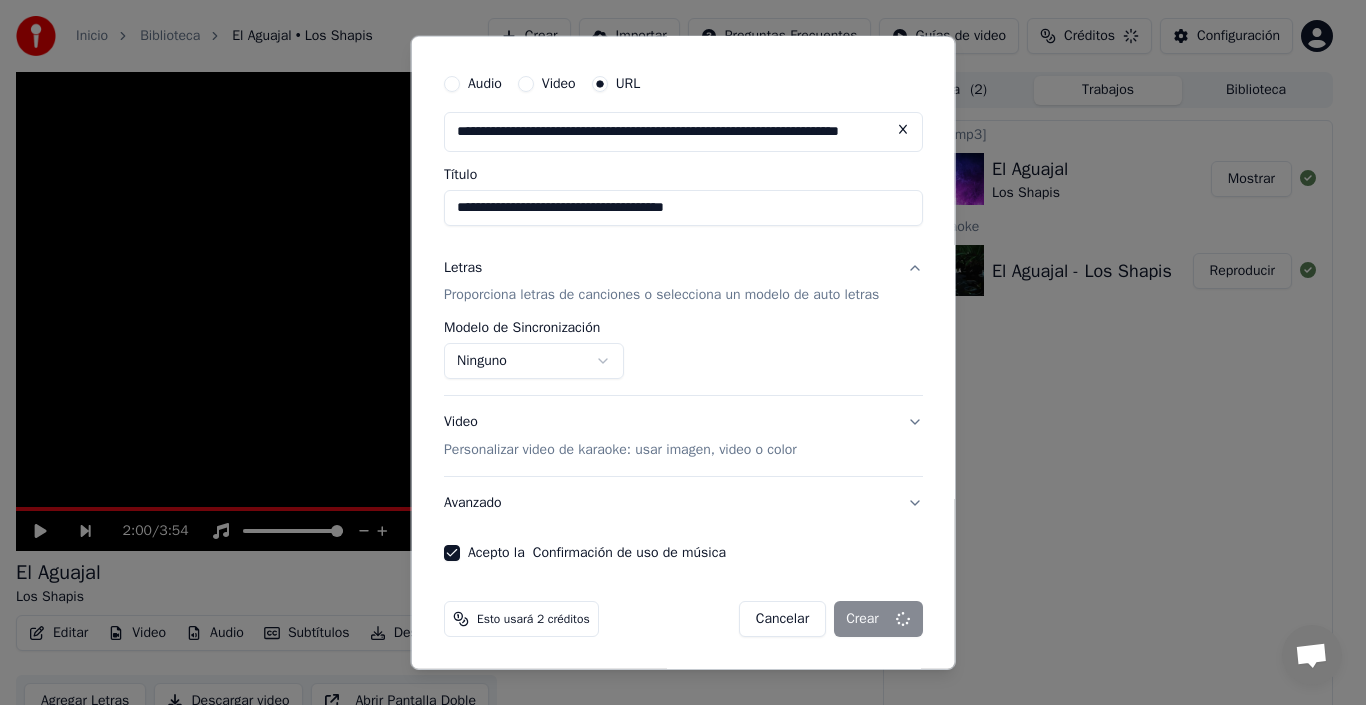 select on "**********" 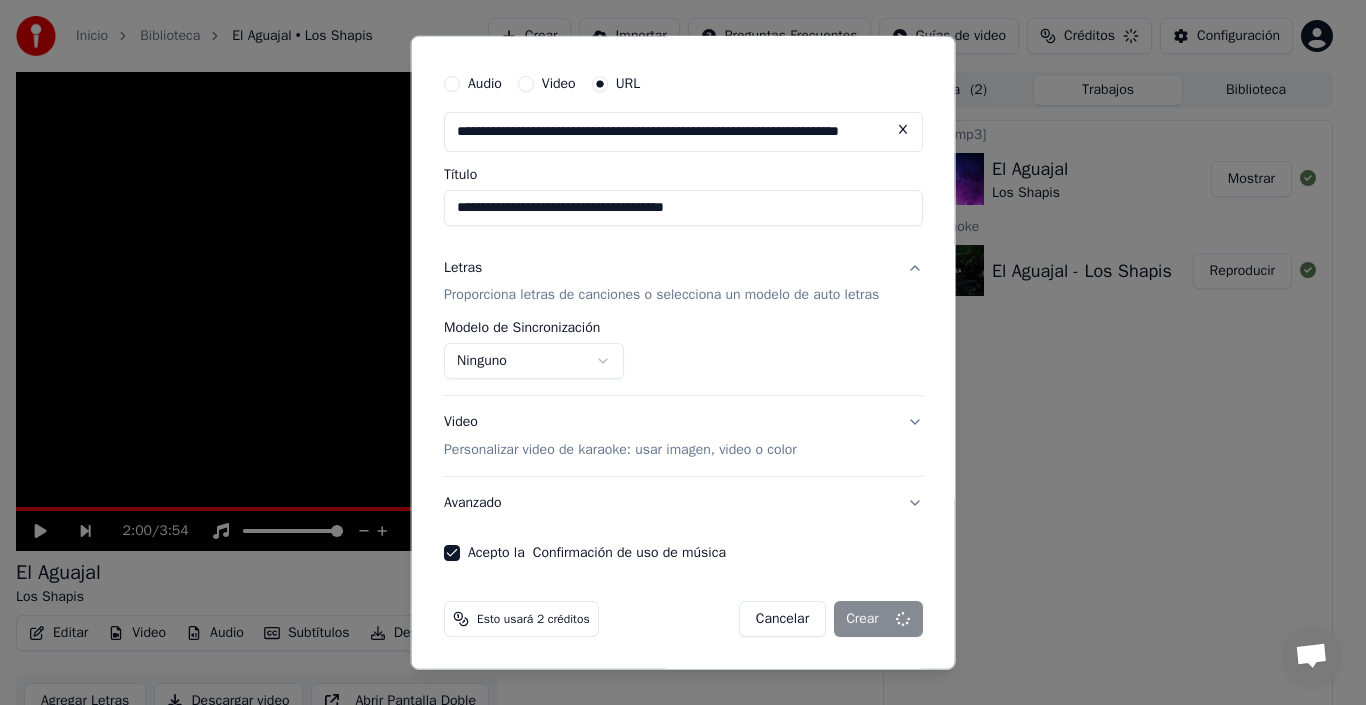 type 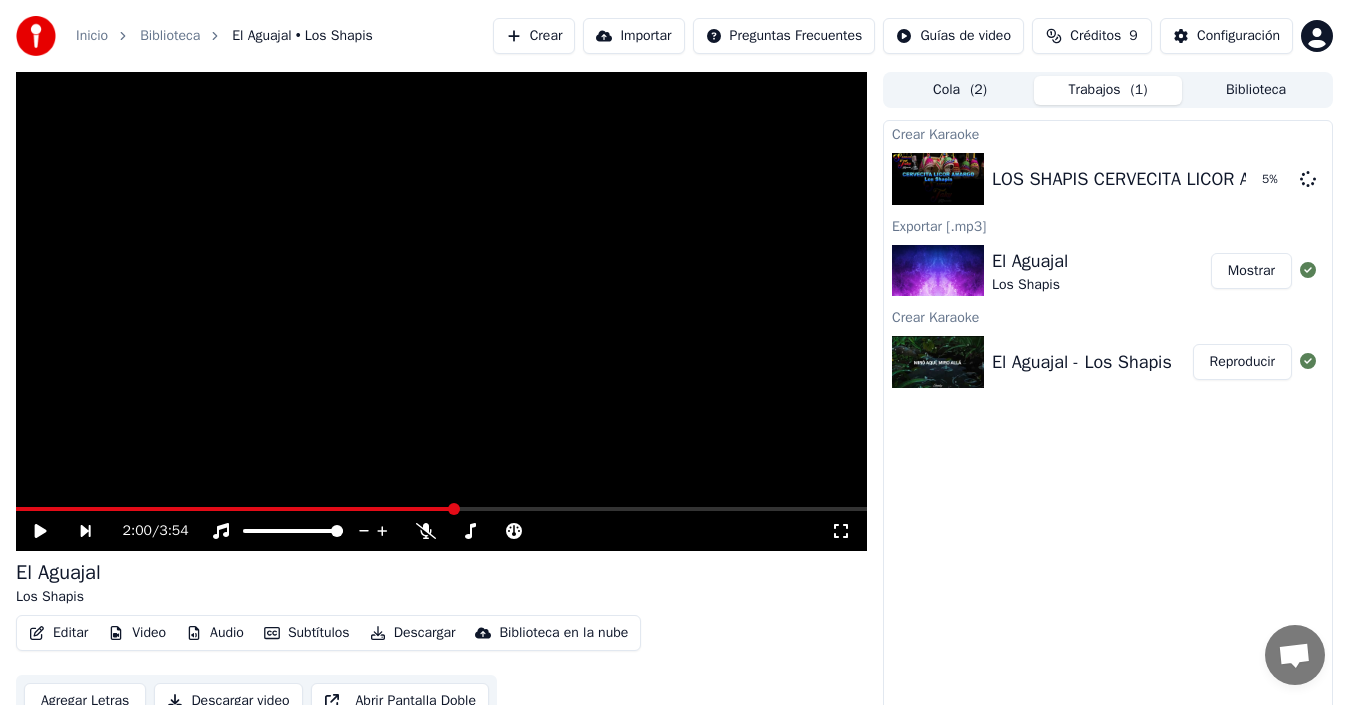 click on "Mostrar" at bounding box center [1251, 271] 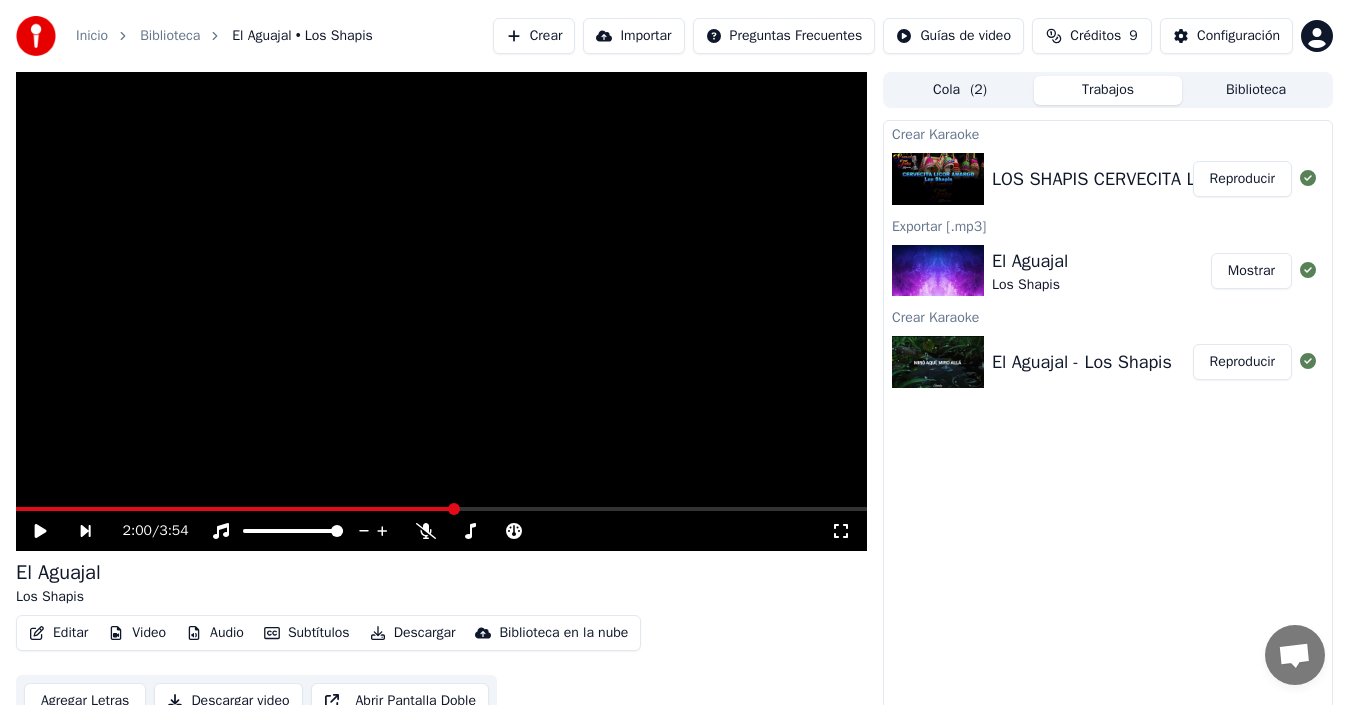 click on "Reproducir" at bounding box center [1242, 179] 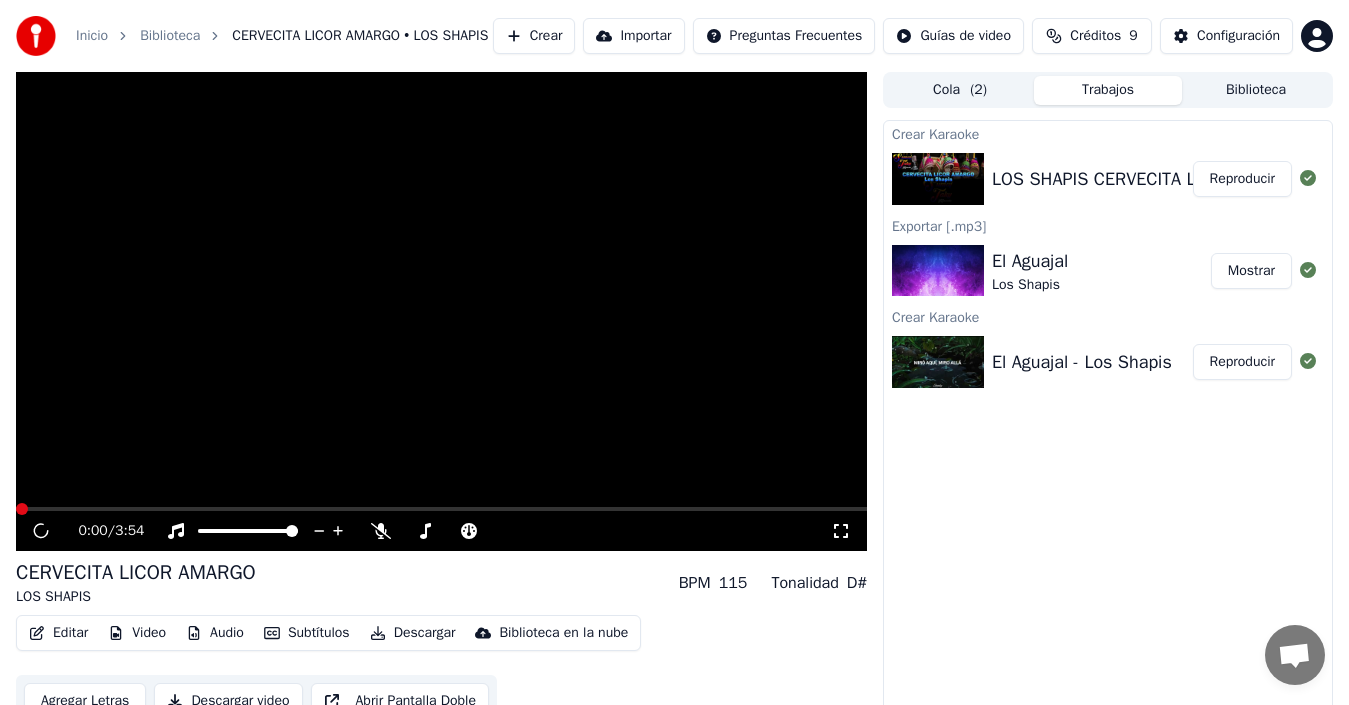 click on "Descargar" at bounding box center [413, 633] 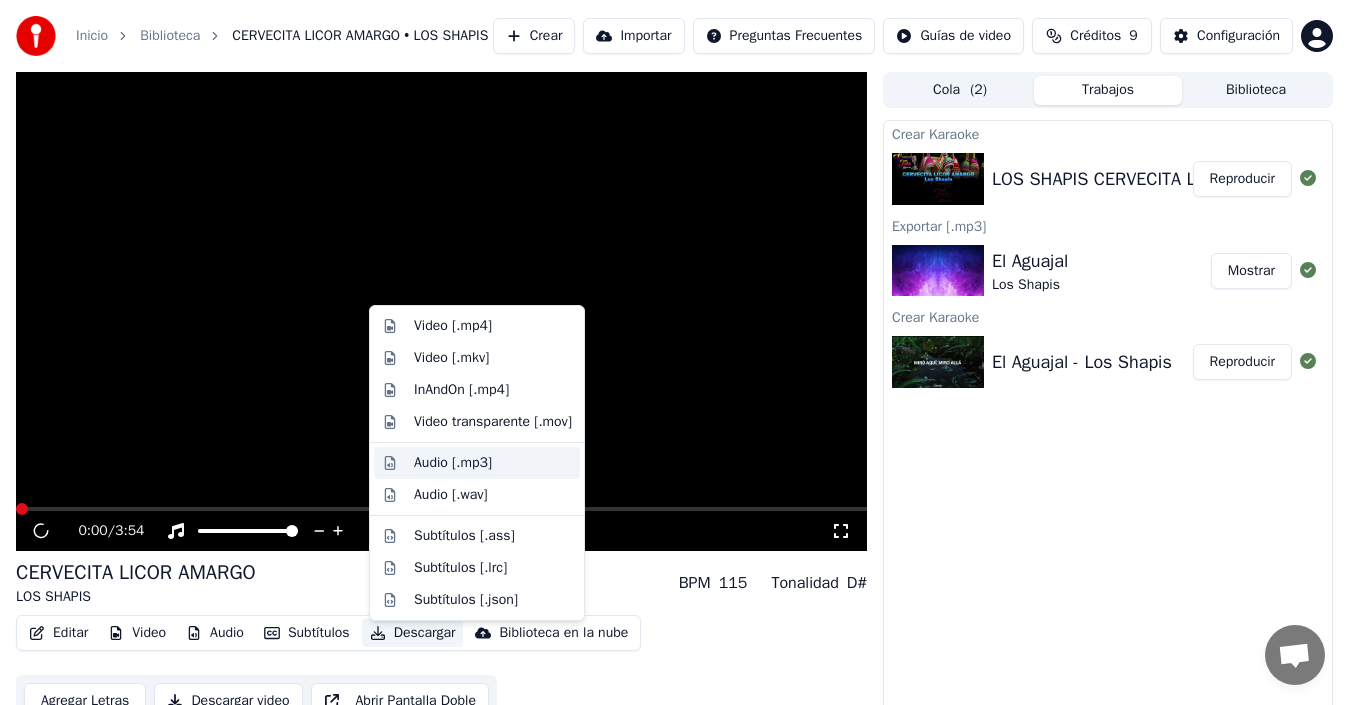 click on "Audio [.mp3]" at bounding box center (493, 463) 